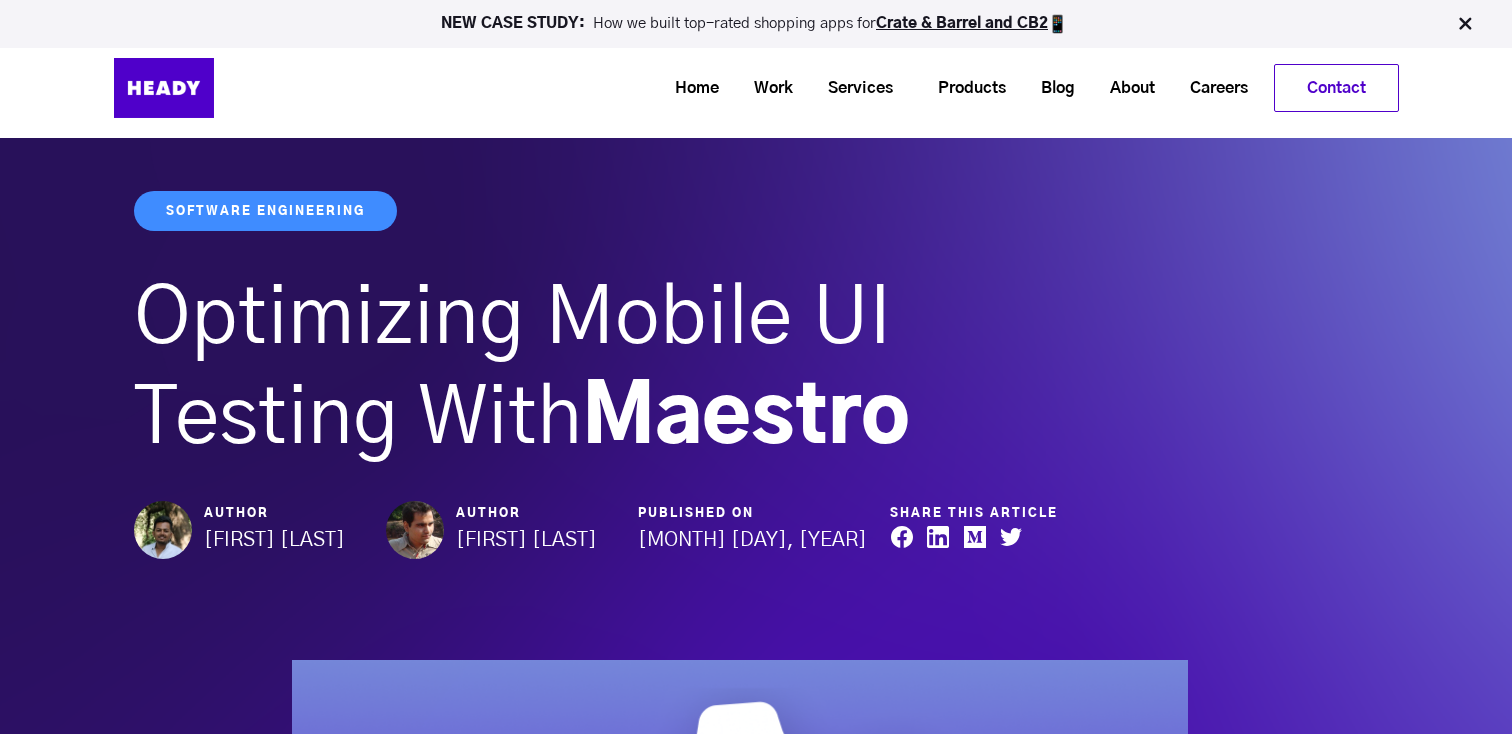 scroll, scrollTop: 0, scrollLeft: 0, axis: both 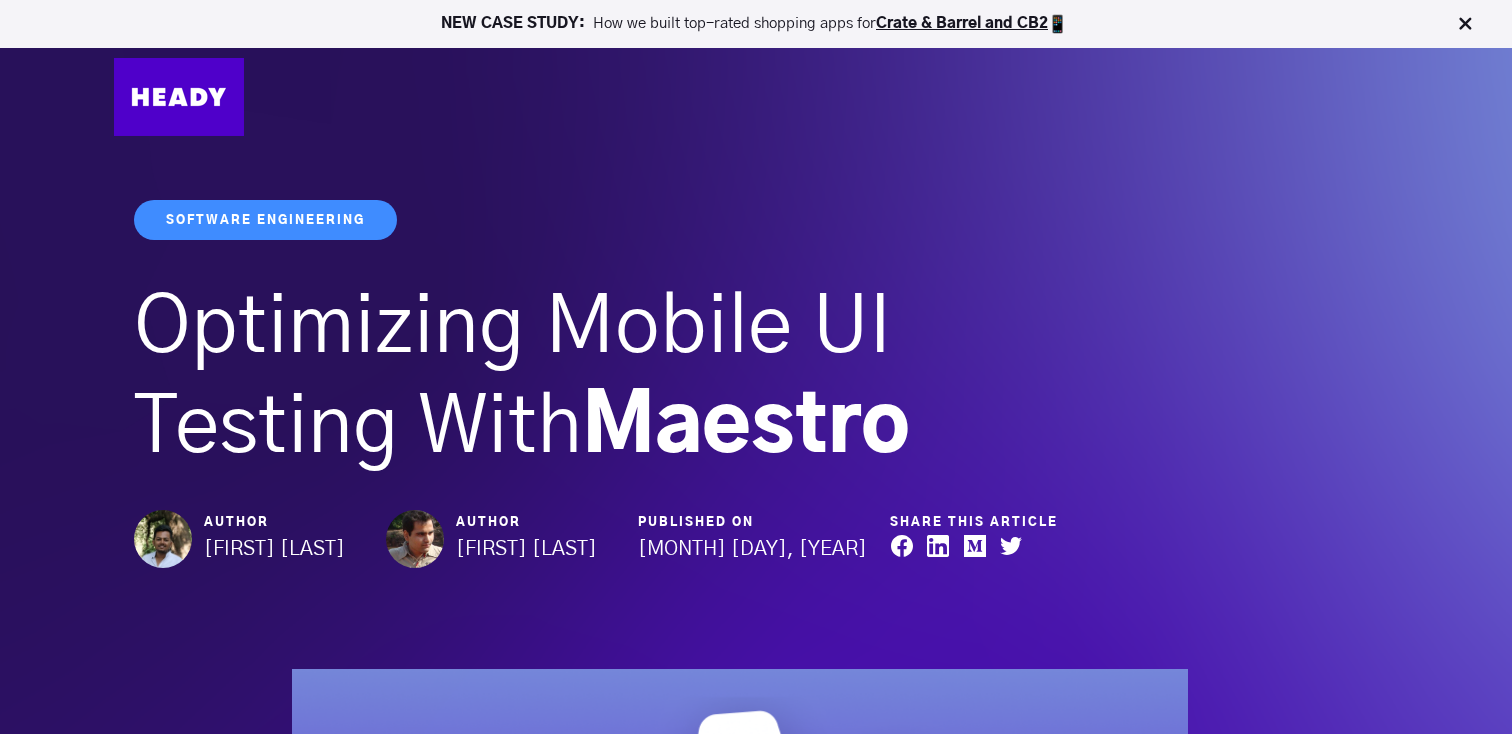 click on "Optimizing Mobile UI Testing With" at bounding box center [512, 378] 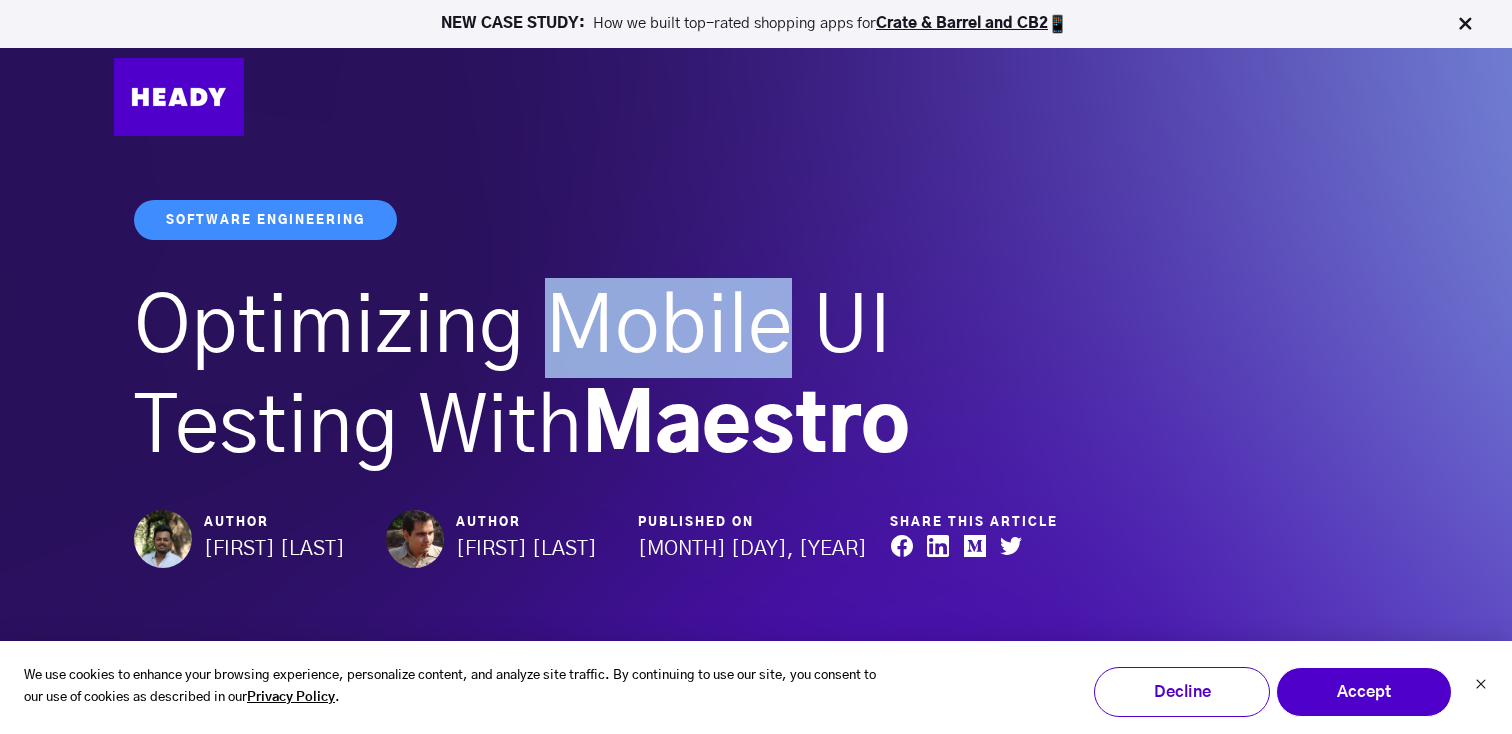 click on "Optimizing Mobile UI Testing With" at bounding box center (512, 378) 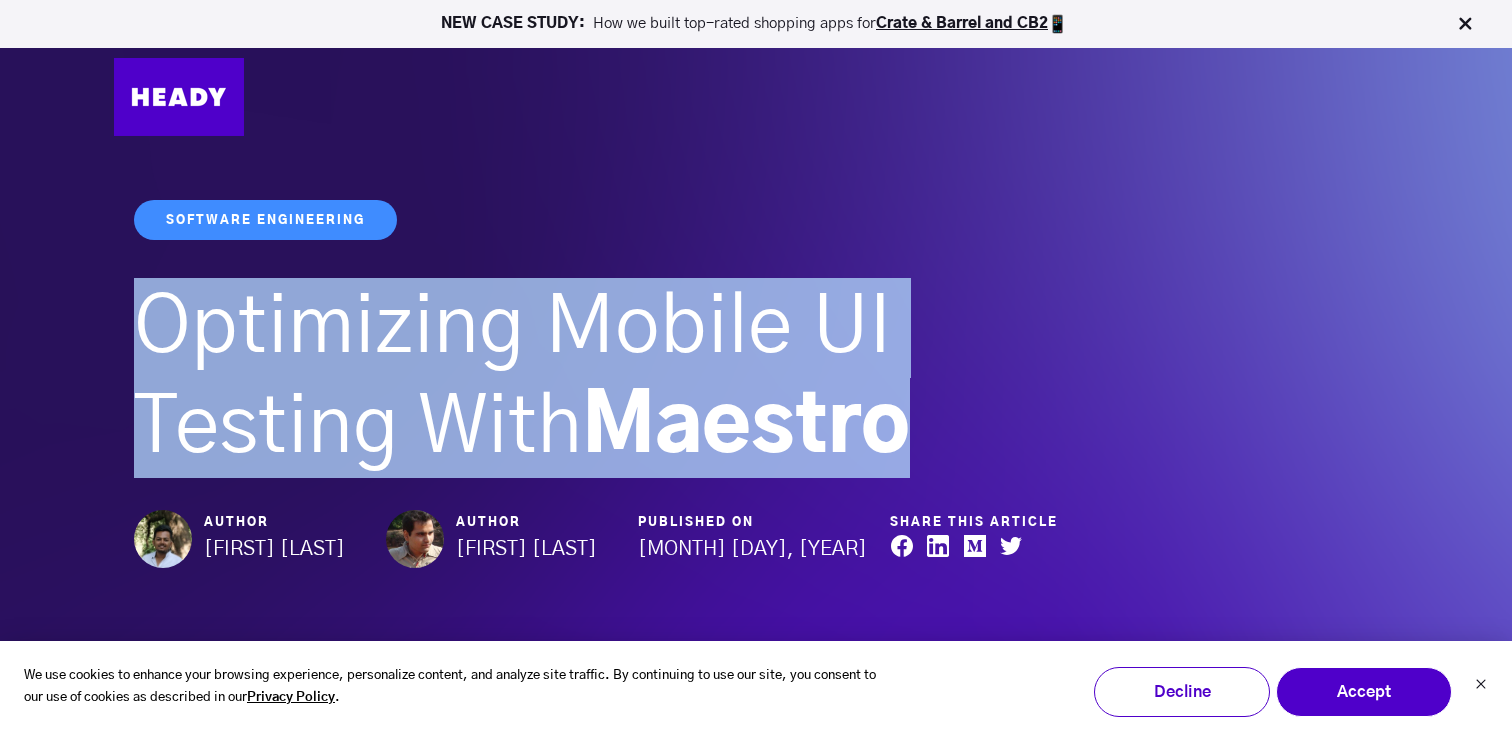click on "Optimizing Mobile UI Testing With" at bounding box center (512, 378) 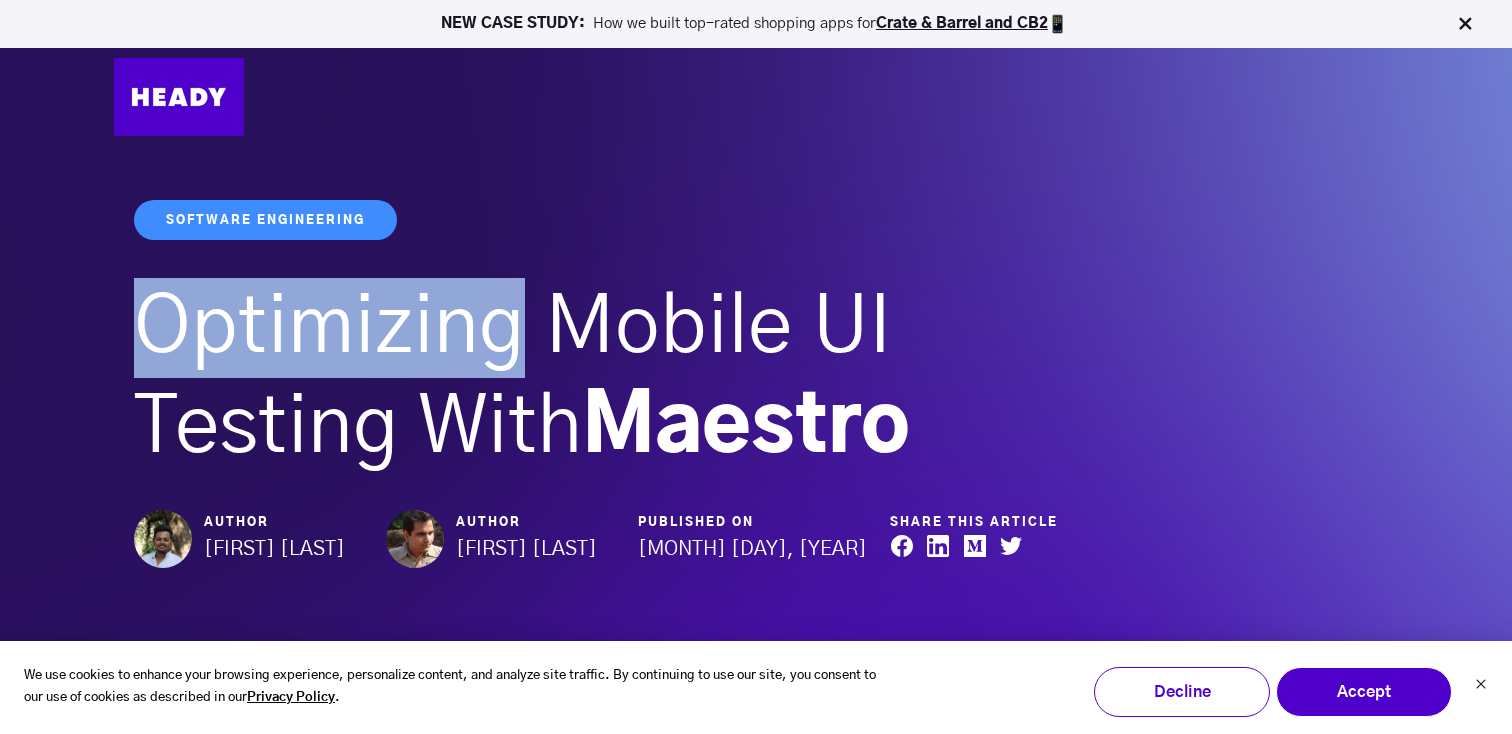 click on "Optimizing Mobile UI Testing With Maestro" at bounding box center [630, 378] 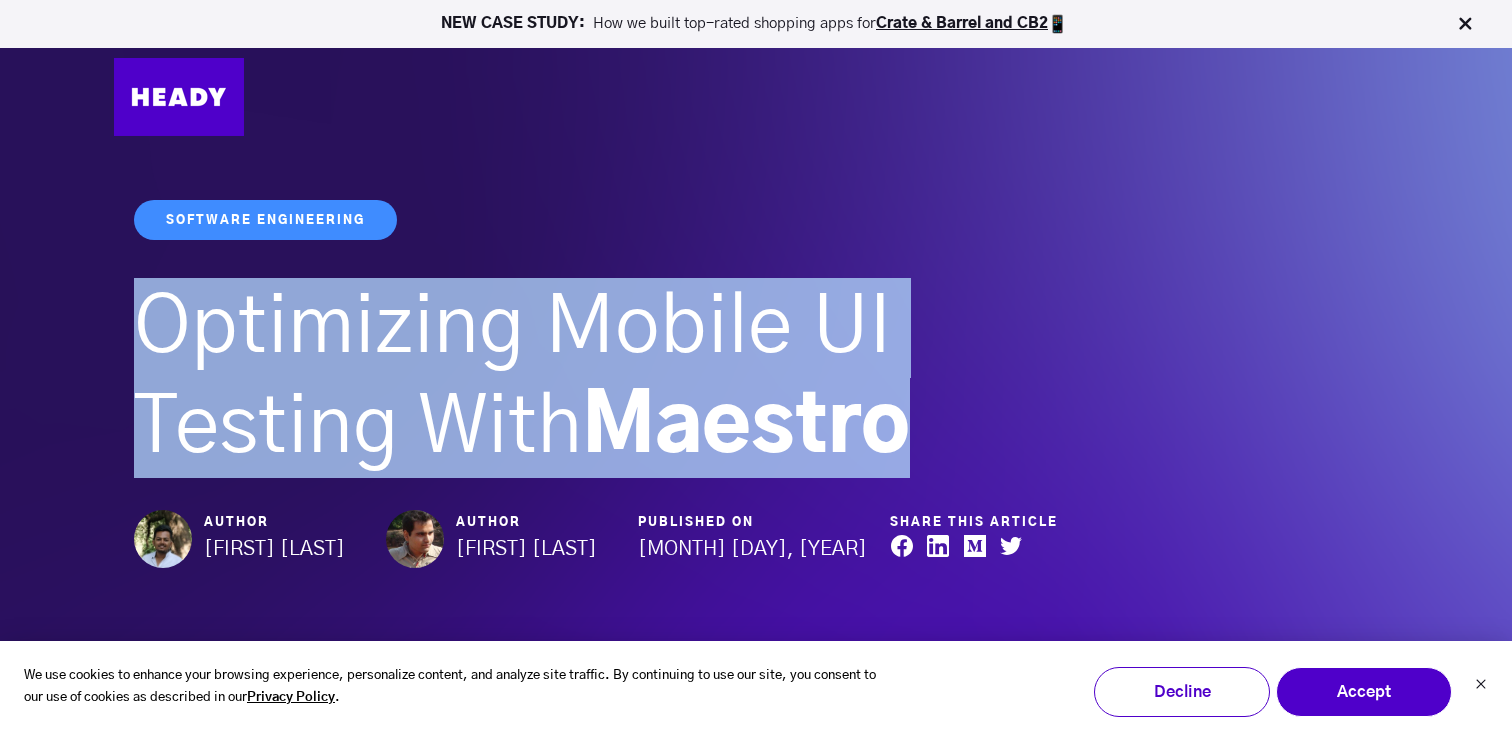 click on "Optimizing Mobile UI Testing With Maestro" at bounding box center (630, 378) 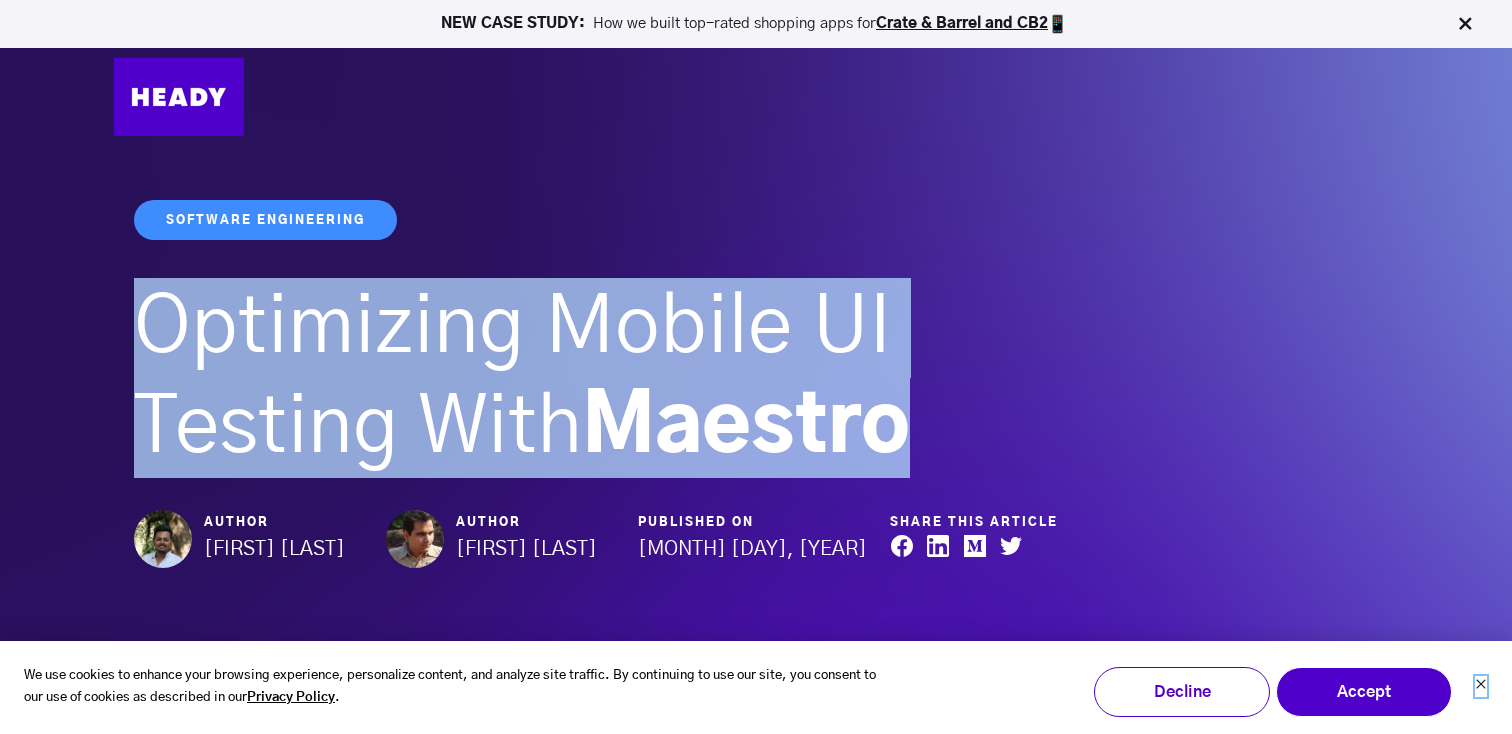 click 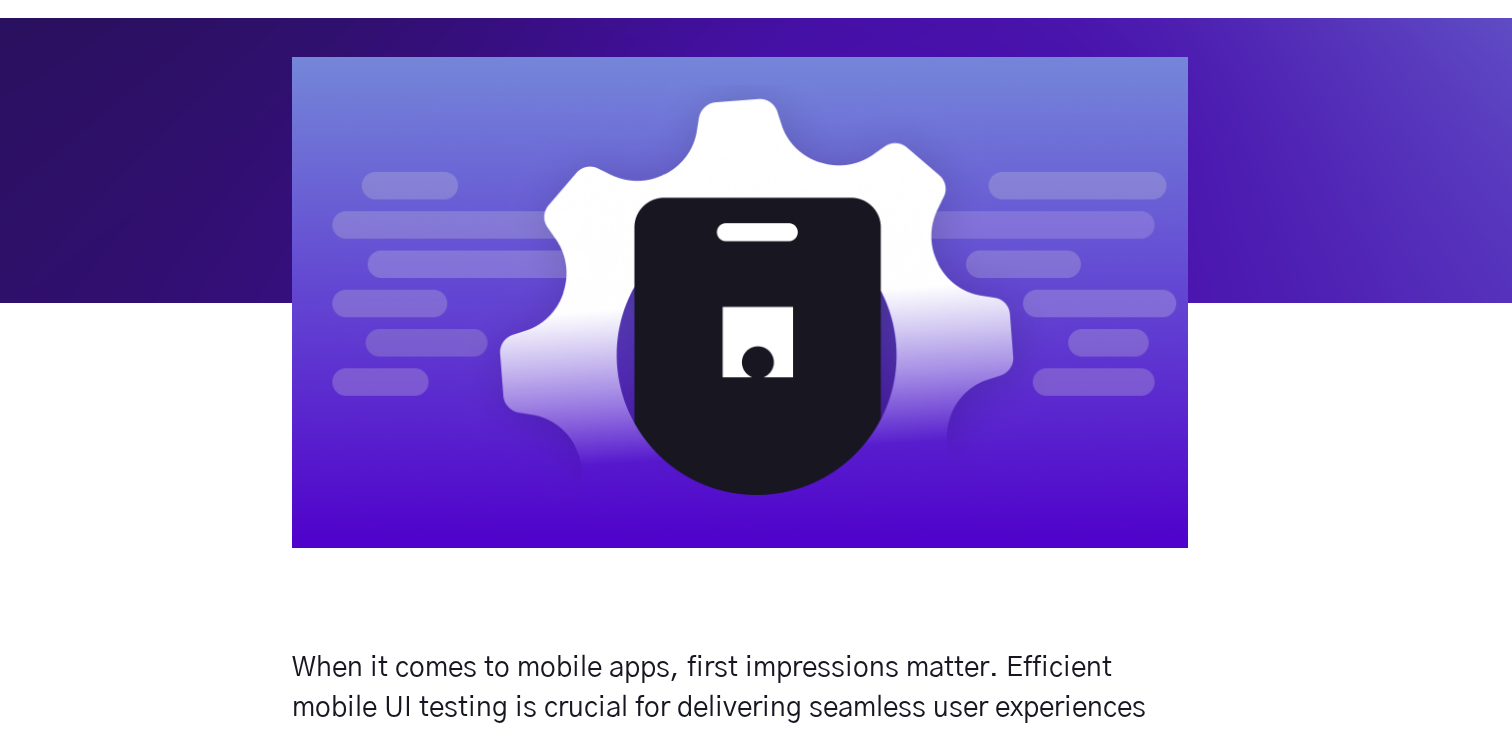 scroll, scrollTop: 1024, scrollLeft: 0, axis: vertical 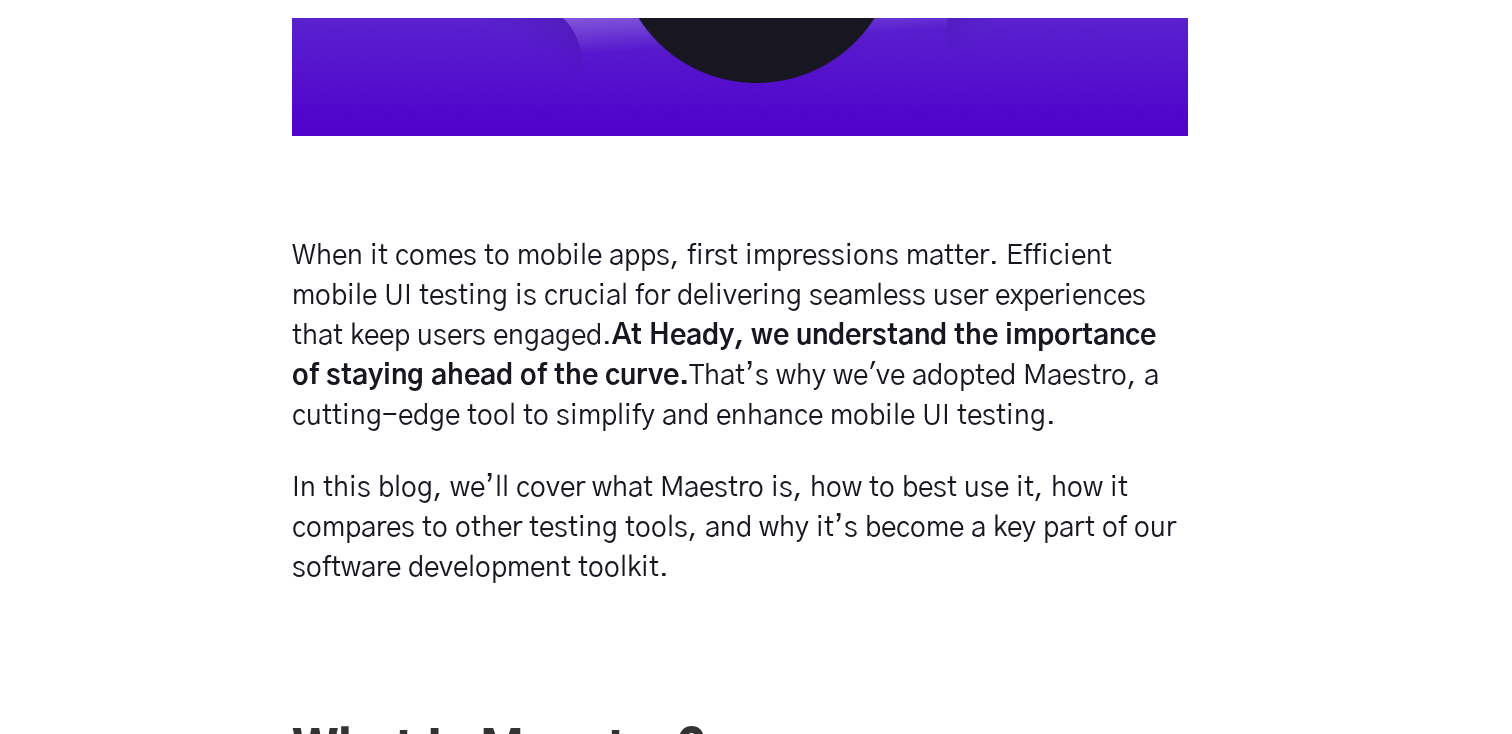 click on "At Heady, we understand the importance of staying ahead of the curve." at bounding box center [724, 356] 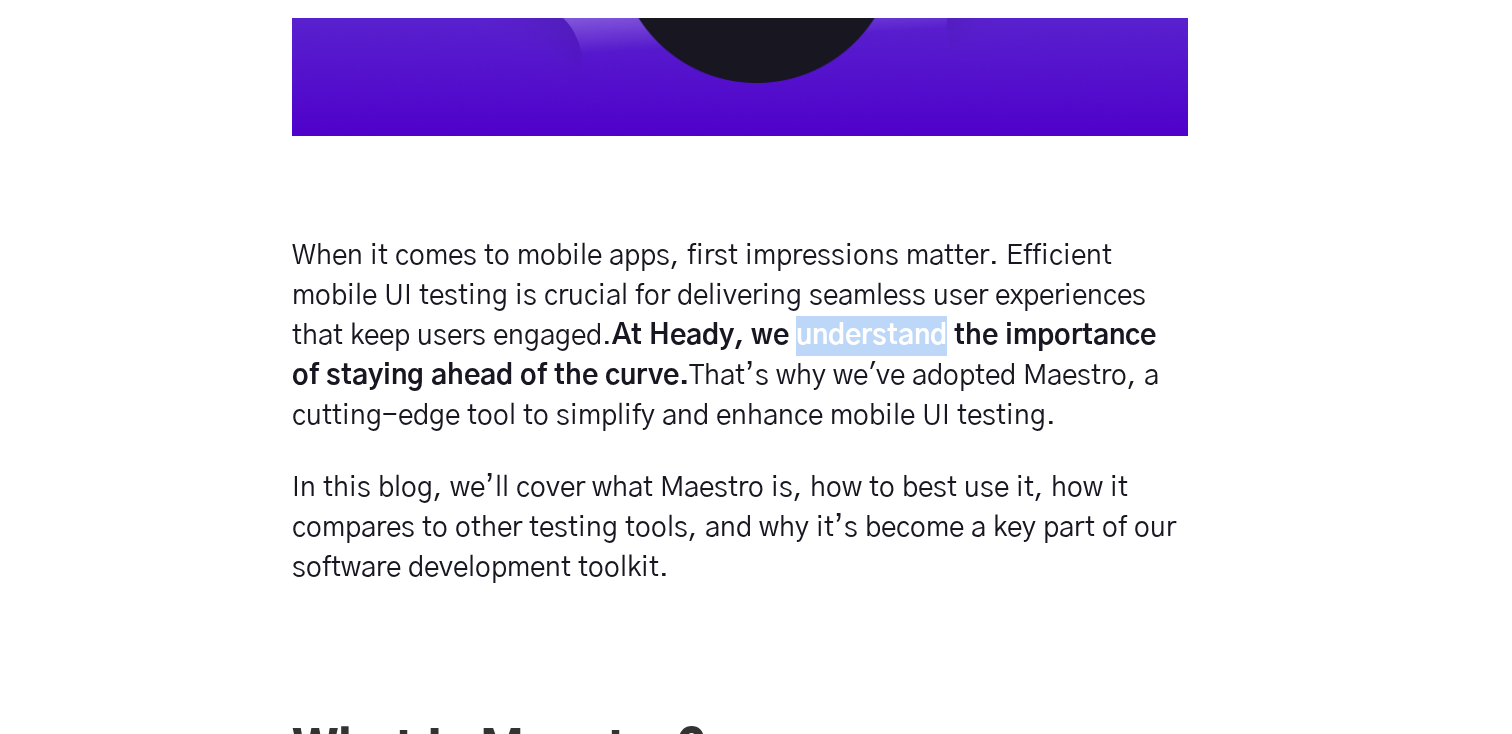 click on "At Heady, we understand the importance of staying ahead of the curve." at bounding box center (724, 356) 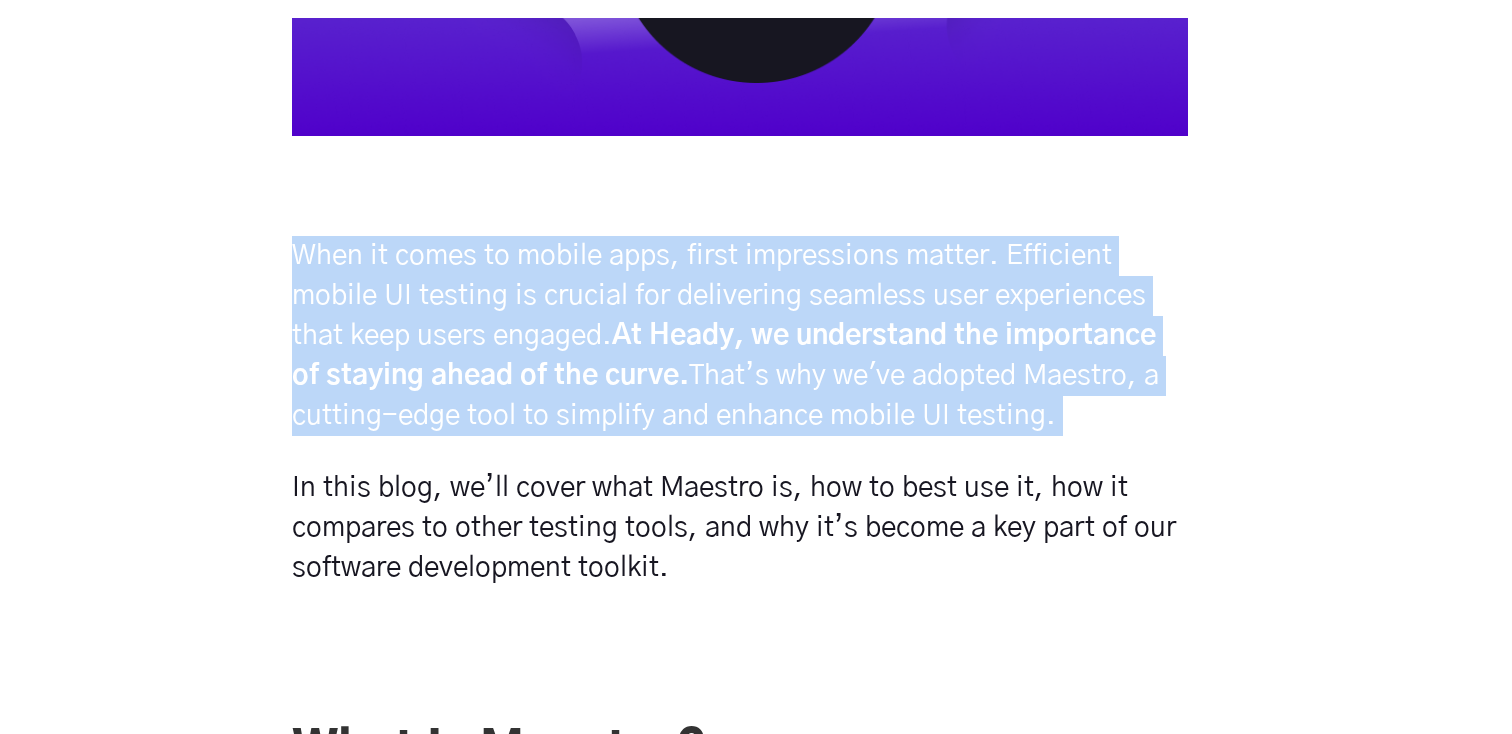 click on "At Heady, we understand the importance of staying ahead of the curve." at bounding box center [724, 356] 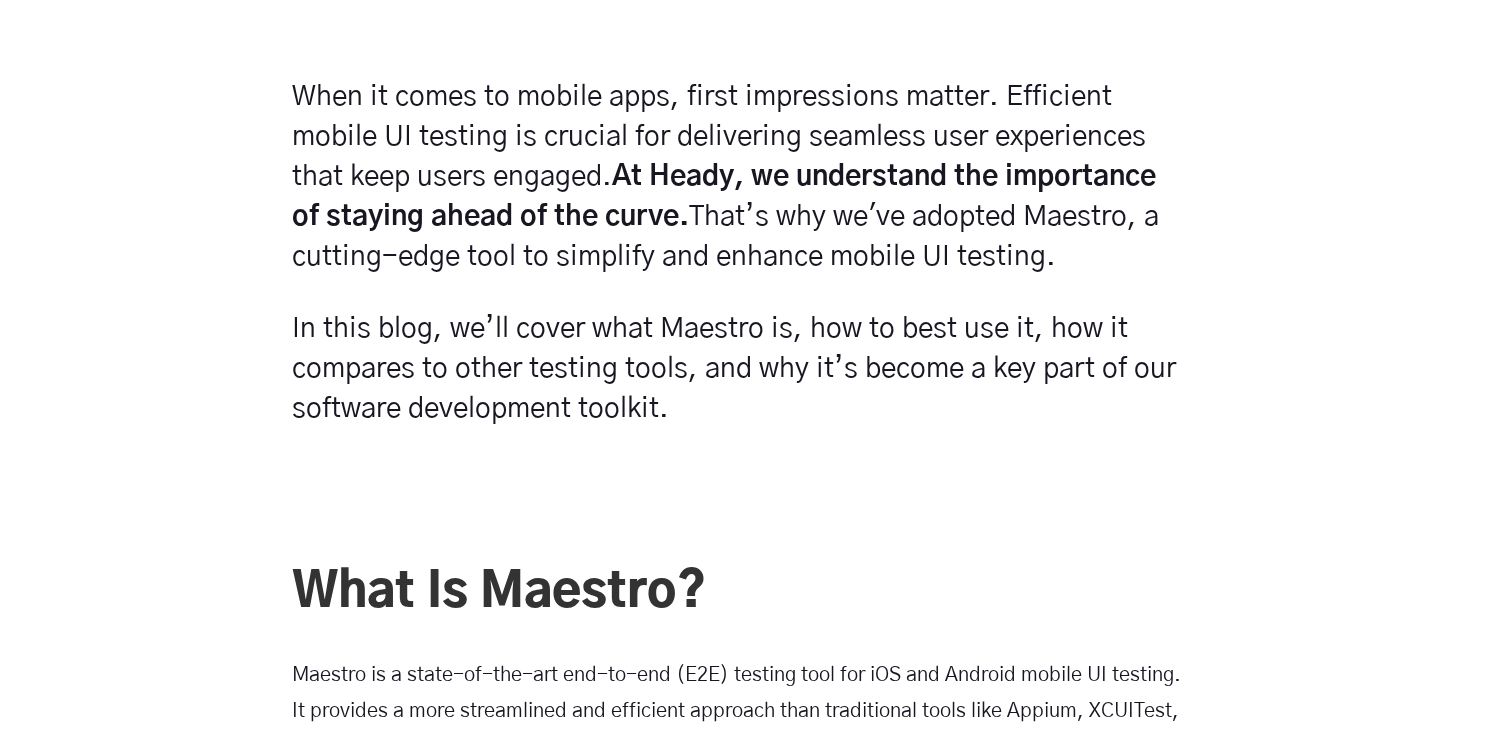 click on "In this blog, we’ll cover what Maestro is, how to best use it, how it compares to other testing tools, and why it’s become a key part of our software development toolkit." at bounding box center (740, 369) 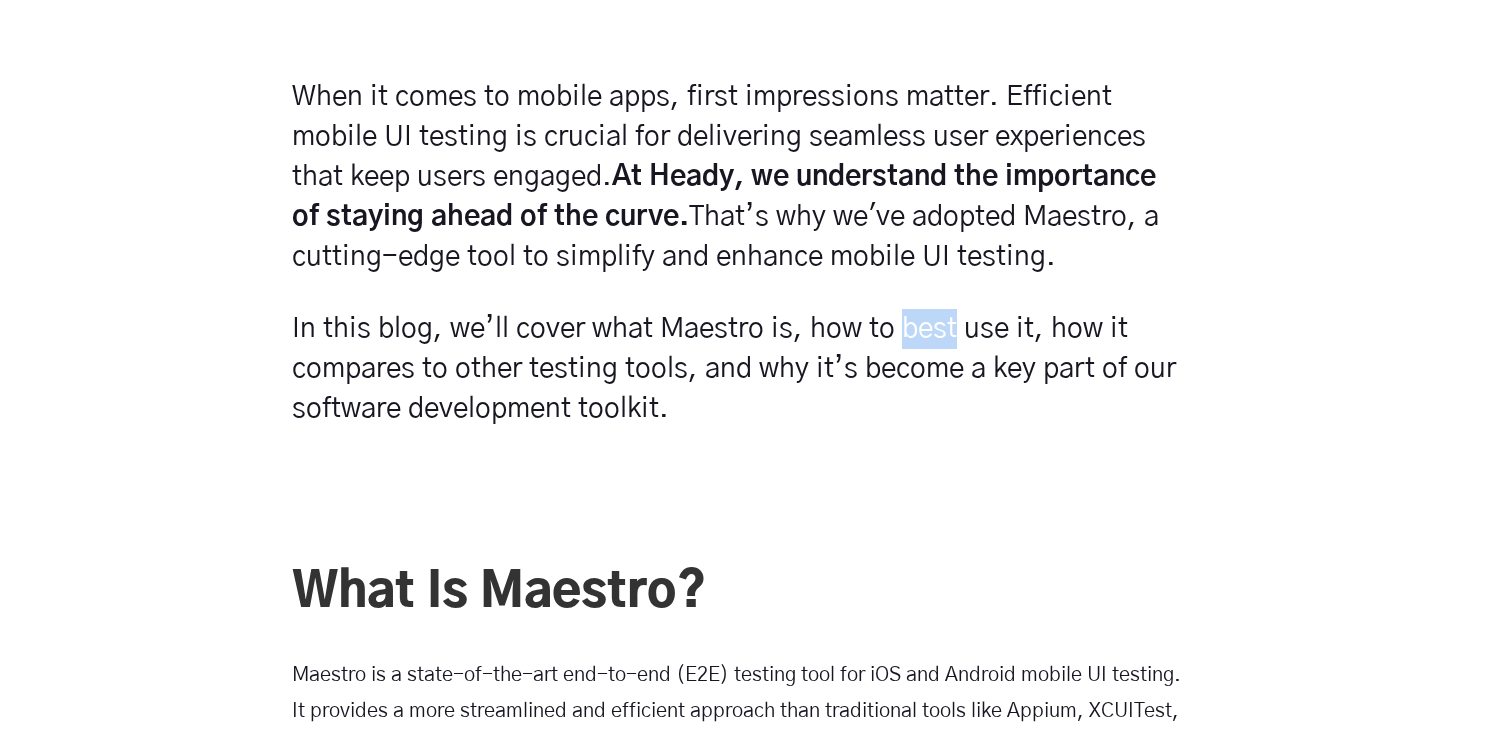 click on "In this blog, we’ll cover what Maestro is, how to best use it, how it compares to other testing tools, and why it’s become a key part of our software development toolkit." at bounding box center [740, 369] 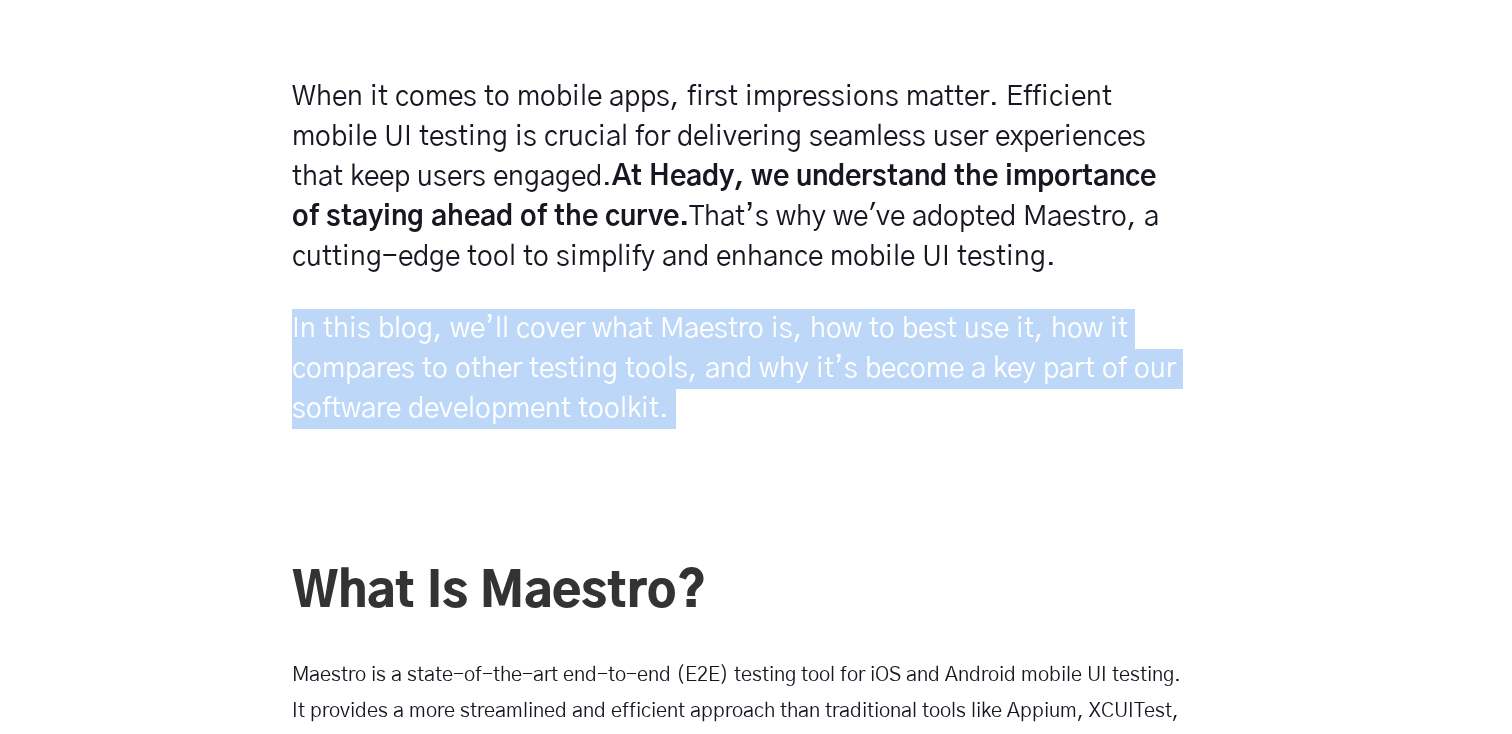 click on "In this blog, we’ll cover what Maestro is, how to best use it, how it compares to other testing tools, and why it’s become a key part of our software development toolkit." at bounding box center [740, 369] 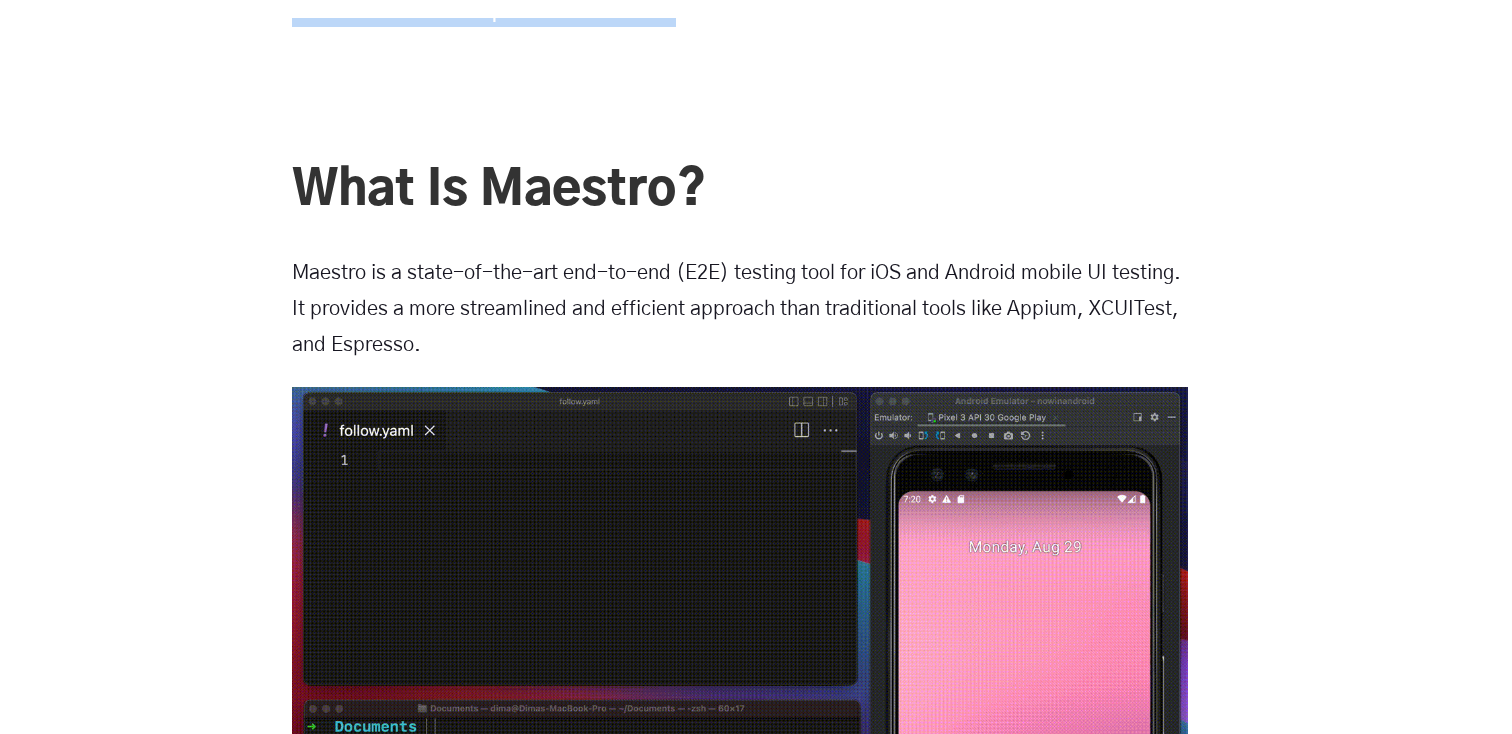 scroll, scrollTop: 1609, scrollLeft: 0, axis: vertical 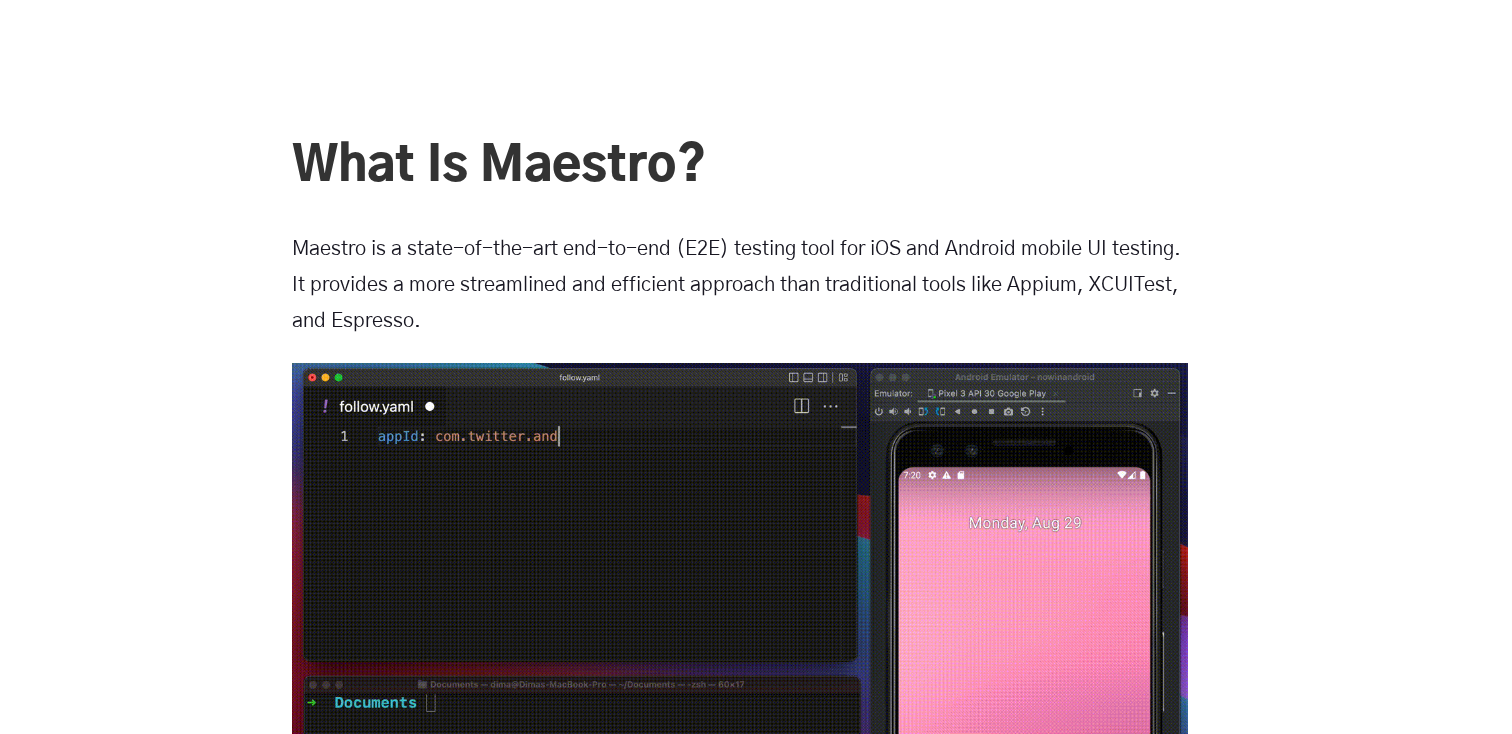 click on "Maestro is a state-of-the-art end-to-end (E2E) testing tool for iOS and Android mobile UI testing. It provides a more streamlined and efficient approach than traditional tools like Appium, XCUITest, and Espresso." at bounding box center (740, 285) 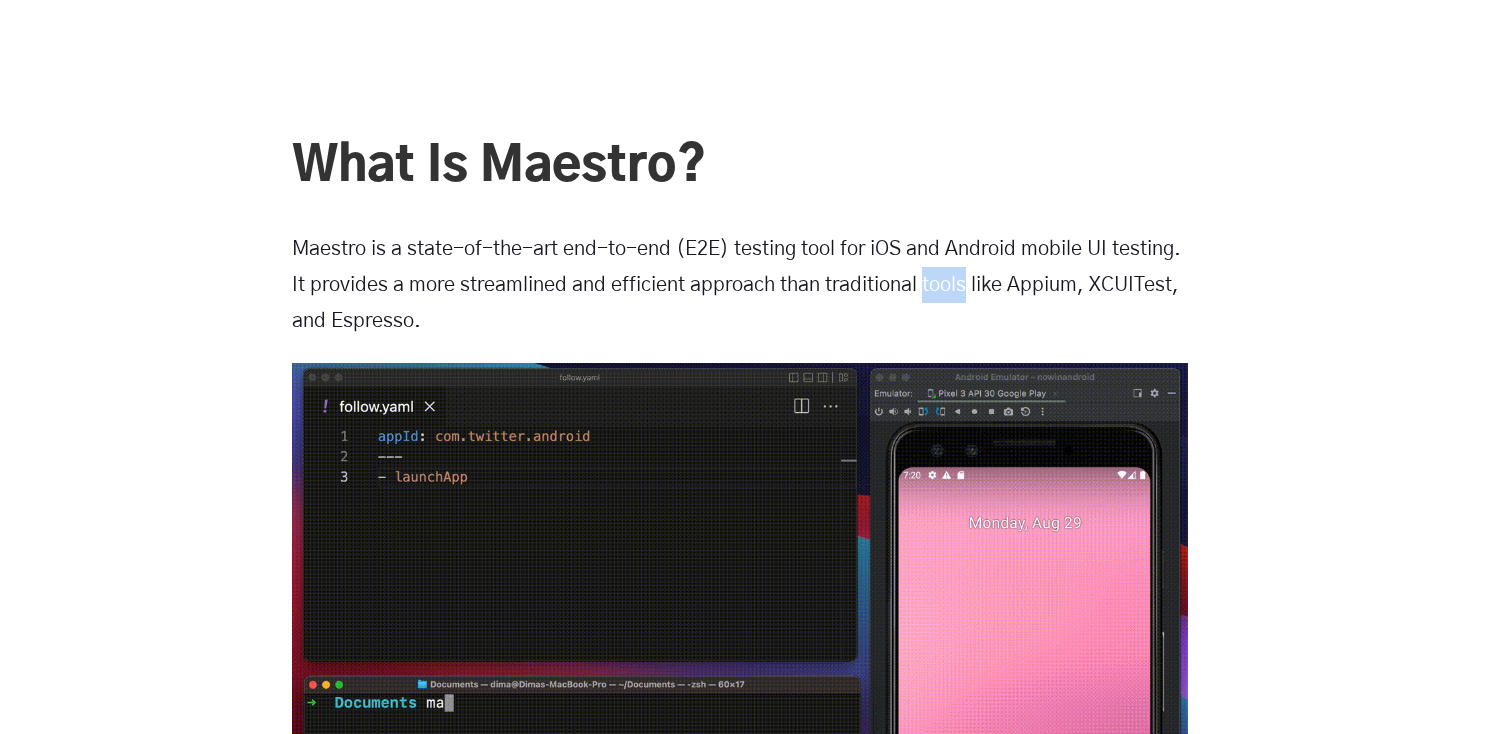 click on "Maestro is a state-of-the-art end-to-end (E2E) testing tool for iOS and Android mobile UI testing. It provides a more streamlined and efficient approach than traditional tools like Appium, XCUITest, and Espresso." at bounding box center [740, 285] 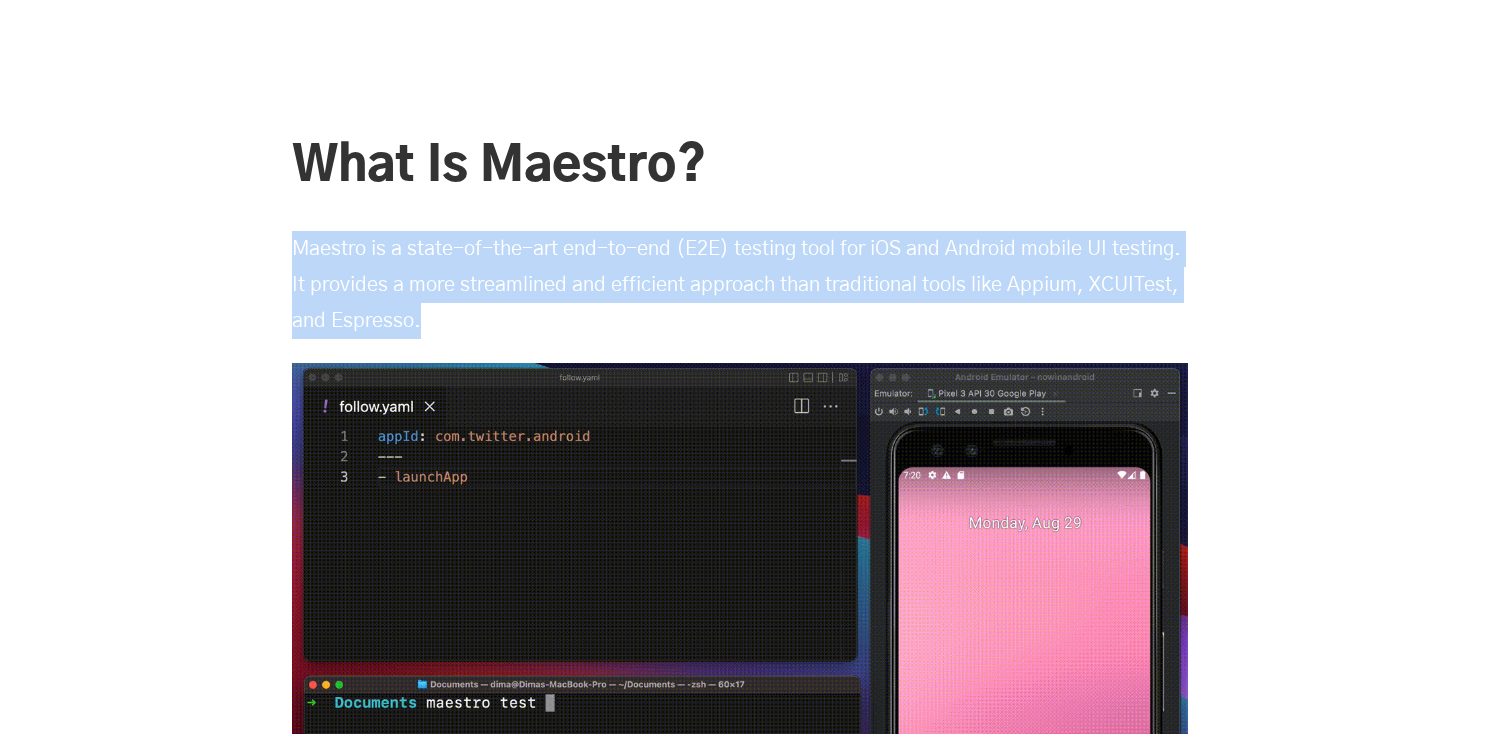 click on "Maestro is a state-of-the-art end-to-end (E2E) testing tool for iOS and Android mobile UI testing. It provides a more streamlined and efficient approach than traditional tools like Appium, XCUITest, and Espresso." at bounding box center [740, 285] 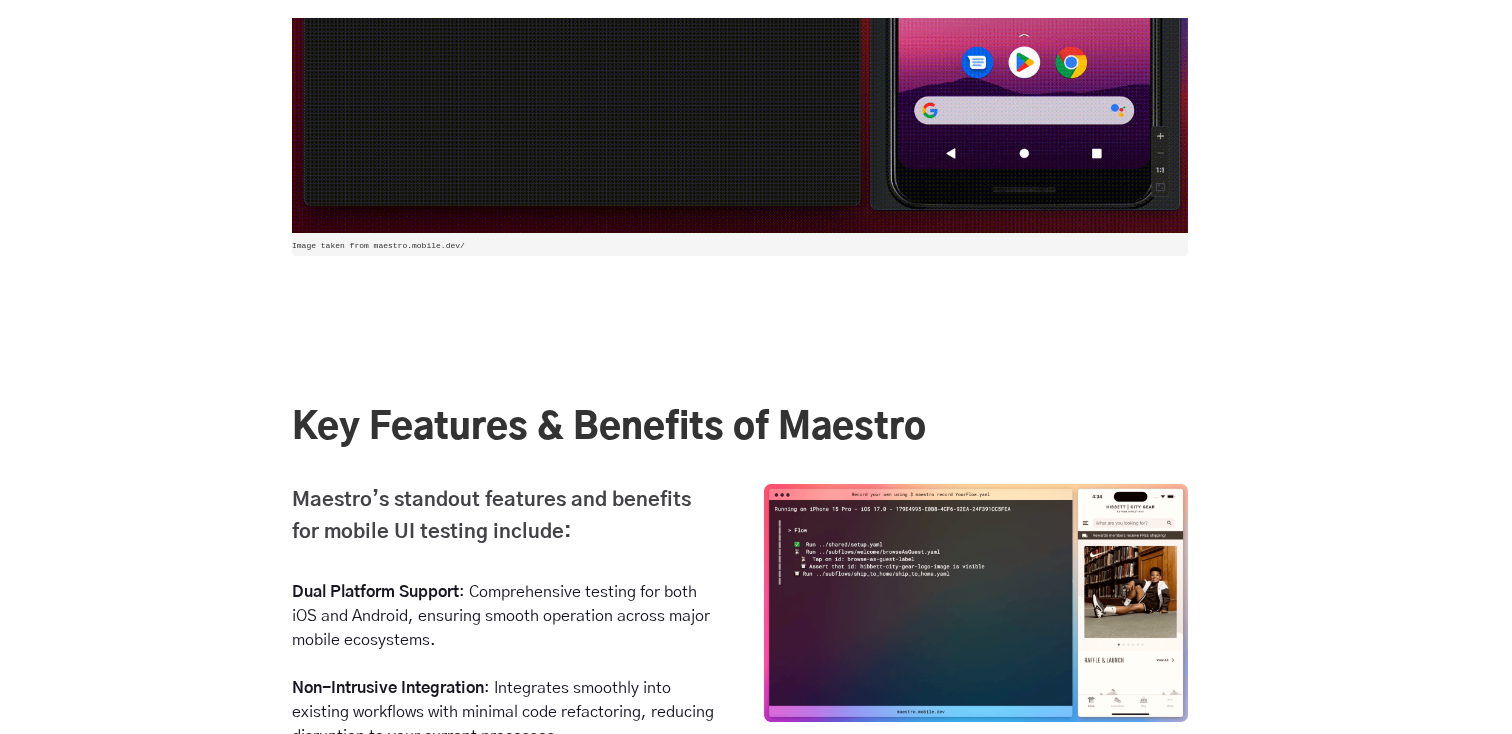 scroll, scrollTop: 2435, scrollLeft: 0, axis: vertical 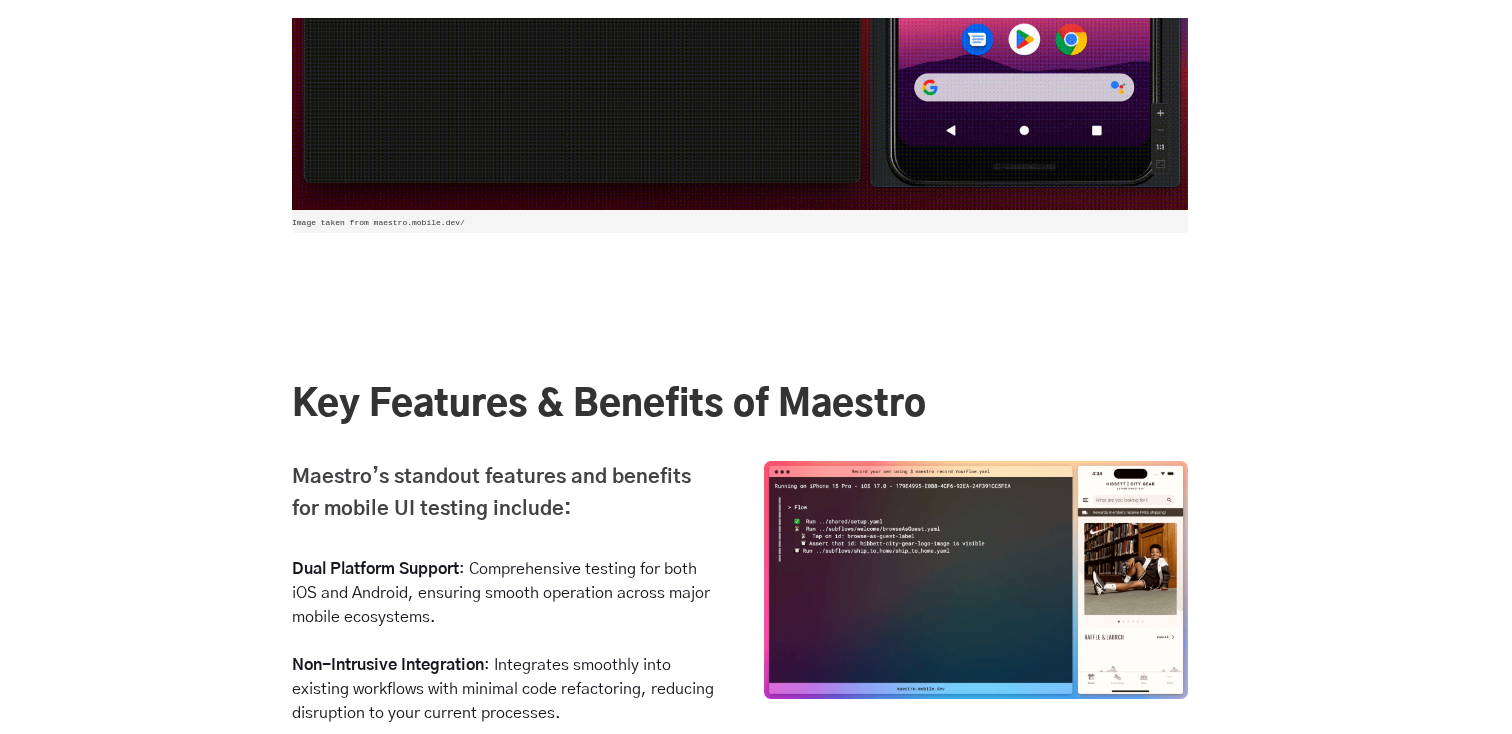click on "Key Features & Benefits of Maestro" at bounding box center (740, 405) 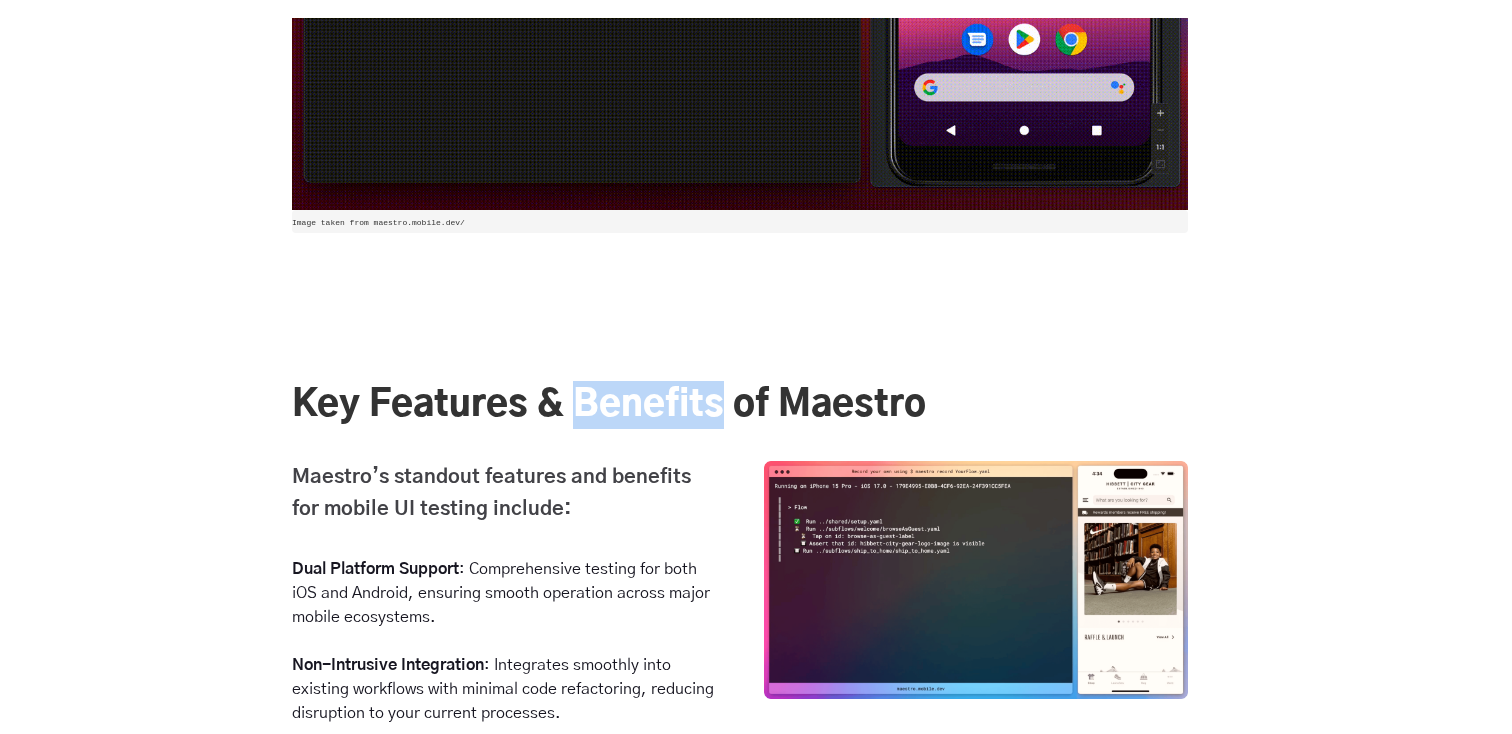 click on "Key Features & Benefits of Maestro" at bounding box center (740, 405) 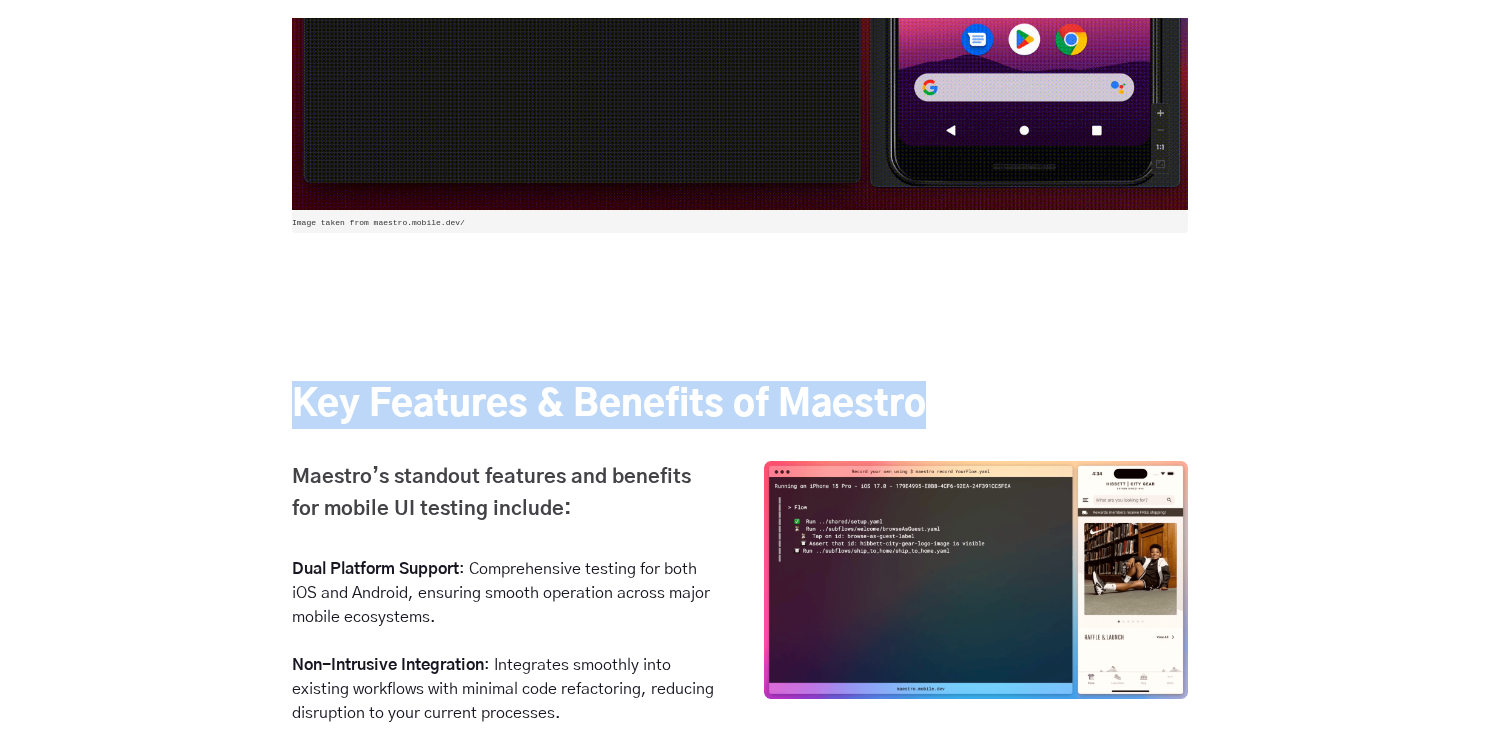 click on "Key Features & Benefits of Maestro" at bounding box center [740, 405] 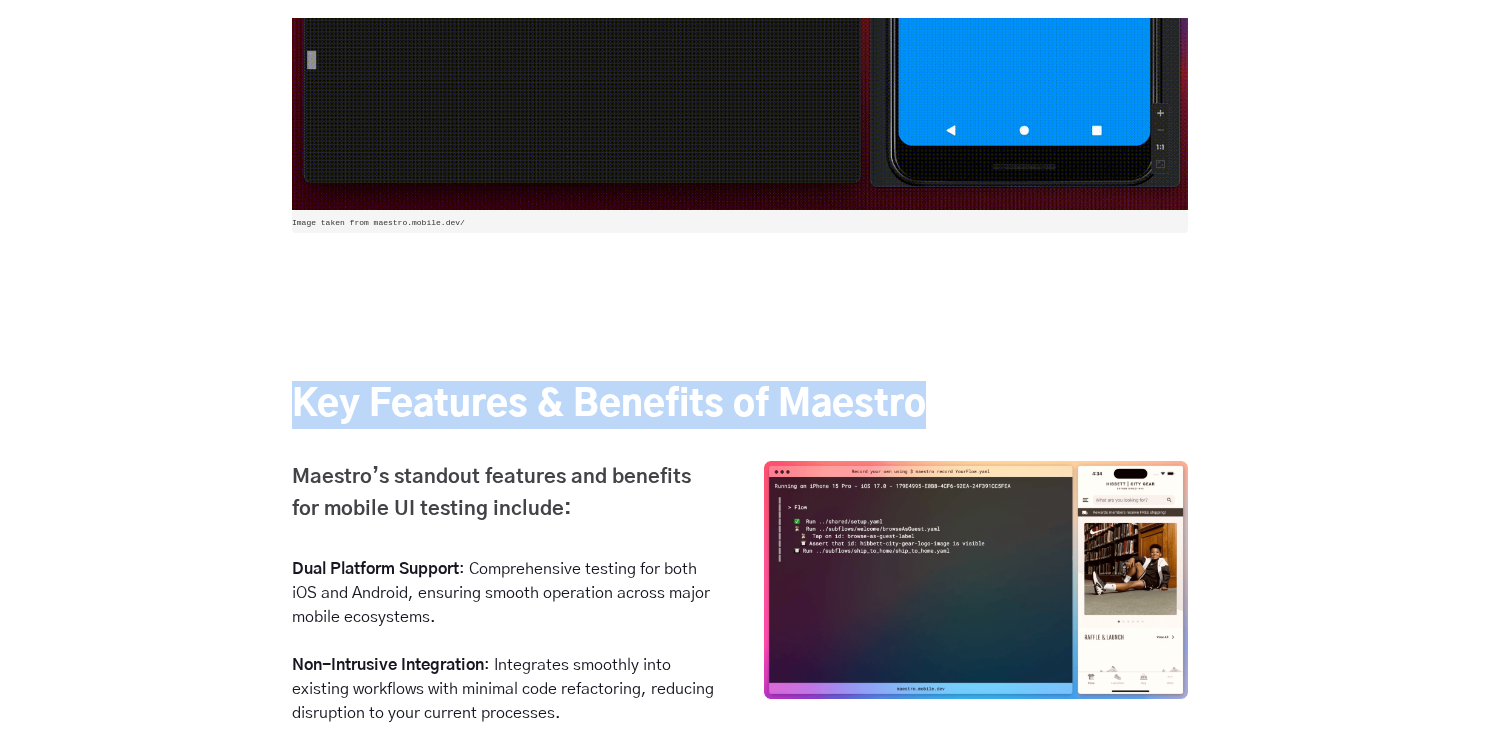scroll, scrollTop: 2513, scrollLeft: 0, axis: vertical 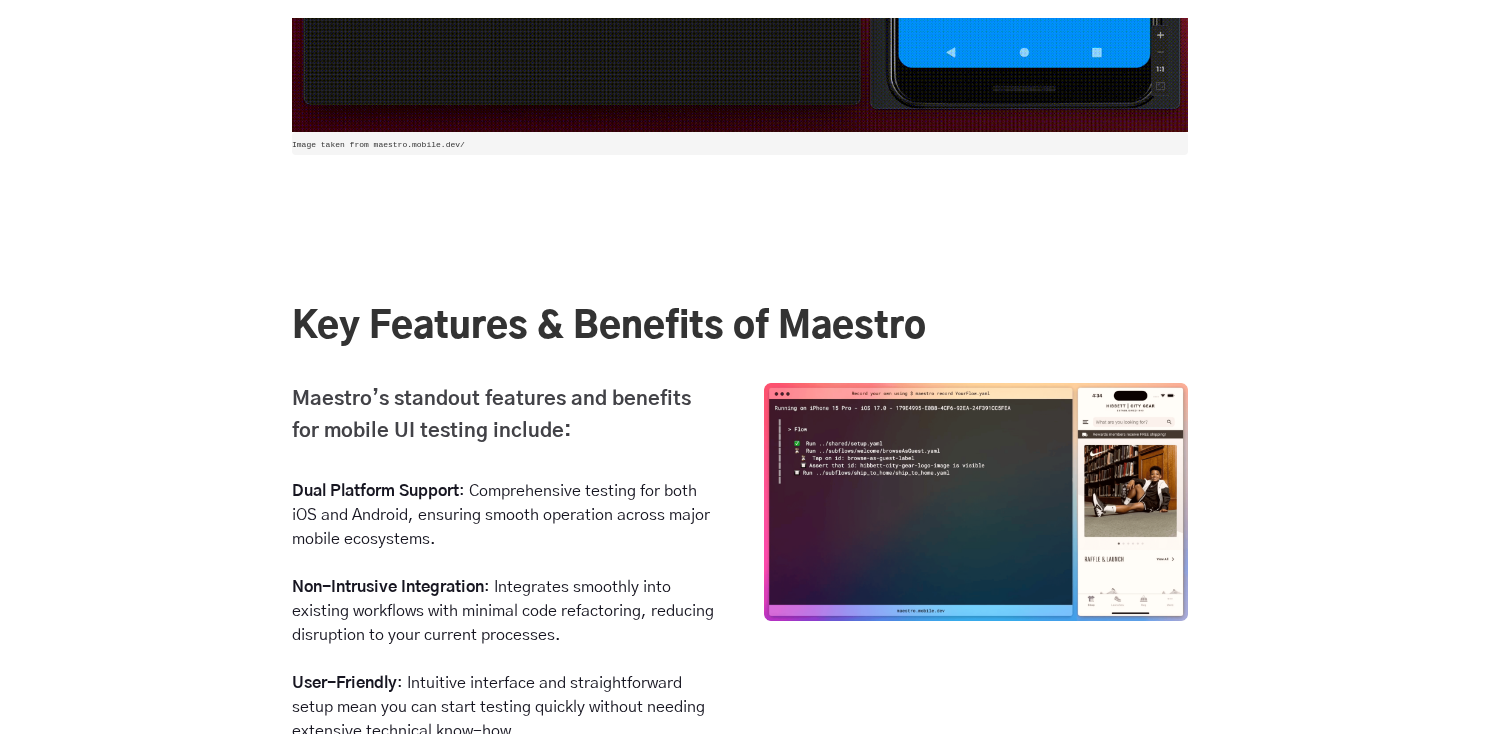 click on "Maestro’s standout features and benefits for mobile UI testing include:" at bounding box center [491, 415] 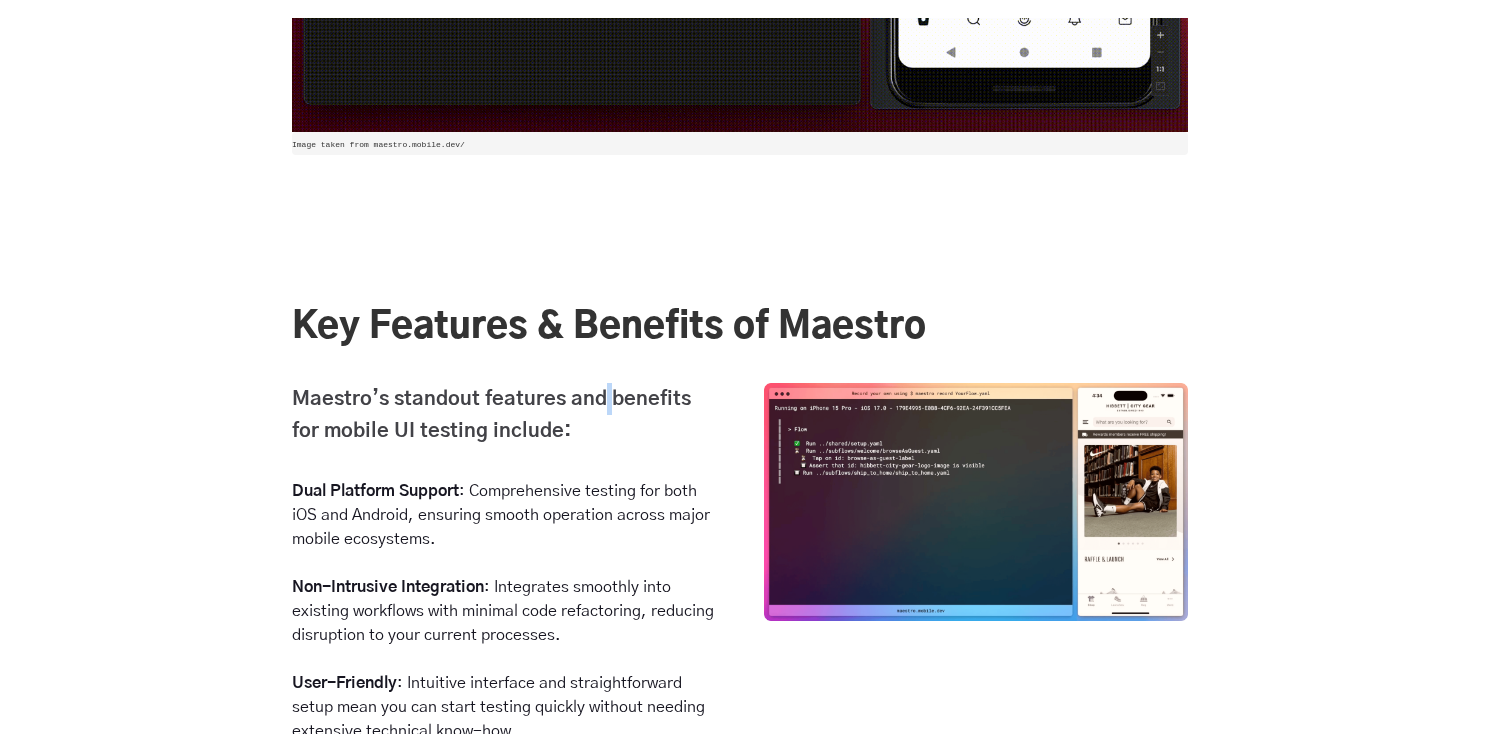 click on "Maestro’s standout features and benefits for mobile UI testing include:" at bounding box center [491, 415] 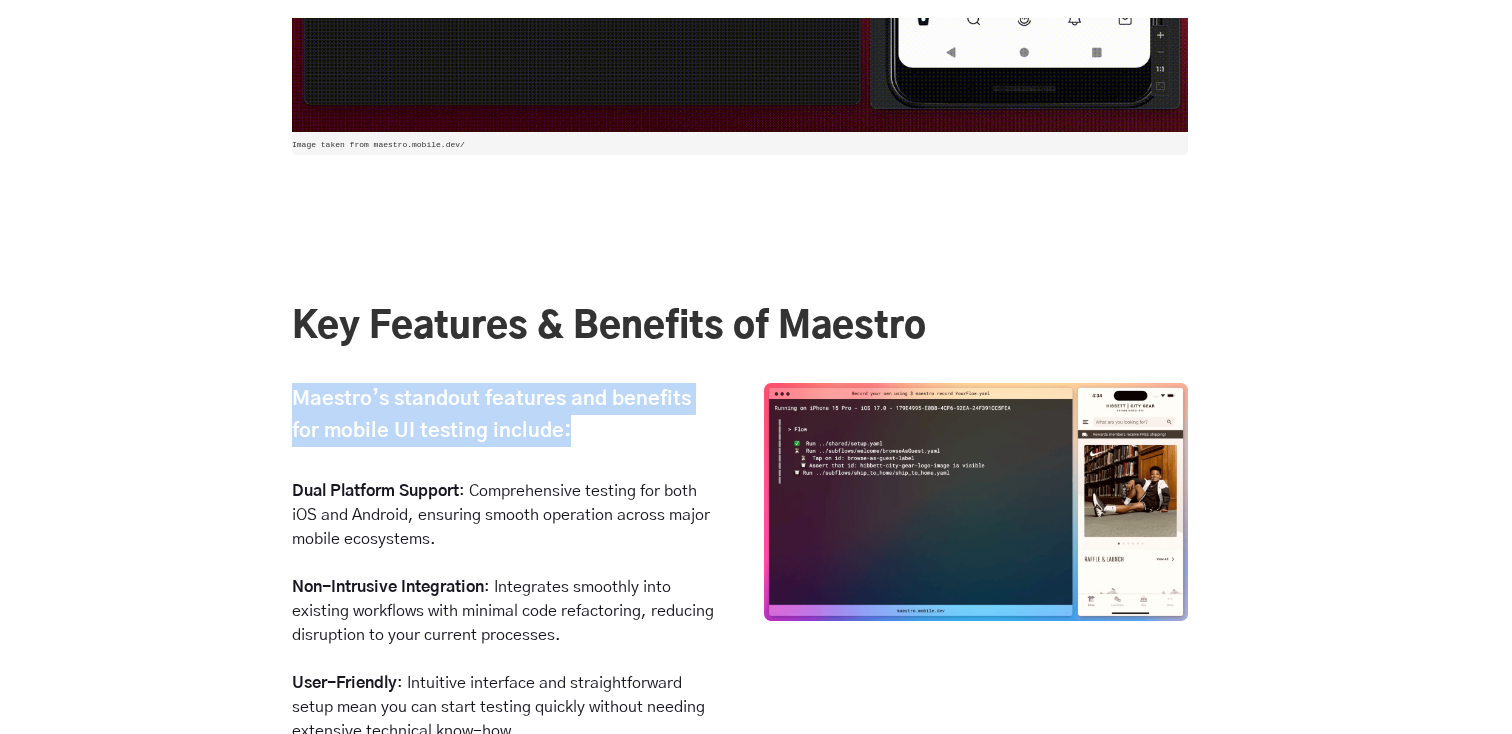 click on "Maestro’s standout features and benefits for mobile UI testing include:" at bounding box center [491, 415] 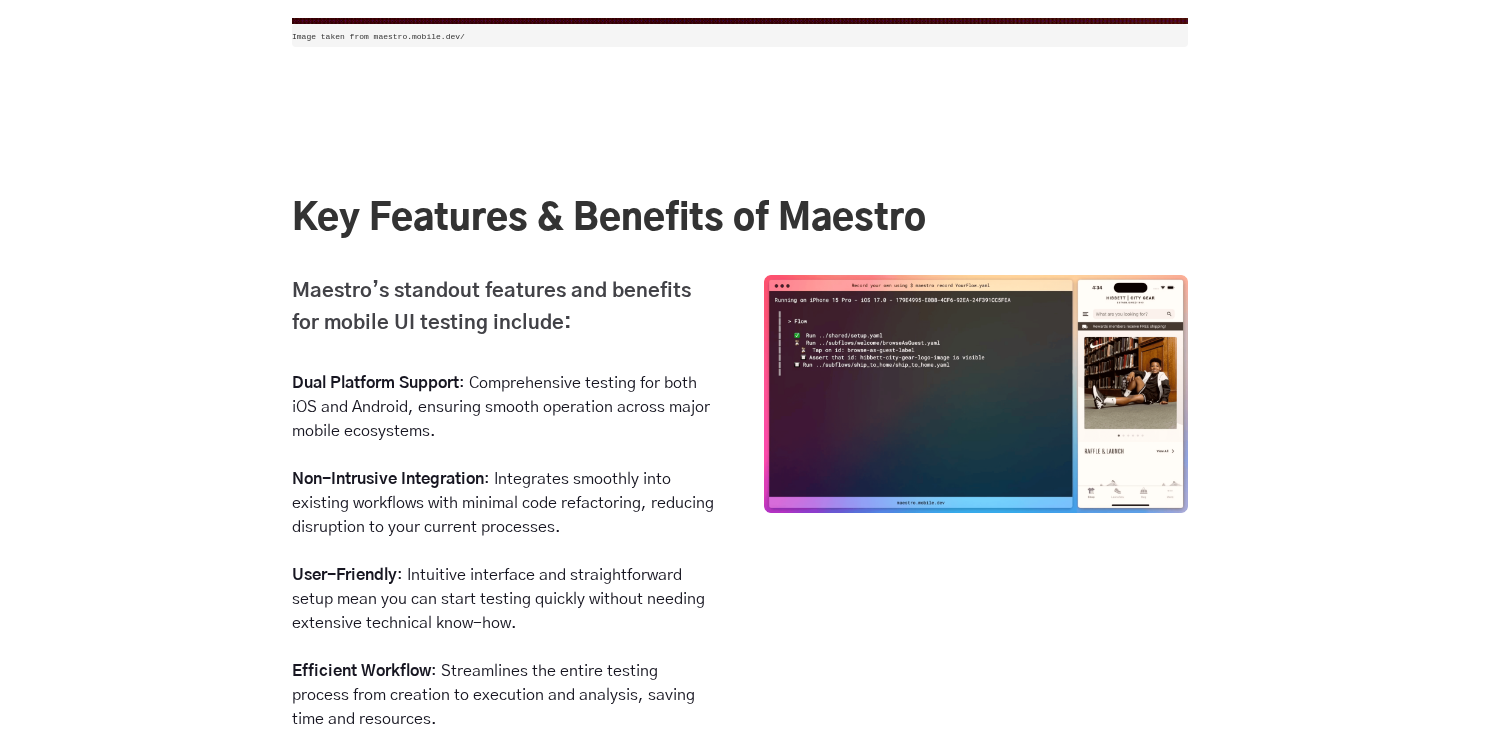 click on "Dual Platform Support : Comprehensive testing for both iOS and Android, ensuring smooth operation across major mobile ecosystems." at bounding box center (504, 407) 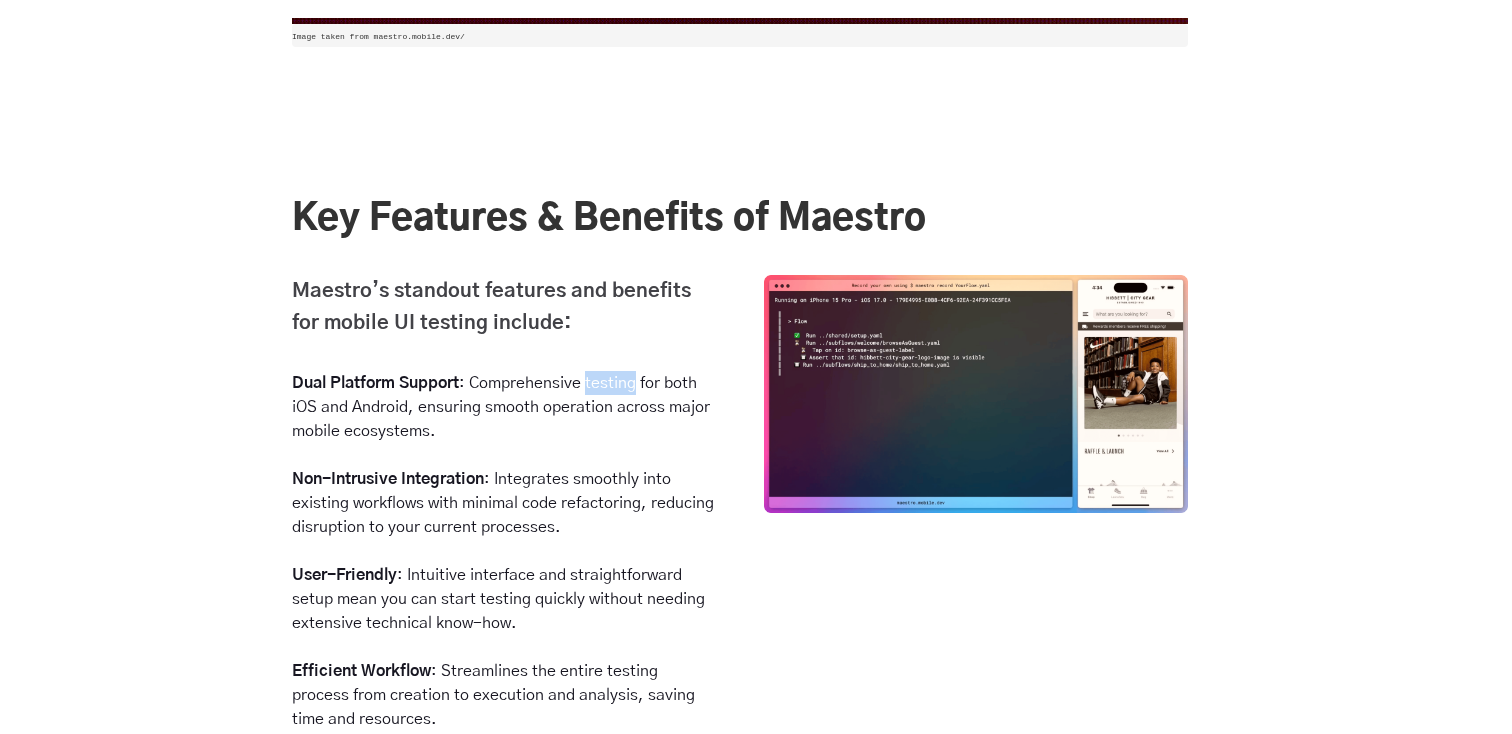 click on "Dual Platform Support : Comprehensive testing for both iOS and Android, ensuring smooth operation across major mobile ecosystems." at bounding box center (504, 407) 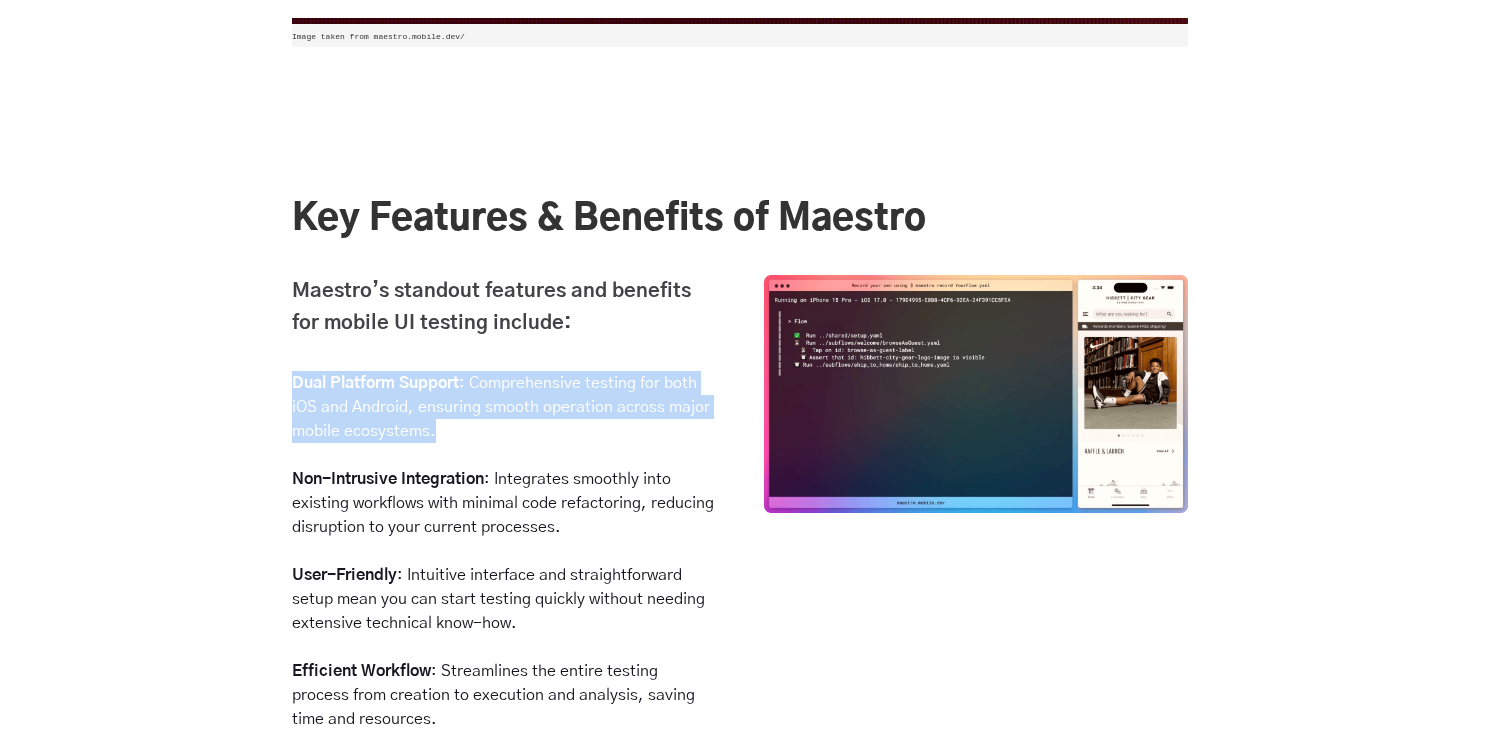 click on "Dual Platform Support : Comprehensive testing for both iOS and Android, ensuring smooth operation across major mobile ecosystems." at bounding box center [504, 407] 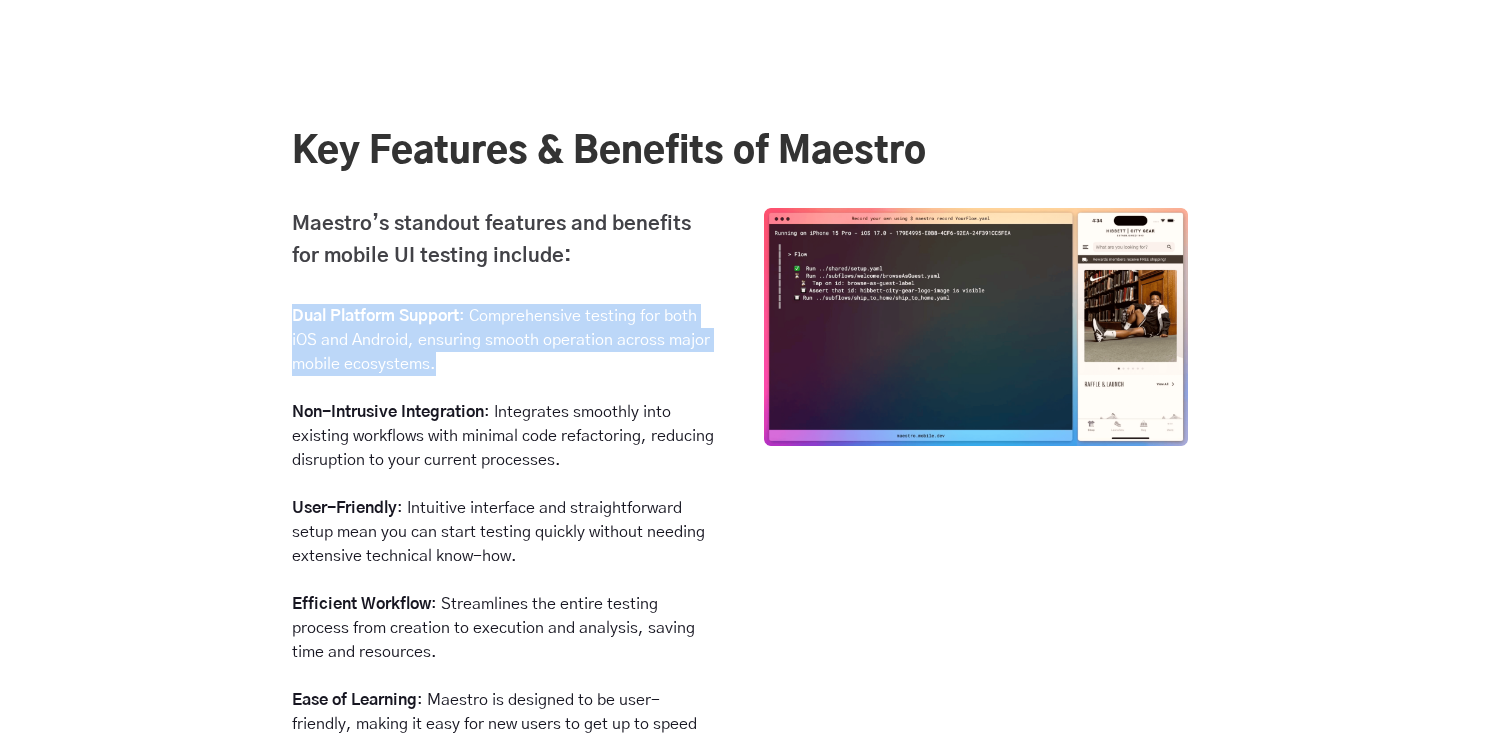 scroll, scrollTop: 2712, scrollLeft: 0, axis: vertical 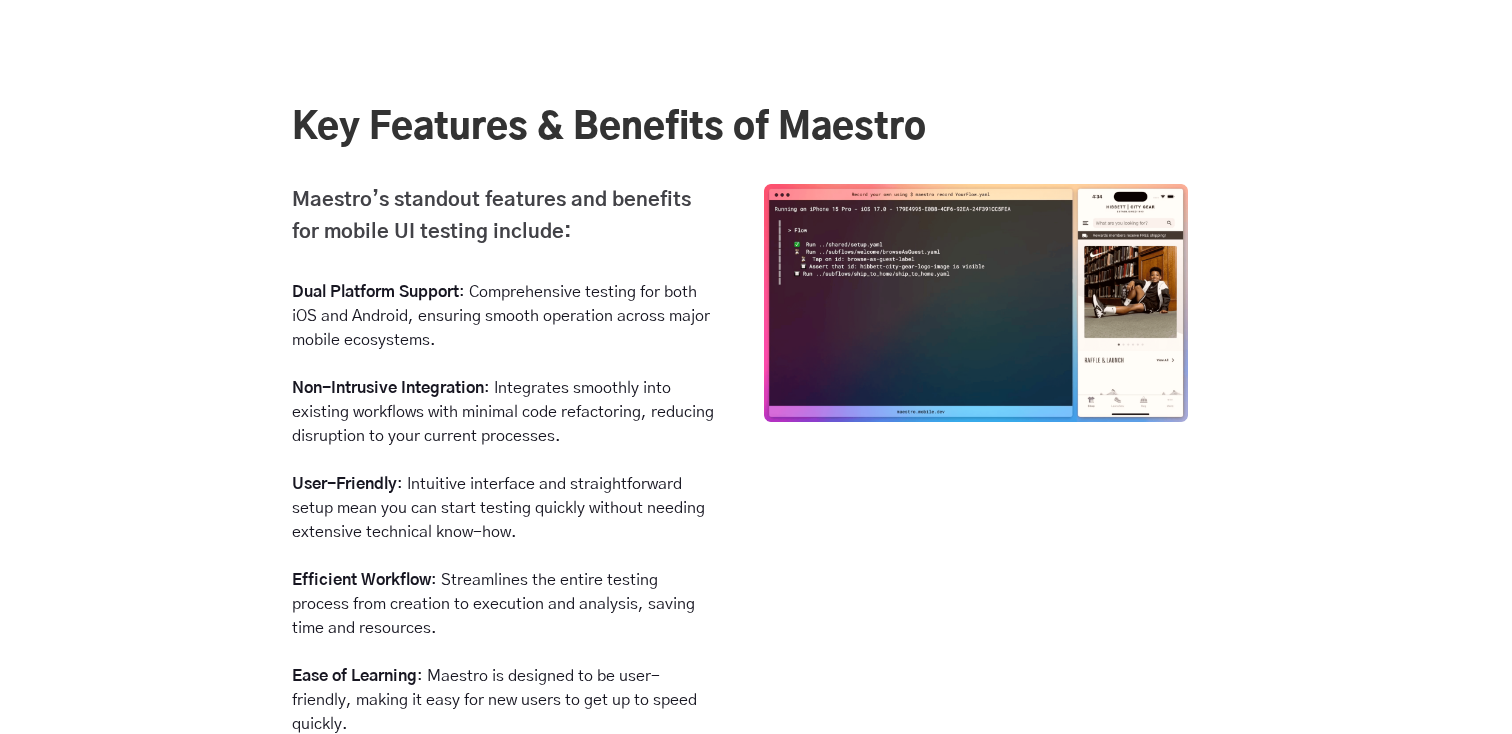 click on "Non-Intrusive Integration : Integrates smoothly into existing workflows with minimal code refactoring, reducing disruption to your current processes." at bounding box center (504, 412) 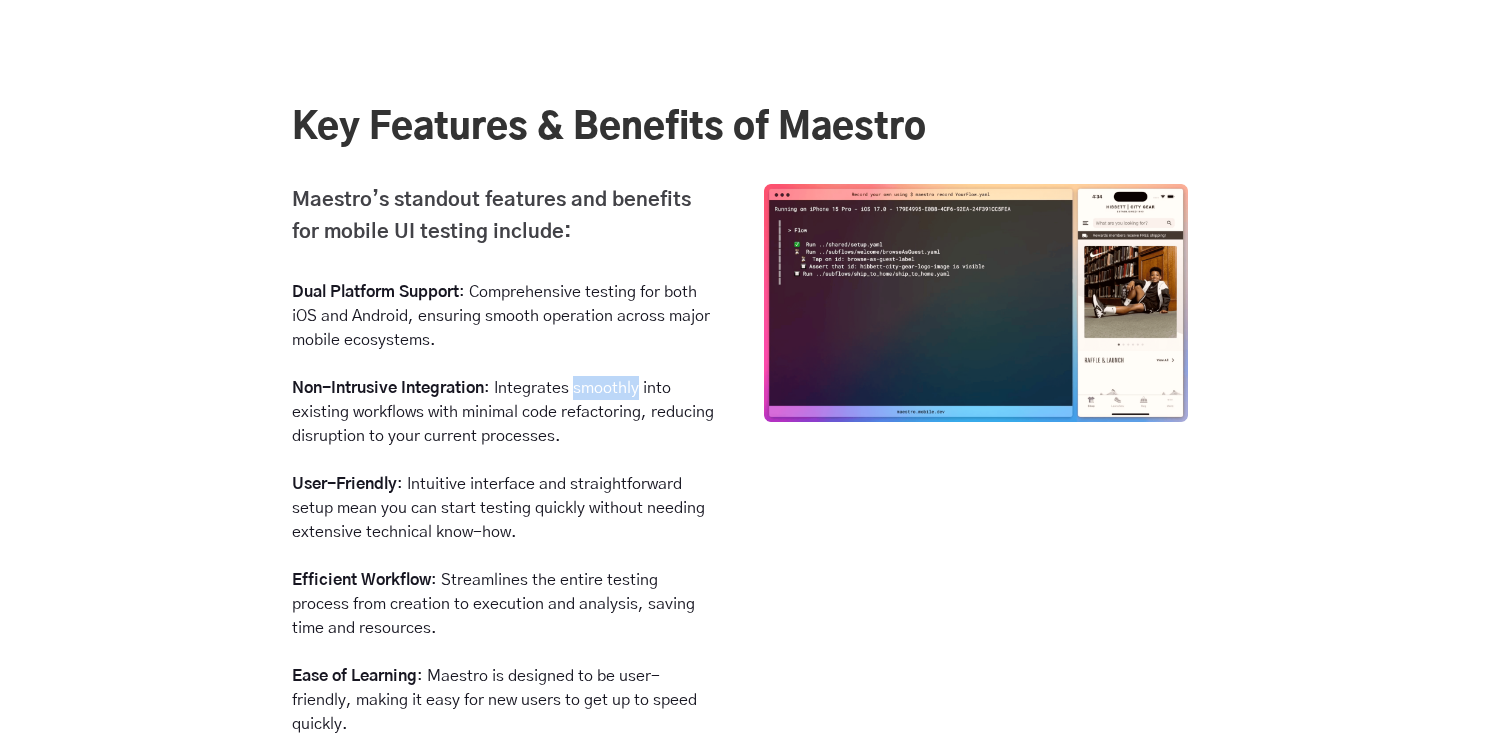 click on "Non-Intrusive Integration : Integrates smoothly into existing workflows with minimal code refactoring, reducing disruption to your current processes." at bounding box center [504, 412] 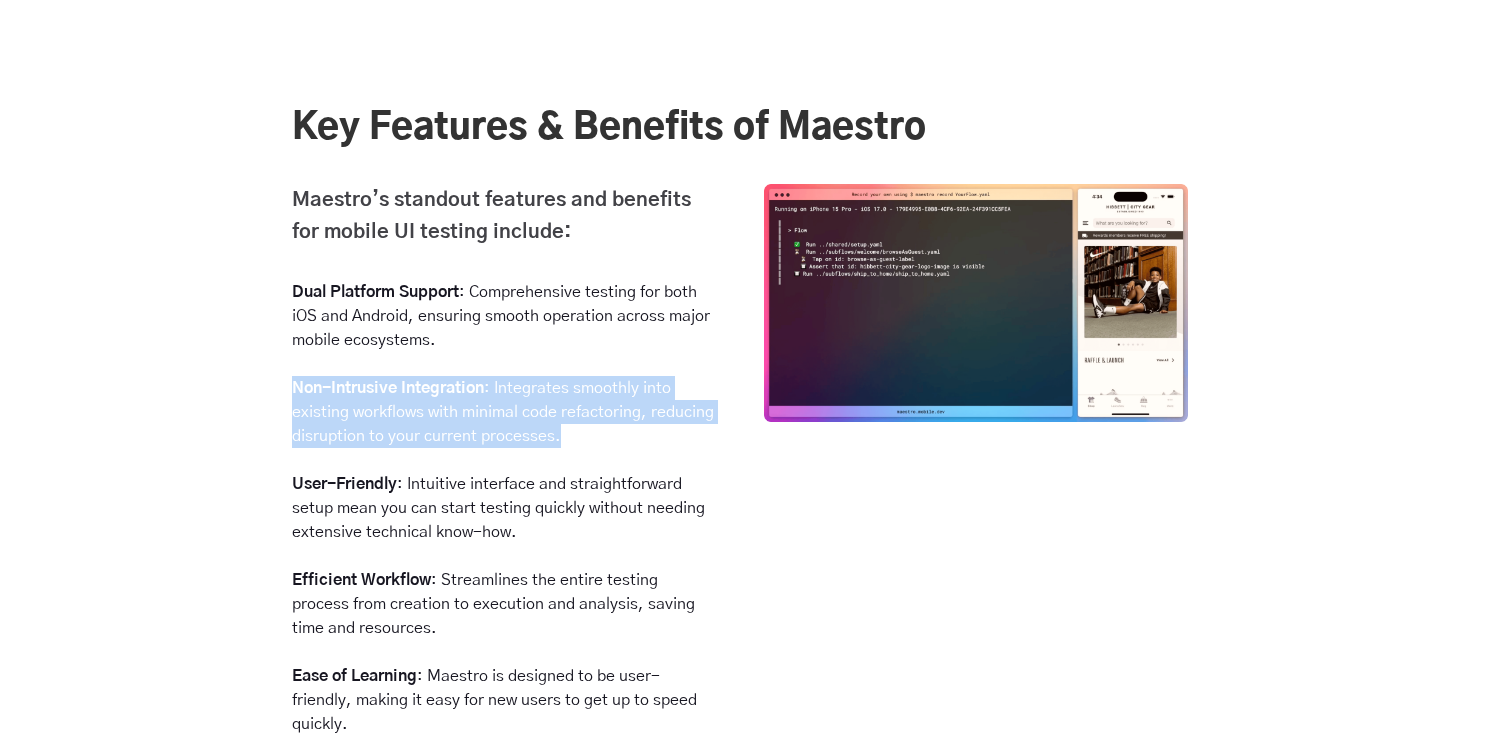 click on "Non-Intrusive Integration : Integrates smoothly into existing workflows with minimal code refactoring, reducing disruption to your current processes." at bounding box center (504, 412) 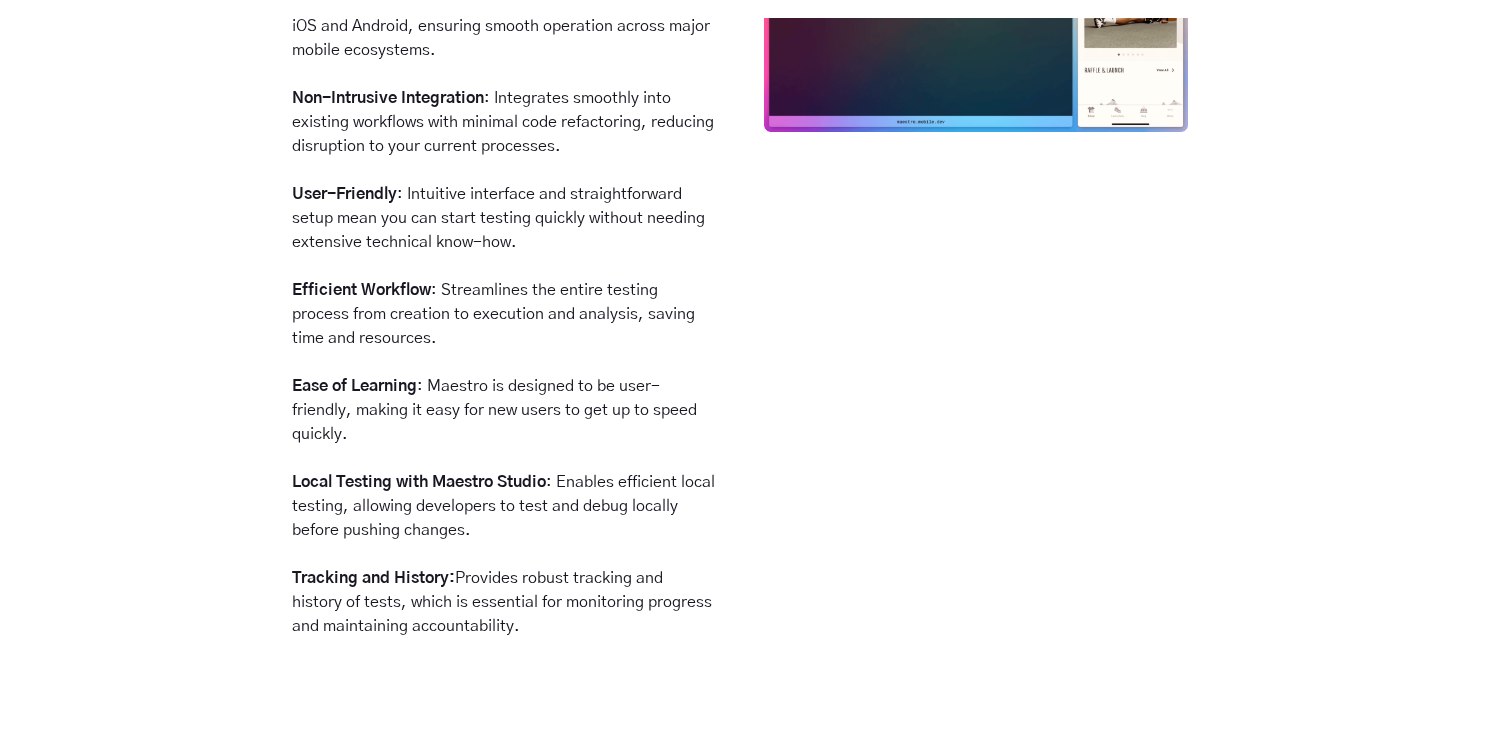click on "Ease of Learning : Maestro is designed to be user-friendly, making it easy for new users to get up to speed quickly." at bounding box center [504, 410] 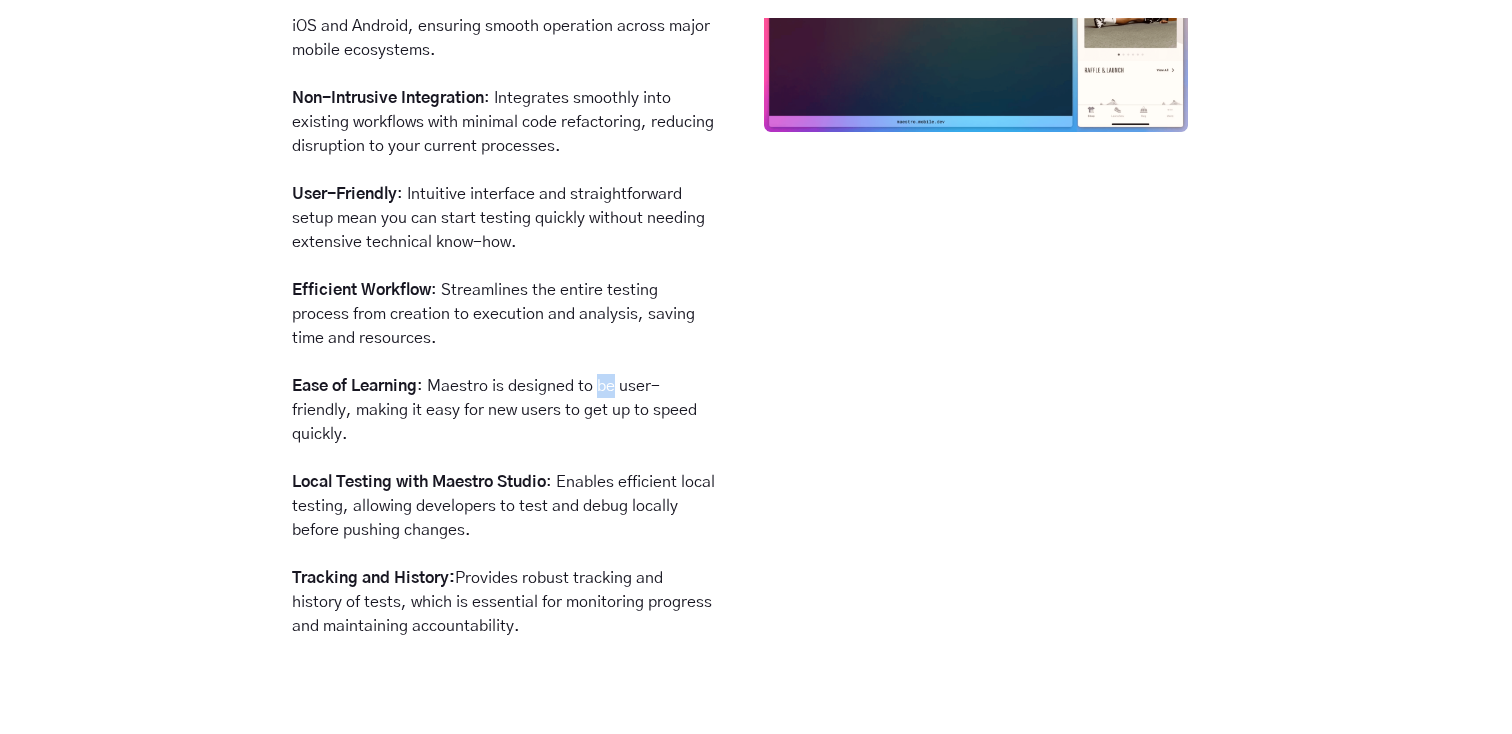 click on "Ease of Learning : Maestro is designed to be user-friendly, making it easy for new users to get up to speed quickly." at bounding box center [504, 410] 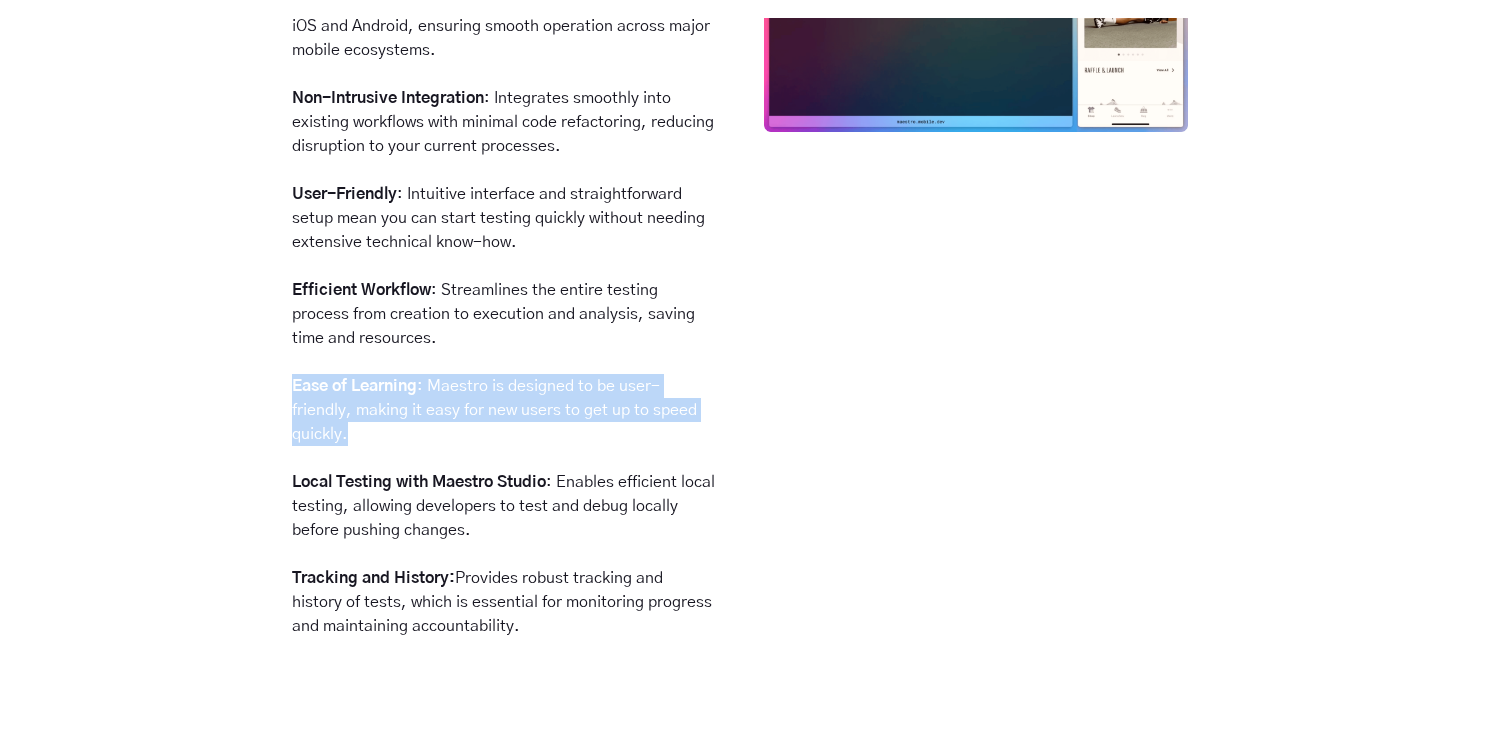 click on "Ease of Learning : Maestro is designed to be user-friendly, making it easy for new users to get up to speed quickly." at bounding box center [504, 410] 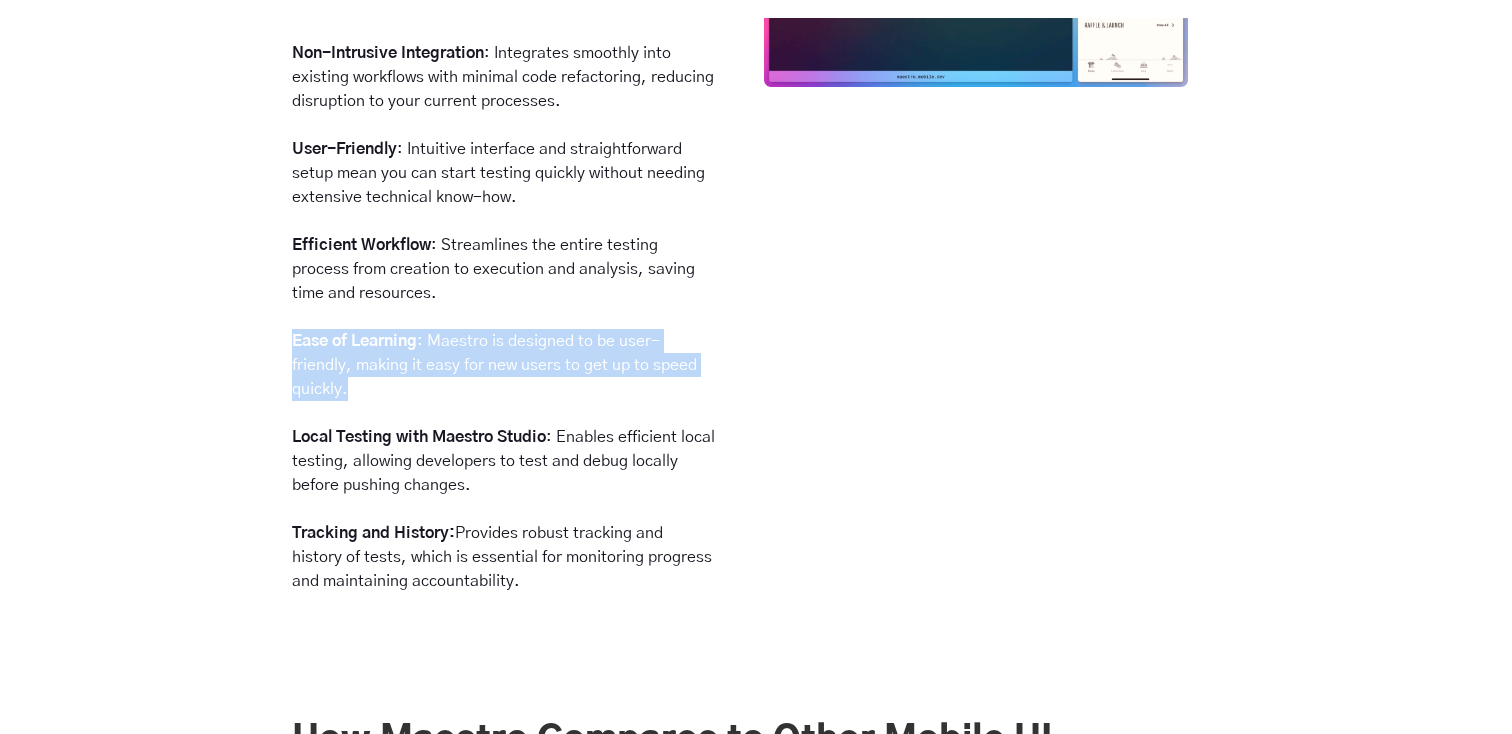 click on "Ease of Learning : Maestro is designed to be user-friendly, making it easy for new users to get up to speed quickly." at bounding box center [504, 365] 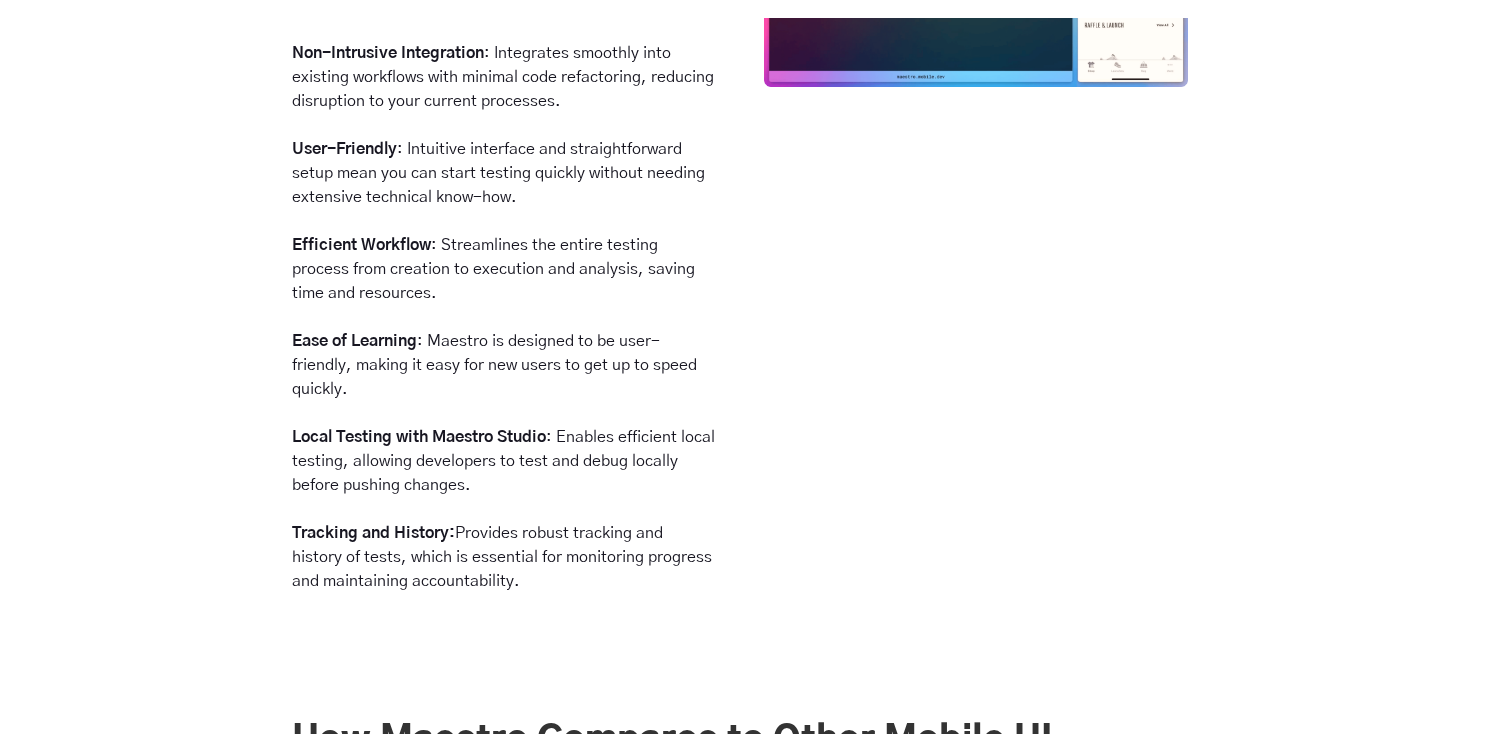 click on "Ease of Learning : Maestro is designed to be user-friendly, making it easy for new users to get up to speed quickly." at bounding box center (504, 365) 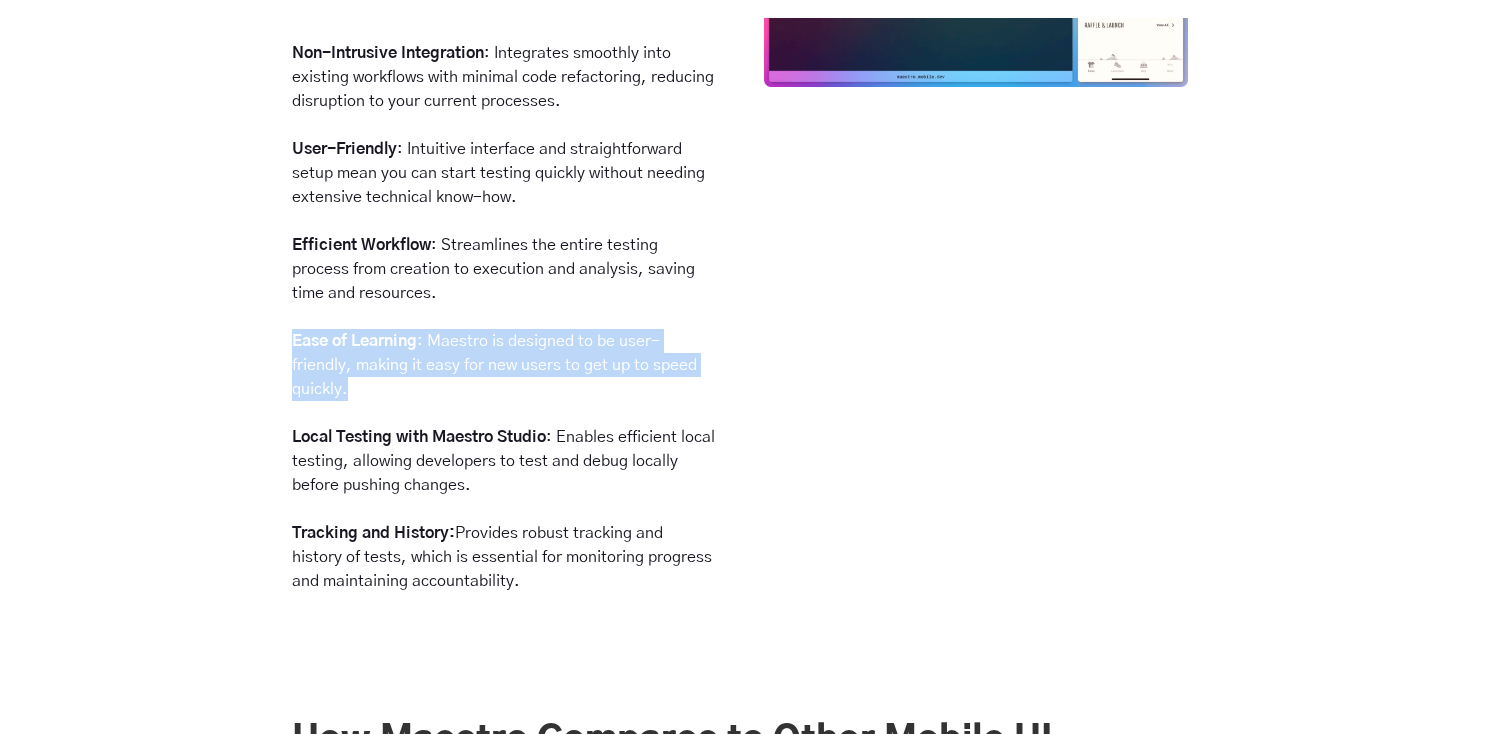 click on "Ease of Learning : Maestro is designed to be user-friendly, making it easy for new users to get up to speed quickly." at bounding box center (504, 365) 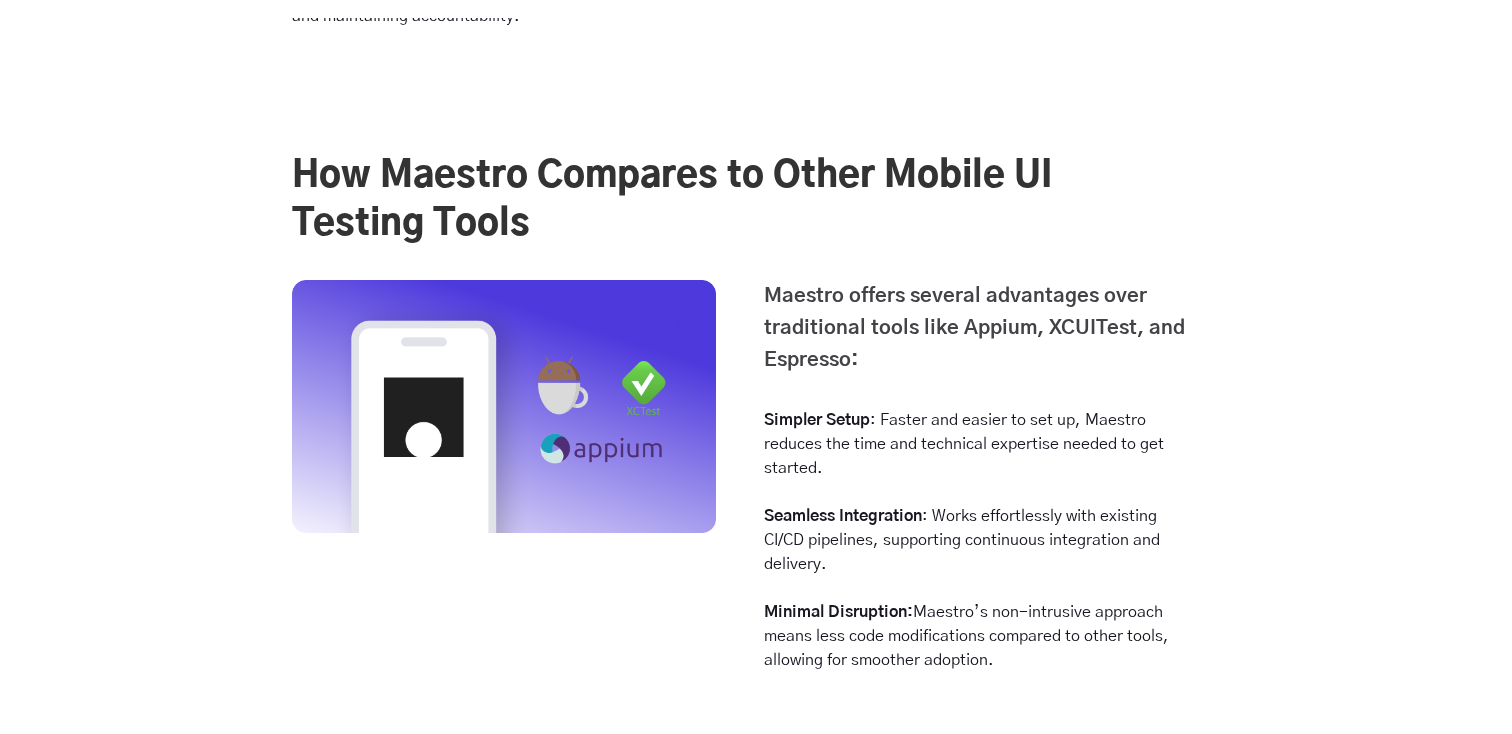 scroll, scrollTop: 3838, scrollLeft: 0, axis: vertical 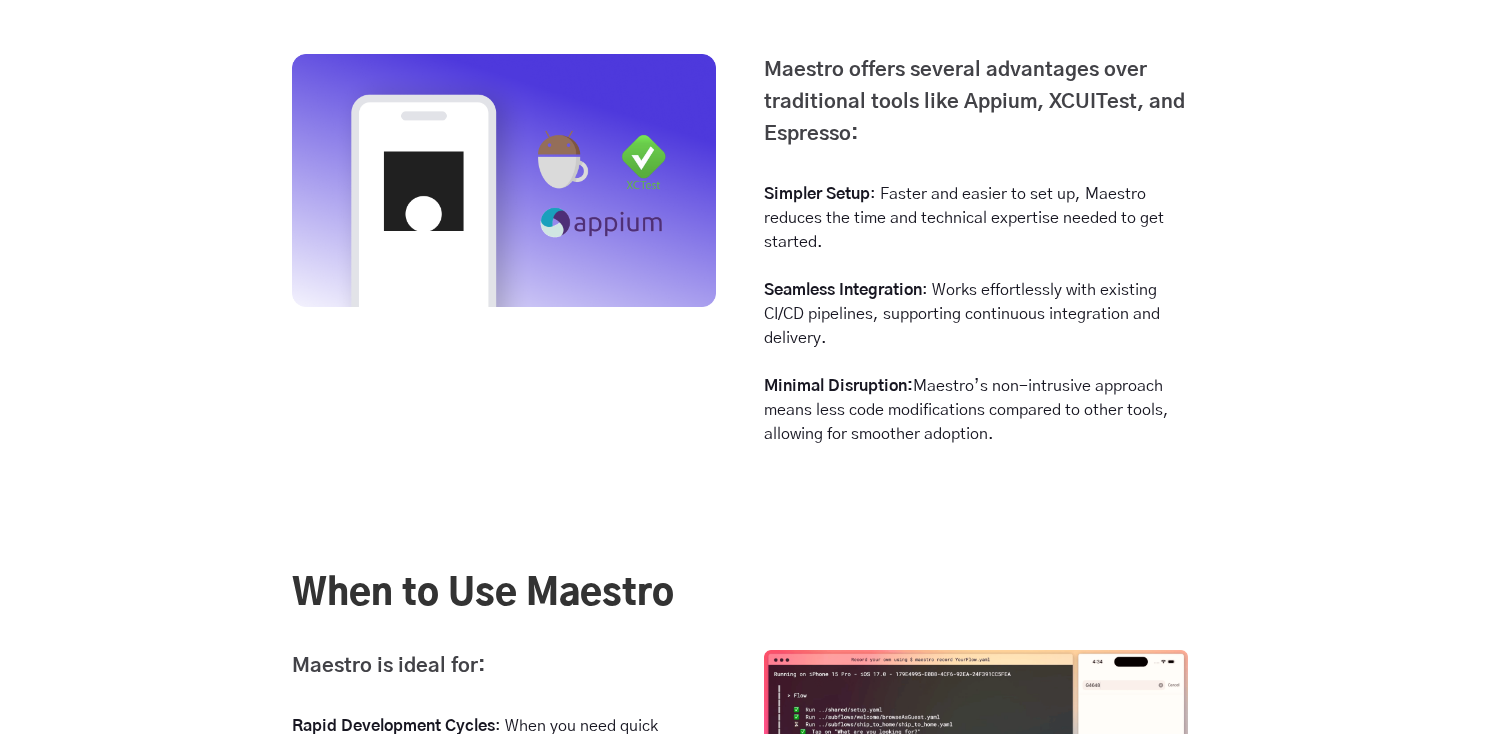 click on "Maestro offers several advantages over traditional tools like Appium, XCUITest, and Espresso:
Simpler Setup : Faster and easier to set up, Maestro reduces the time and technical expertise needed to get started.
Seamless Integration : Works effortlessly with existing CI/CD pipelines, supporting continuous integration and delivery.
Minimal Disruption:  Maestro’s non-intrusive approach means less code modifications compared to other tools, allowing for smoother adoption." at bounding box center (964, 262) 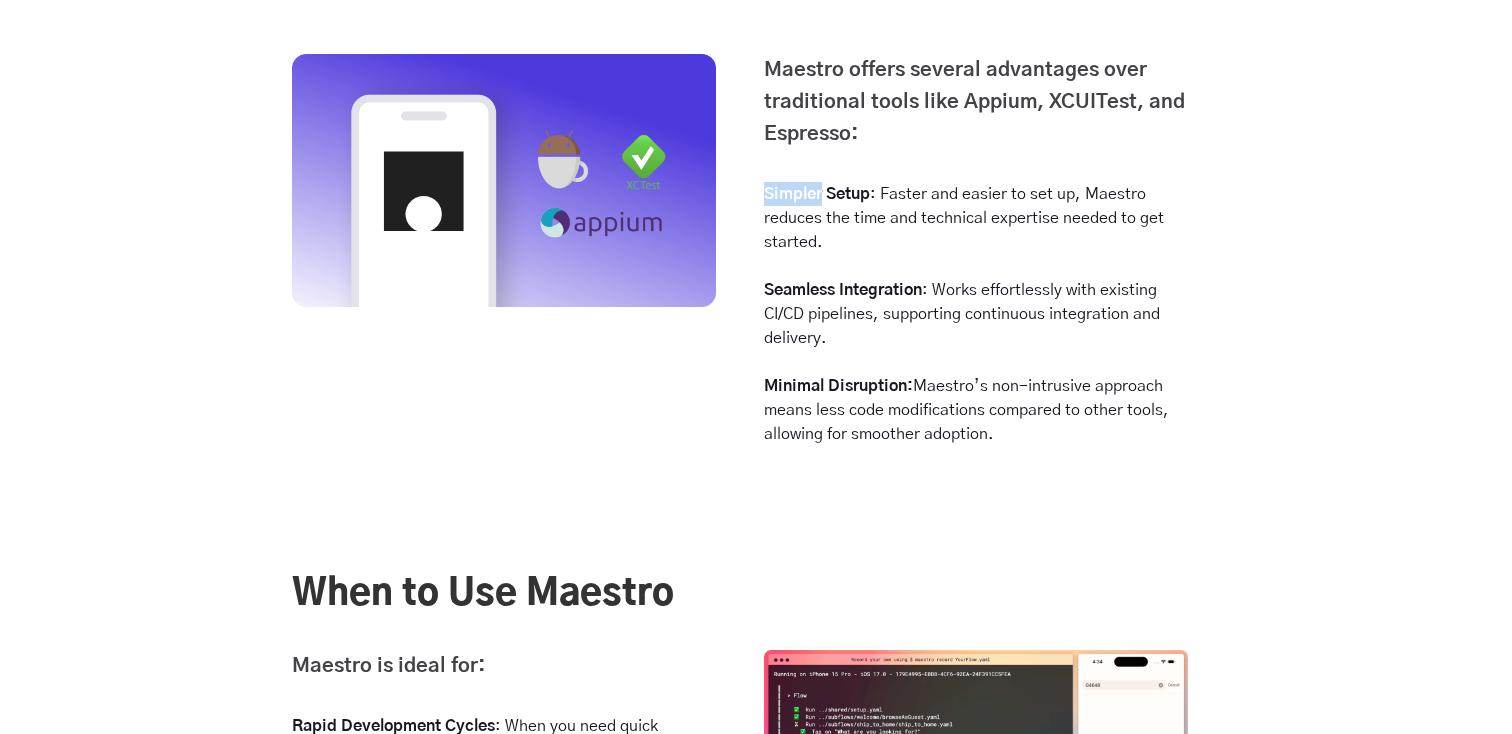 click on "Maestro offers several advantages over traditional tools like Appium, XCUITest, and Espresso:
Simpler Setup : Faster and easier to set up, Maestro reduces the time and technical expertise needed to get started.
Seamless Integration : Works effortlessly with existing CI/CD pipelines, supporting continuous integration and delivery.
Minimal Disruption:  Maestro’s non-intrusive approach means less code modifications compared to other tools, allowing for smoother adoption." at bounding box center (964, 262) 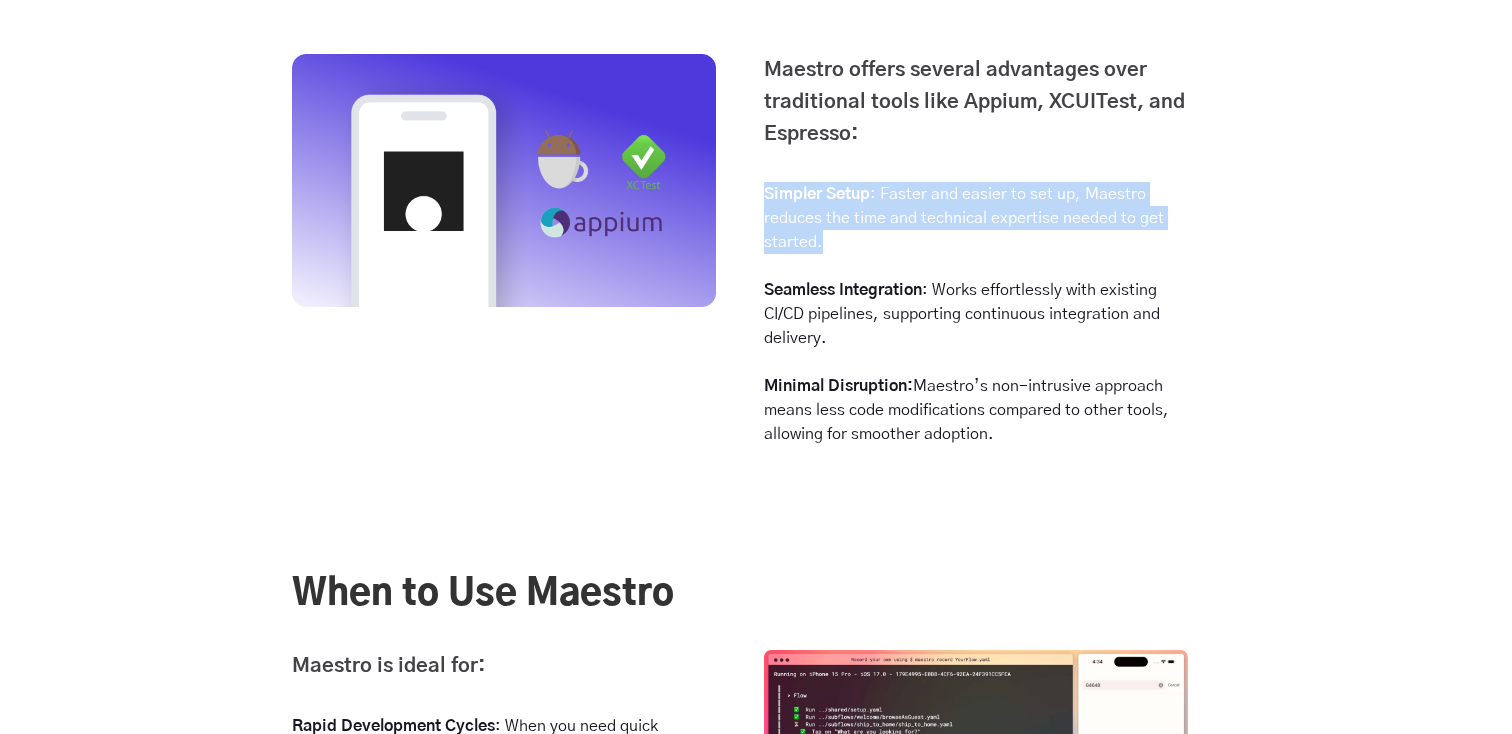 click on "Maestro offers several advantages over traditional tools like Appium, XCUITest, and Espresso:
Simpler Setup : Faster and easier to set up, Maestro reduces the time and technical expertise needed to get started.
Seamless Integration : Works effortlessly with existing CI/CD pipelines, supporting continuous integration and delivery.
Minimal Disruption:  Maestro’s non-intrusive approach means less code modifications compared to other tools, allowing for smoother adoption." at bounding box center (964, 262) 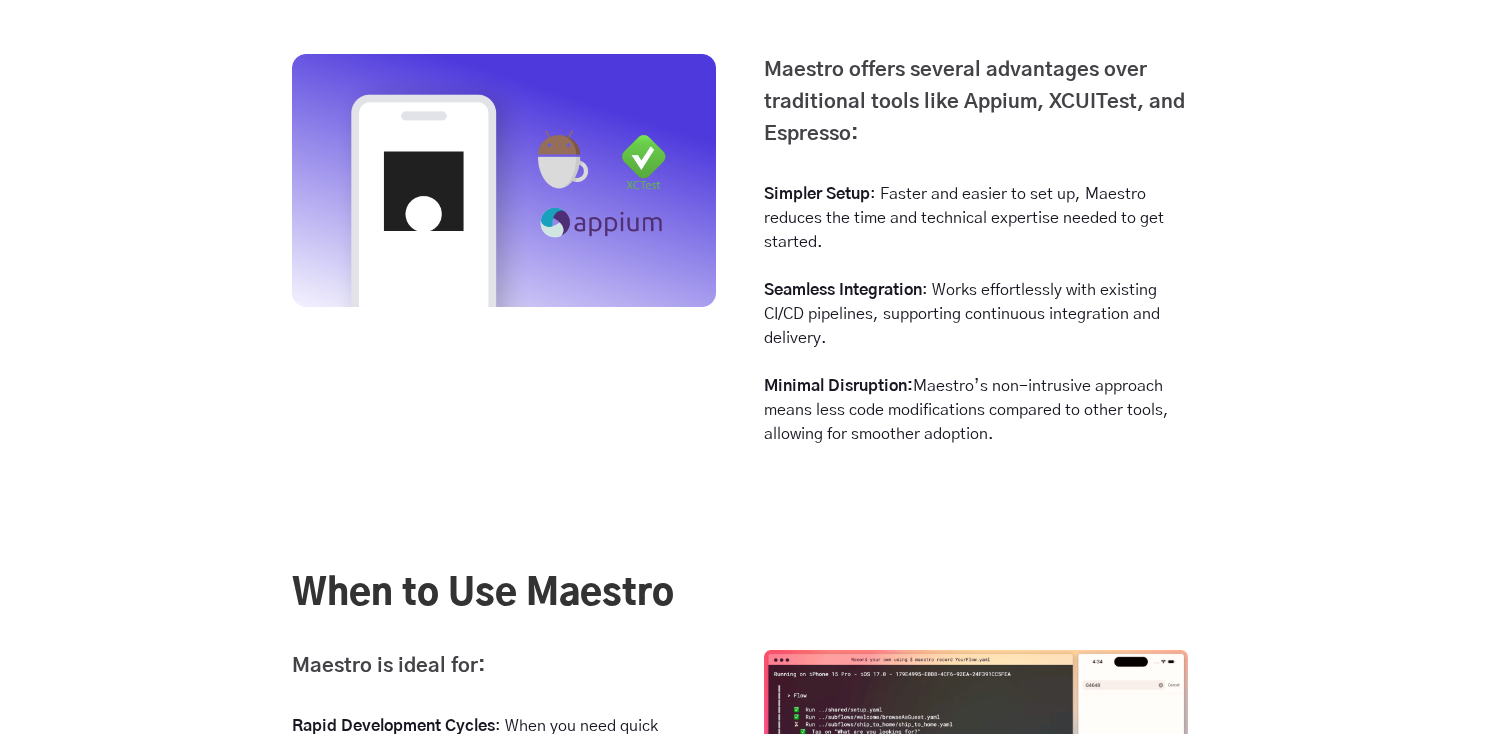 click on "Maestro offers several advantages over traditional tools like Appium, XCUITest, and Espresso:" at bounding box center (974, 102) 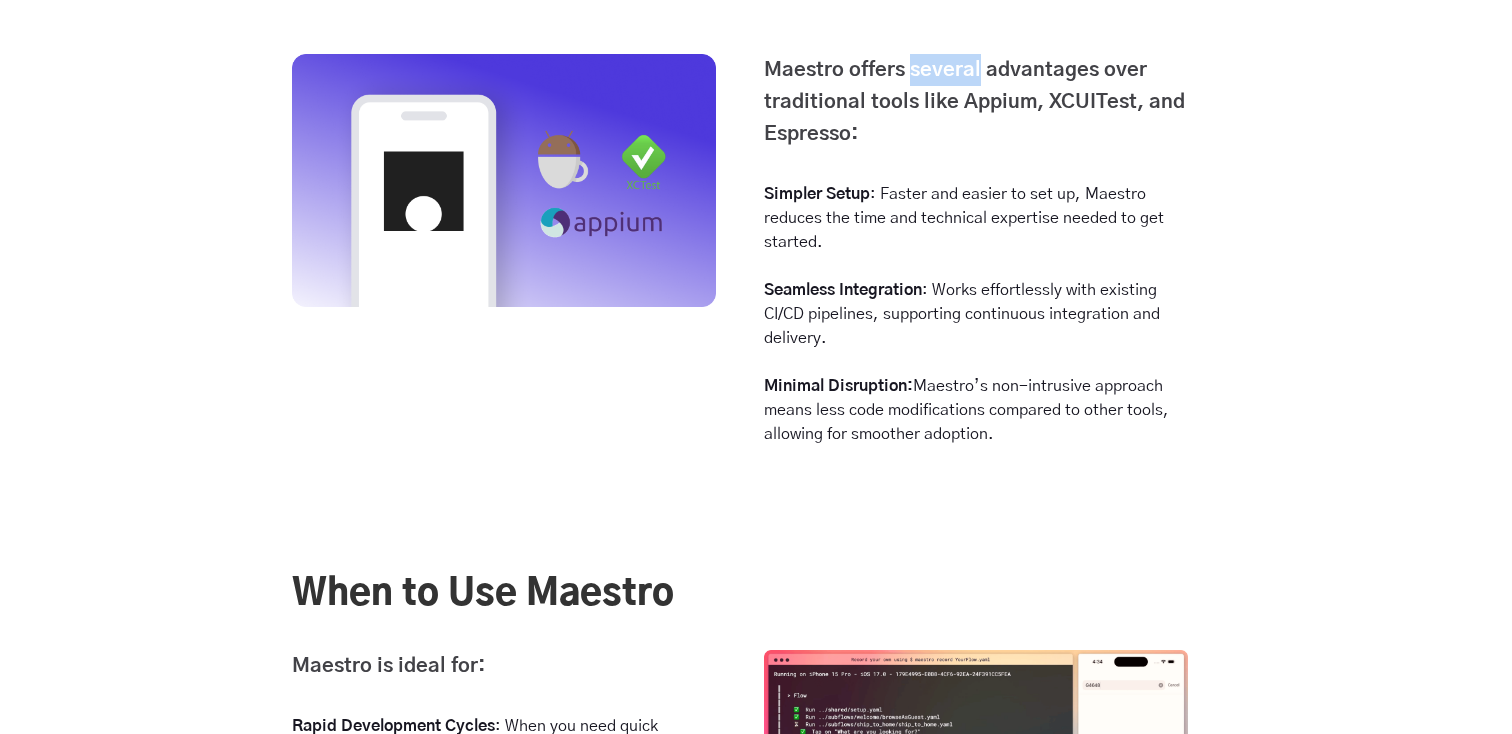 click on "Maestro offers several advantages over traditional tools like Appium, XCUITest, and Espresso:" at bounding box center (974, 102) 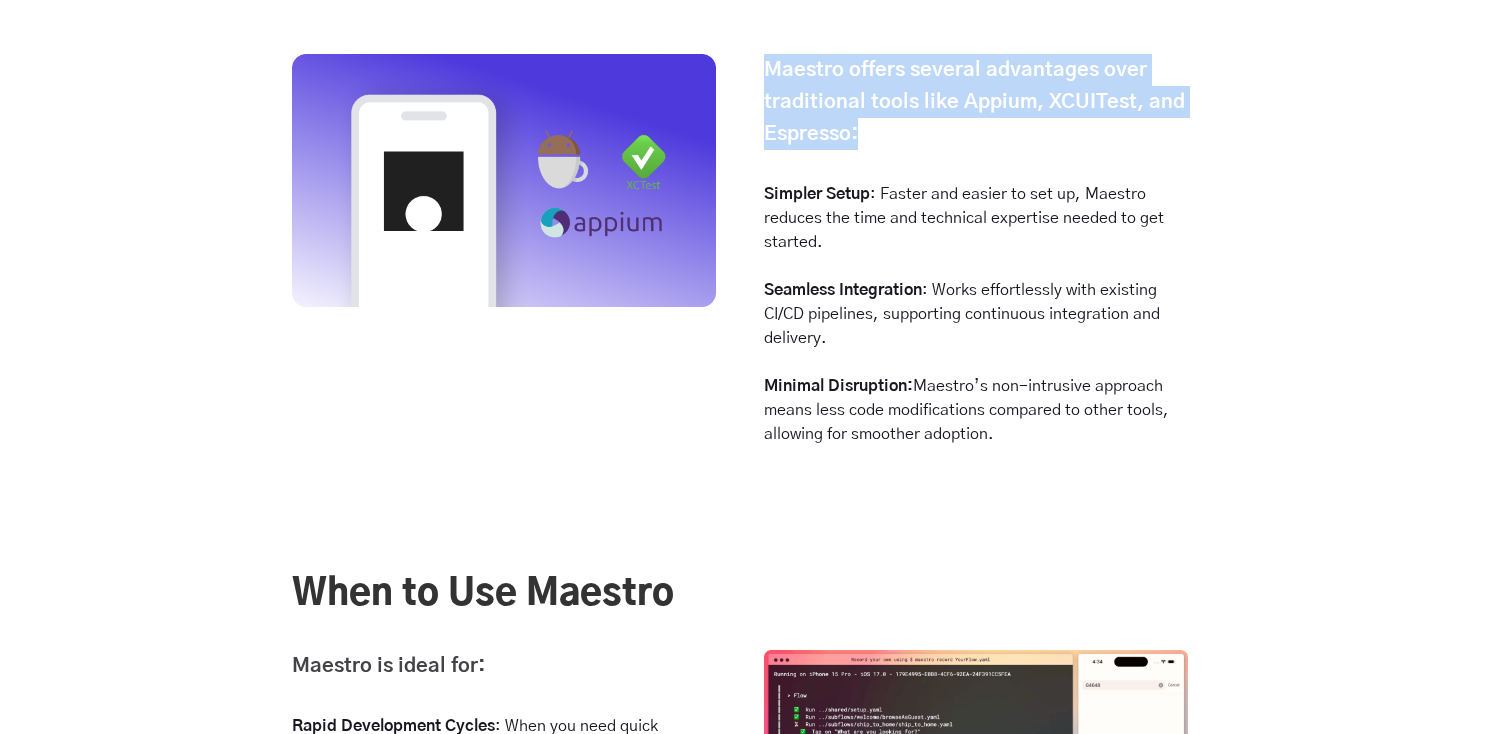 click on "Maestro offers several advantages over traditional tools like Appium, XCUITest, and Espresso:" at bounding box center (974, 102) 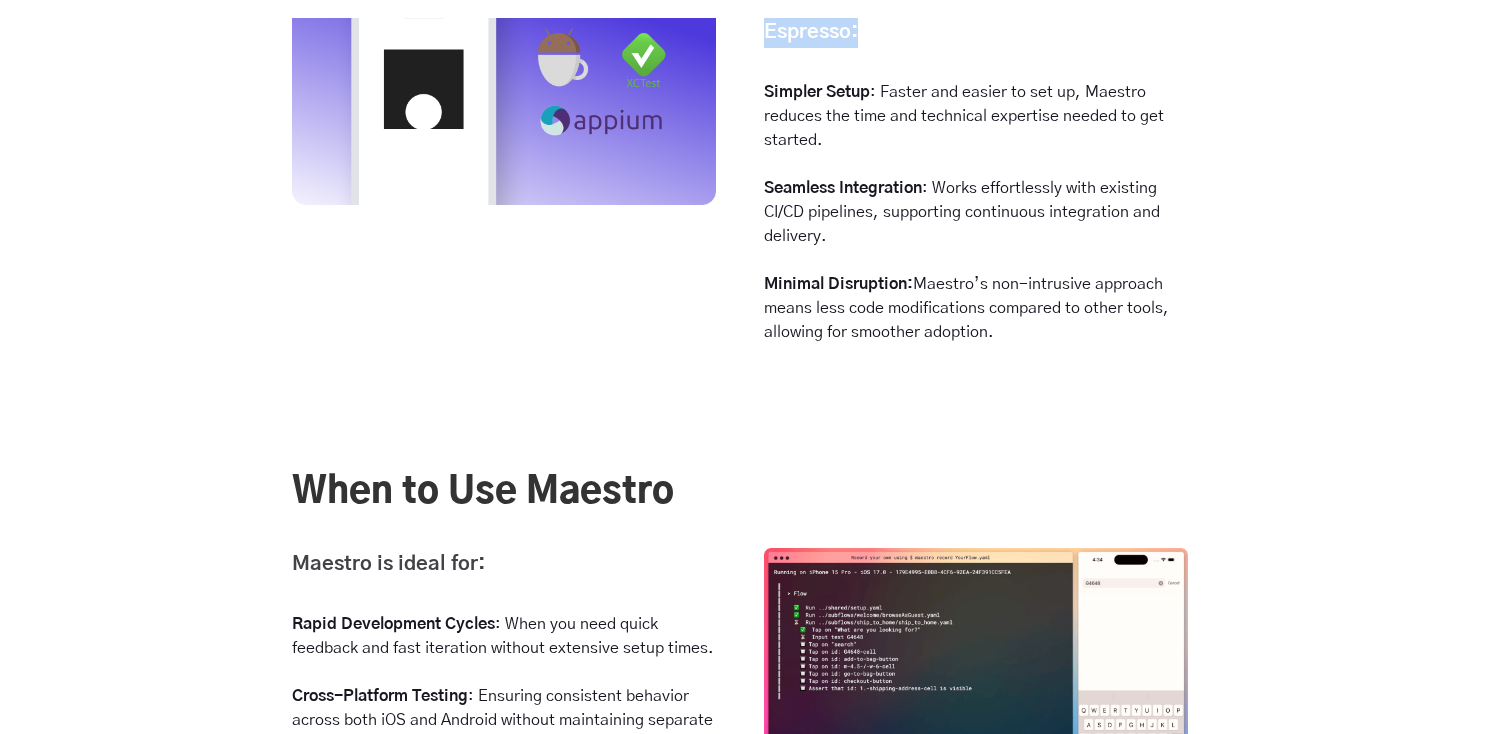 click on "Maestro offers several advantages over traditional tools like Appium, XCUITest, and Espresso:
Simpler Setup : Faster and easier to set up, Maestro reduces the time and technical expertise needed to get started.
Seamless Integration : Works effortlessly with existing CI/CD pipelines, supporting continuous integration and delivery.
Minimal Disruption:  Maestro’s non-intrusive approach means less code modifications compared to other tools, allowing for smoother adoption." at bounding box center (964, 160) 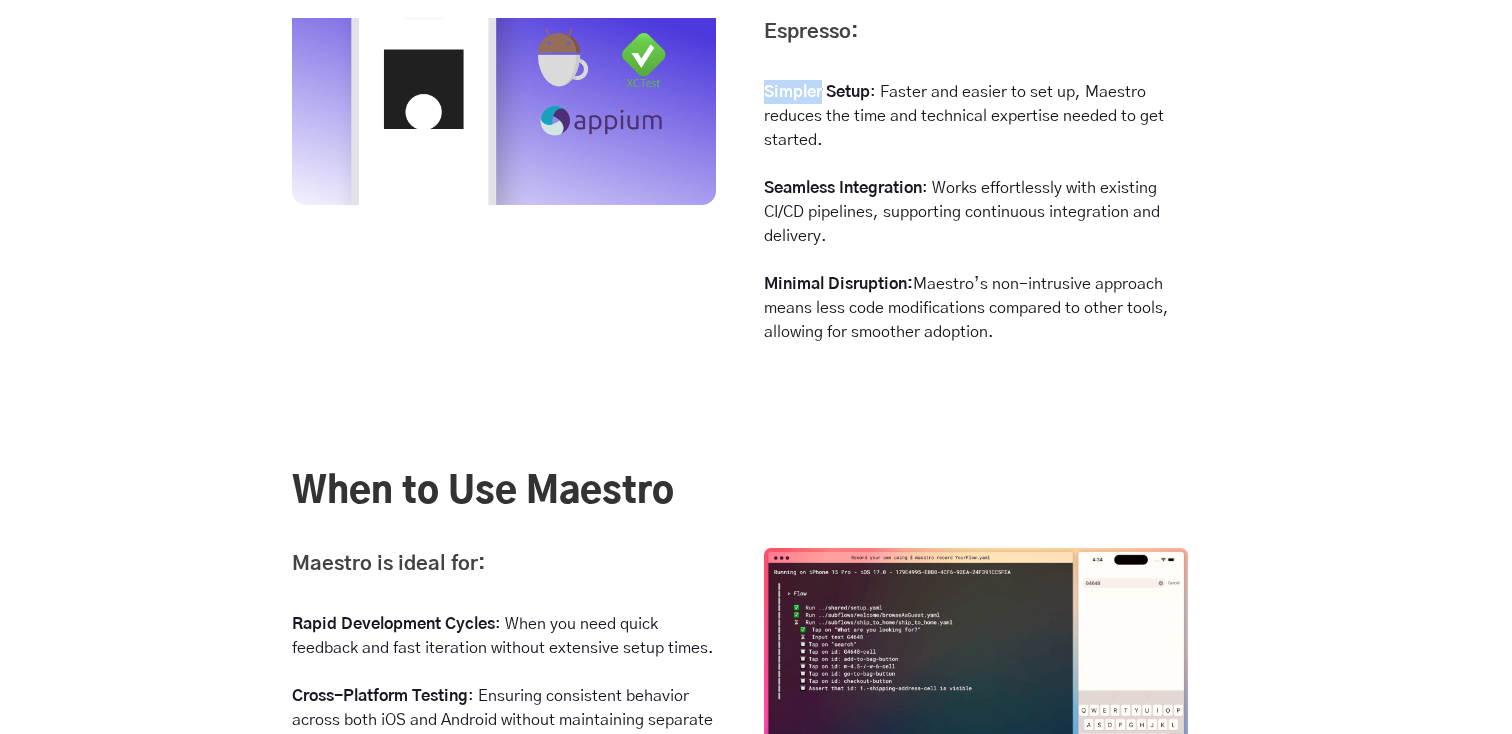click on "Maestro offers several advantages over traditional tools like Appium, XCUITest, and Espresso:
Simpler Setup : Faster and easier to set up, Maestro reduces the time and technical expertise needed to get started.
Seamless Integration : Works effortlessly with existing CI/CD pipelines, supporting continuous integration and delivery.
Minimal Disruption:  Maestro’s non-intrusive approach means less code modifications compared to other tools, allowing for smoother adoption." at bounding box center [964, 160] 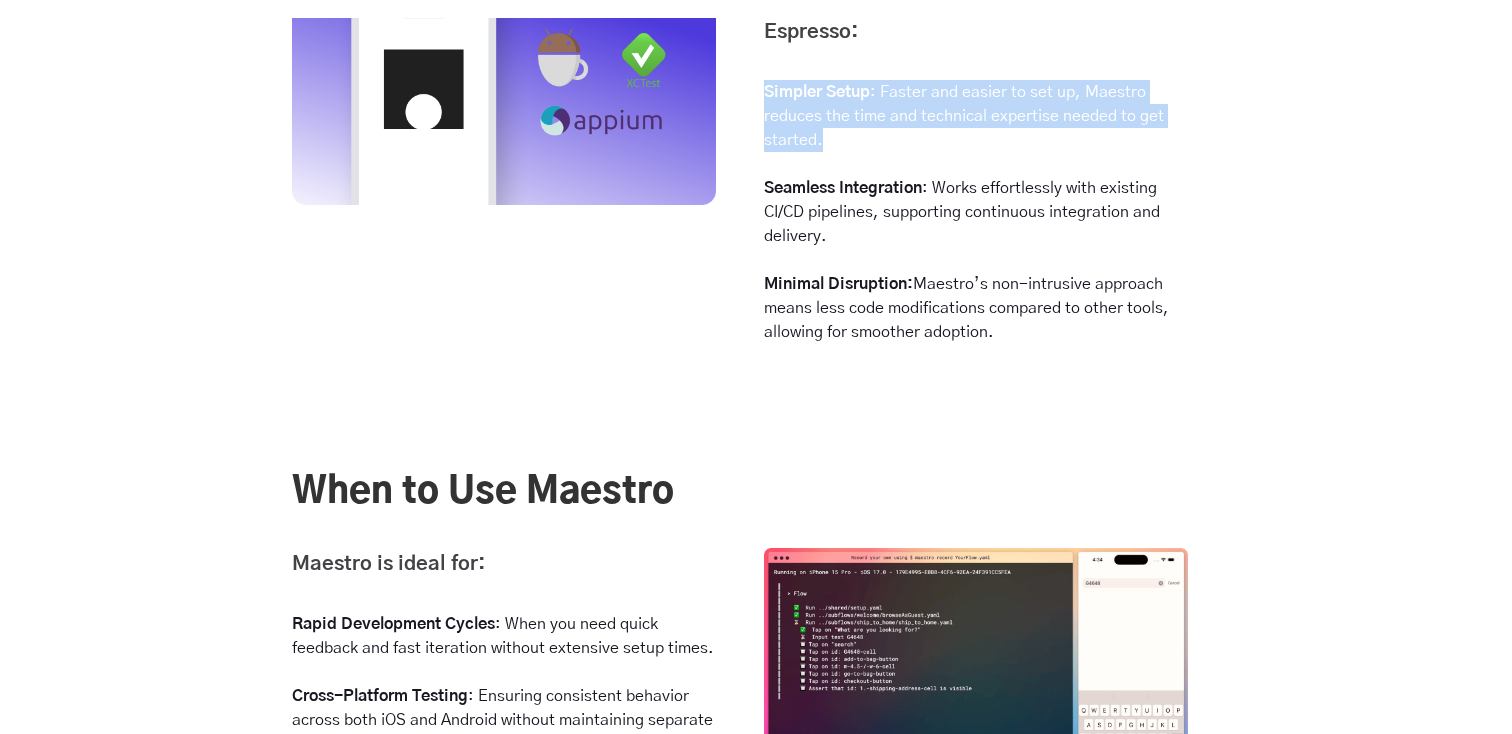 click on "Maestro offers several advantages over traditional tools like Appium, XCUITest, and Espresso:
Simpler Setup : Faster and easier to set up, Maestro reduces the time and technical expertise needed to get started.
Seamless Integration : Works effortlessly with existing CI/CD pipelines, supporting continuous integration and delivery.
Minimal Disruption:  Maestro’s non-intrusive approach means less code modifications compared to other tools, allowing for smoother adoption." at bounding box center [964, 160] 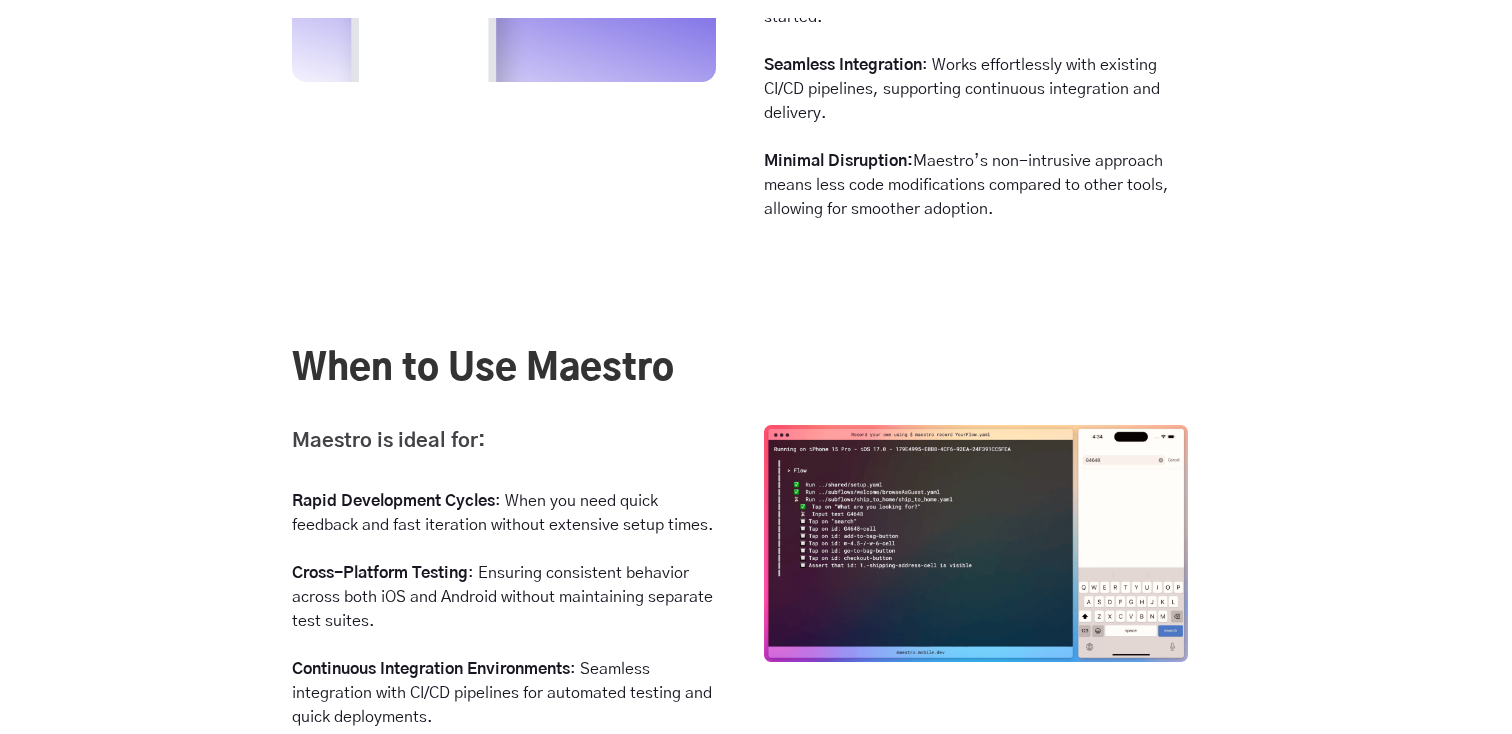 click on "Seamless Integration : Works effortlessly with existing CI/CD pipelines, supporting continuous integration and delivery." at bounding box center [976, 89] 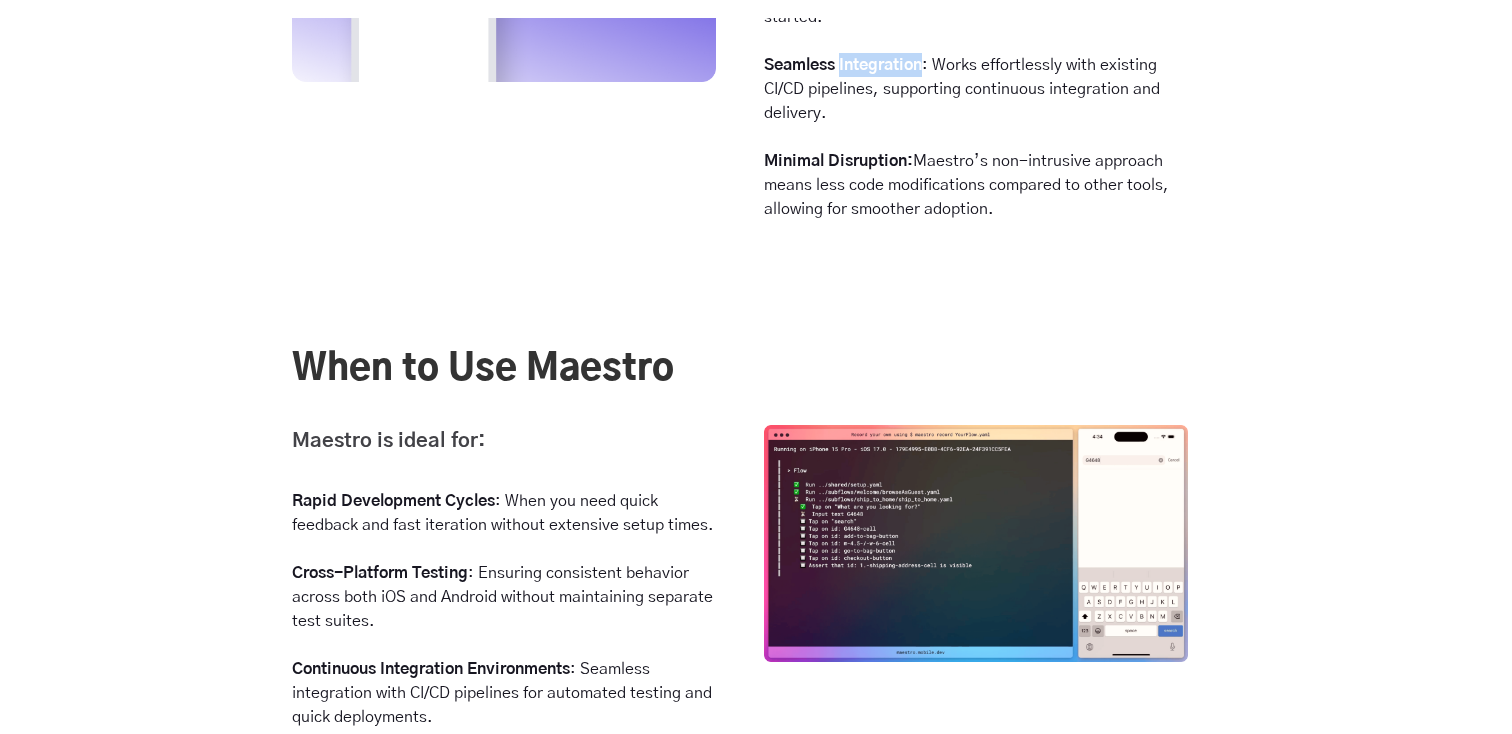 click on "Seamless Integration : Works effortlessly with existing CI/CD pipelines, supporting continuous integration and delivery." at bounding box center [976, 89] 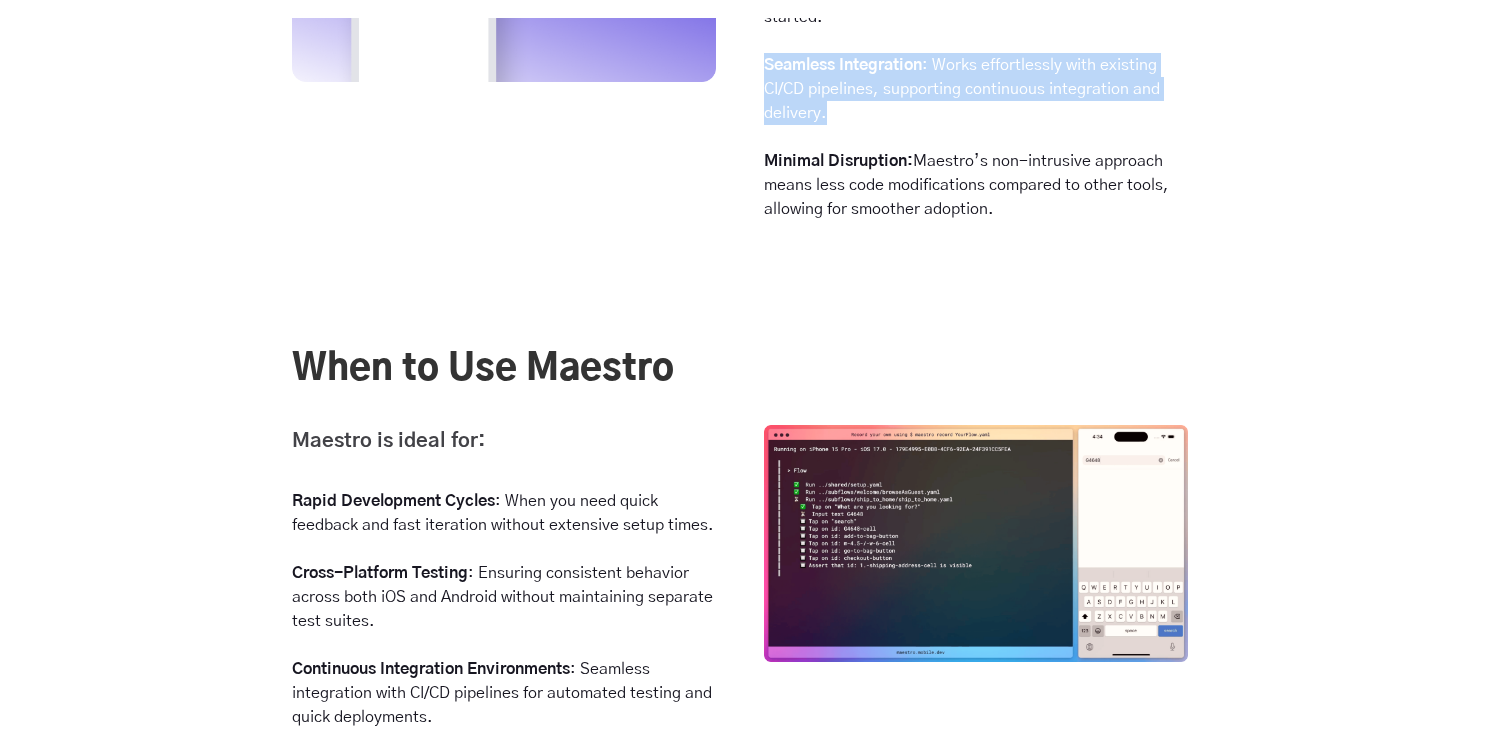 click on "Seamless Integration : Works effortlessly with existing CI/CD pipelines, supporting continuous integration and delivery." at bounding box center [976, 89] 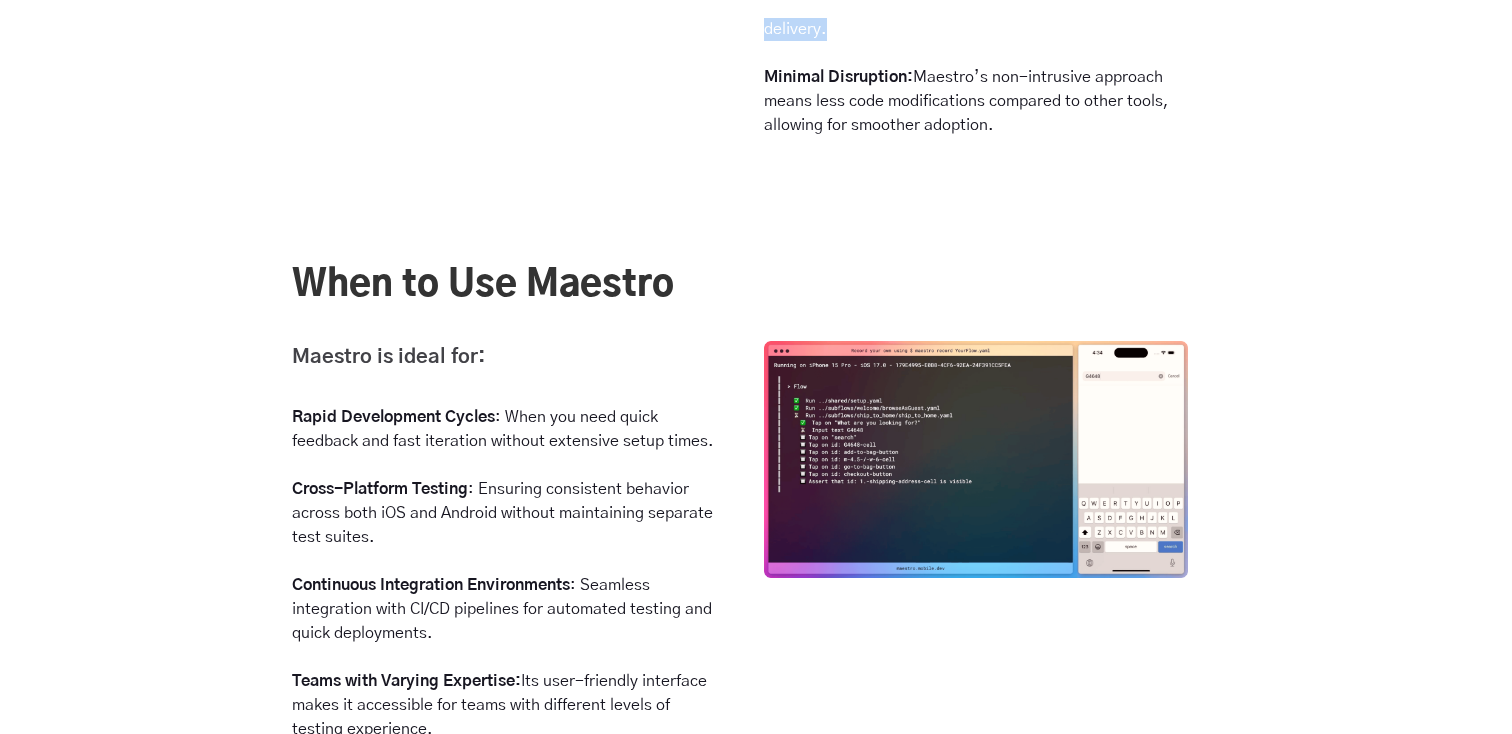 scroll, scrollTop: 4167, scrollLeft: 0, axis: vertical 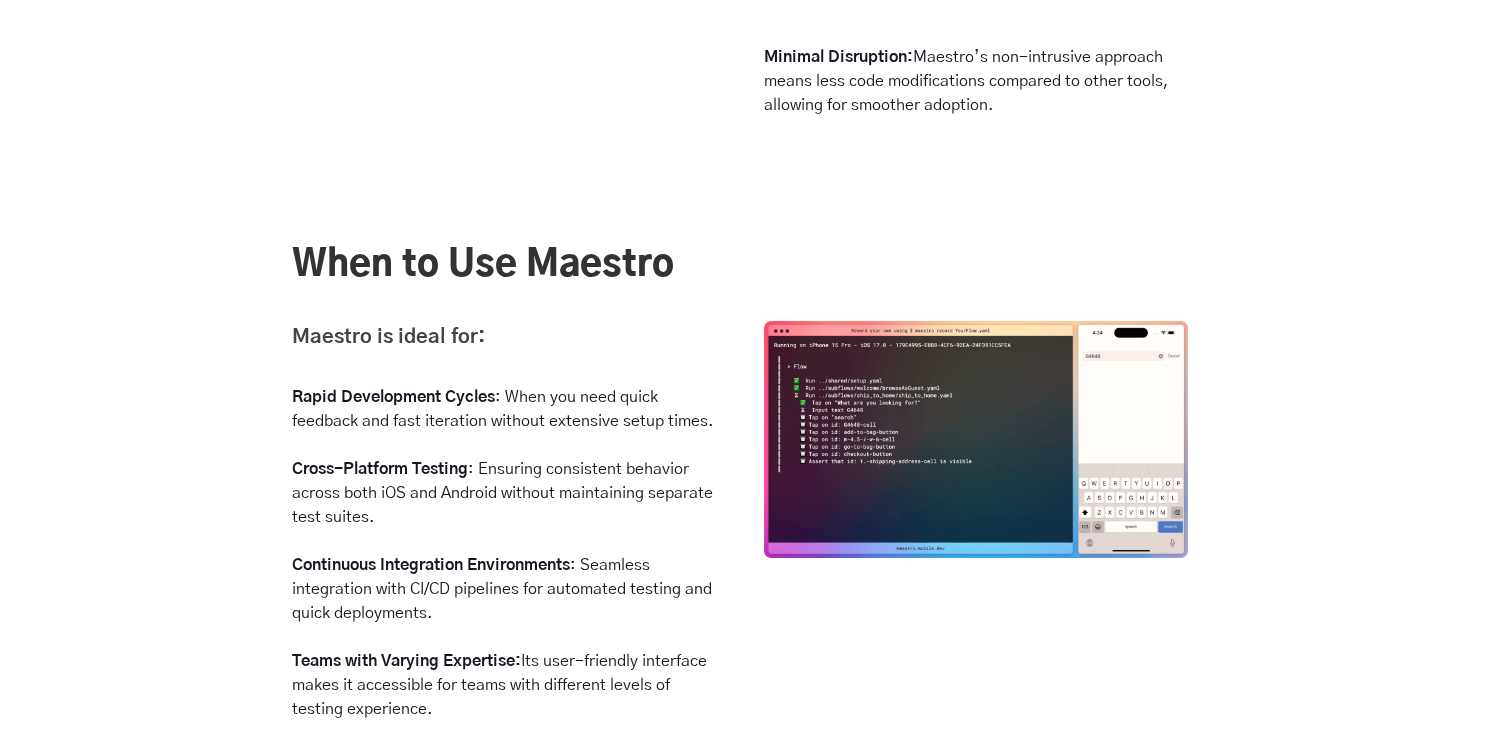 click on "Minimal Disruption:  Maestro’s non-intrusive approach means less code modifications compared to other tools, allowing for smoother adoption." at bounding box center (976, 81) 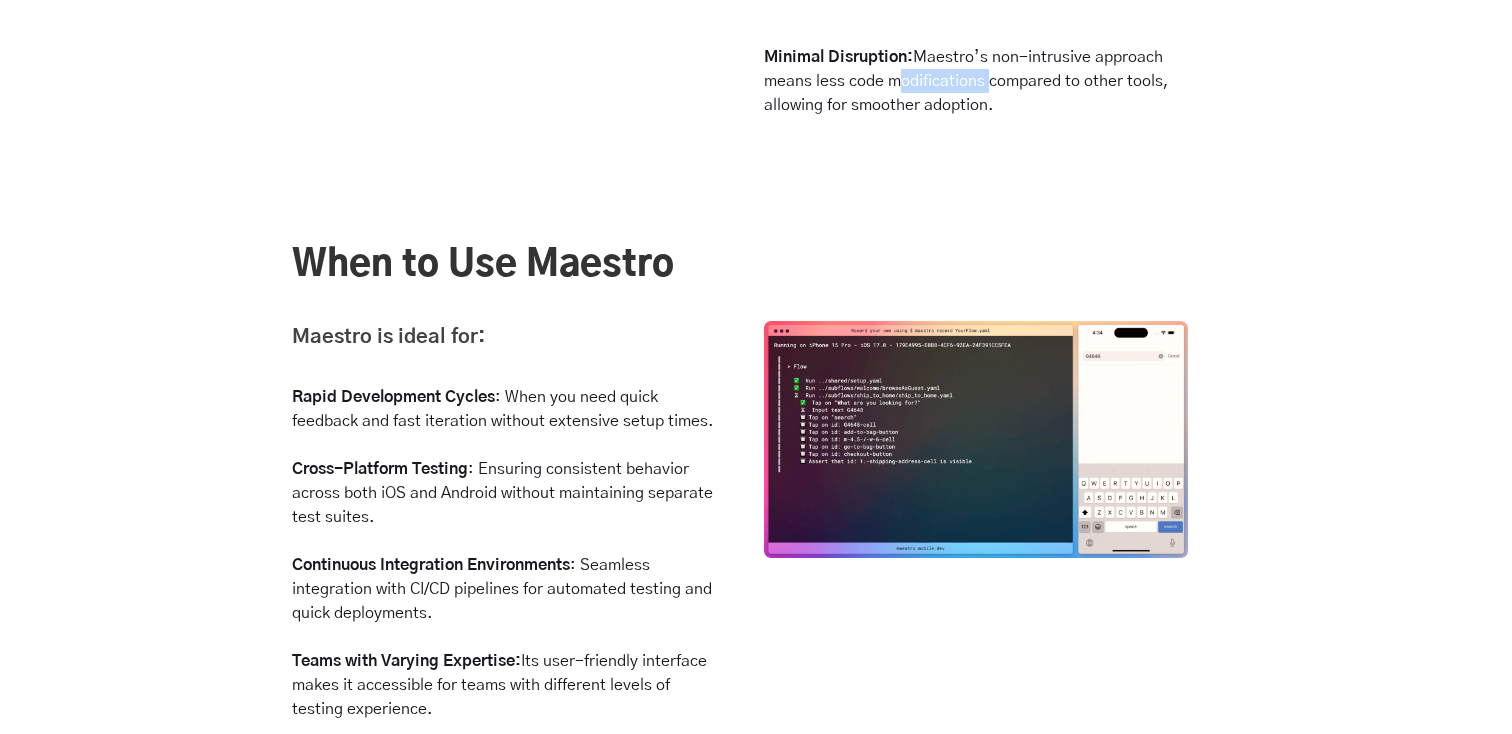 click on "Minimal Disruption:  Maestro’s non-intrusive approach means less code modifications compared to other tools, allowing for smoother adoption." at bounding box center [976, 81] 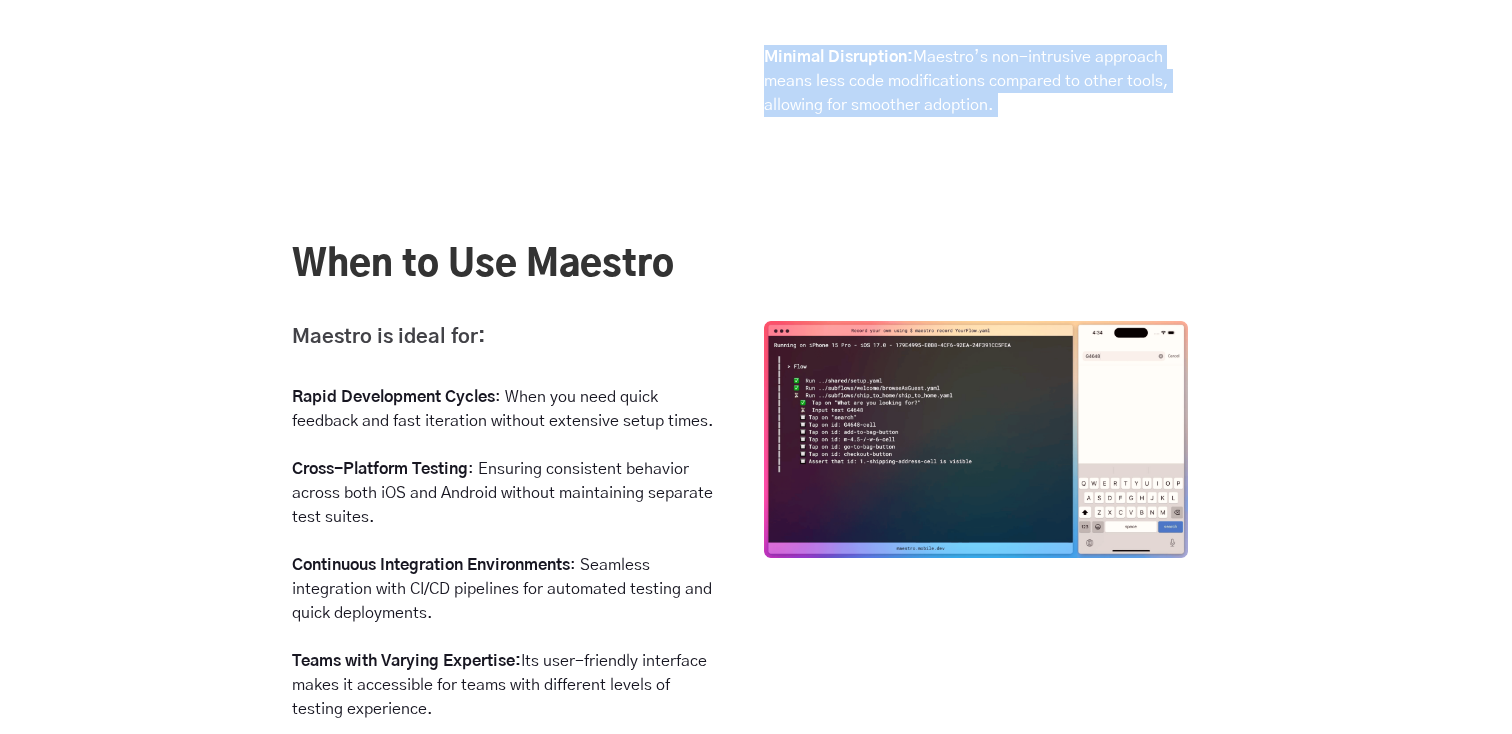 click on "Minimal Disruption:  Maestro’s non-intrusive approach means less code modifications compared to other tools, allowing for smoother adoption." at bounding box center [976, 81] 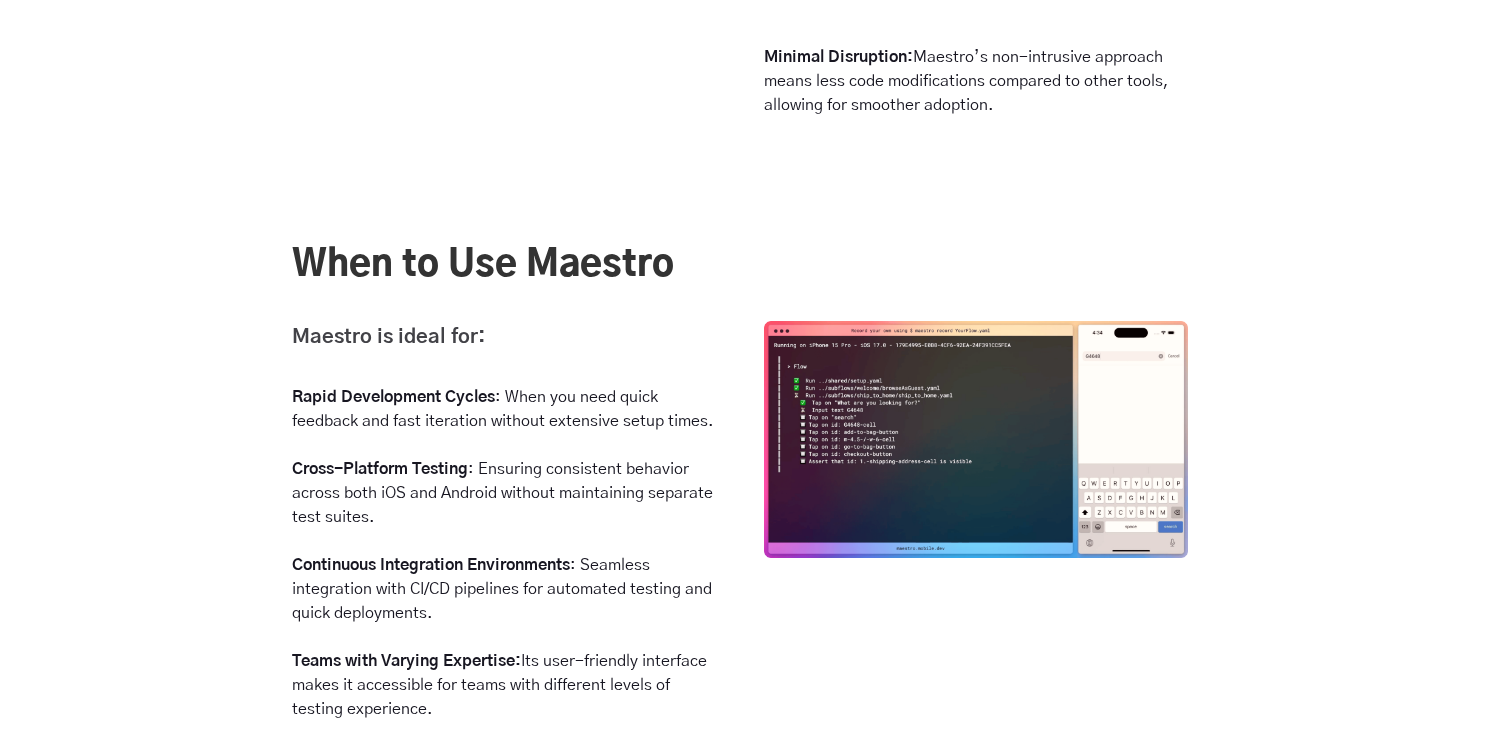 click on "When to Use Maestro" at bounding box center [740, 281] 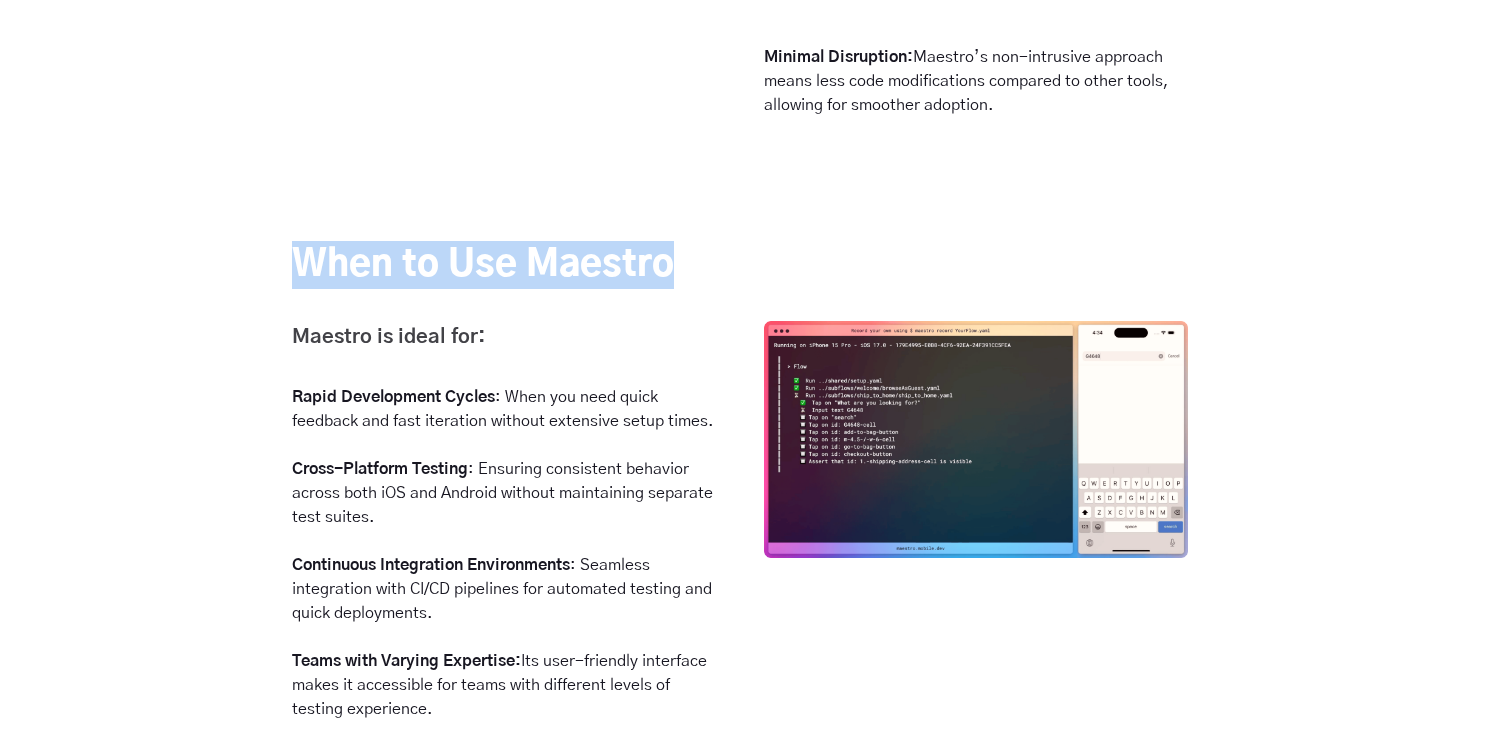 click on "When to Use Maestro" at bounding box center [740, 281] 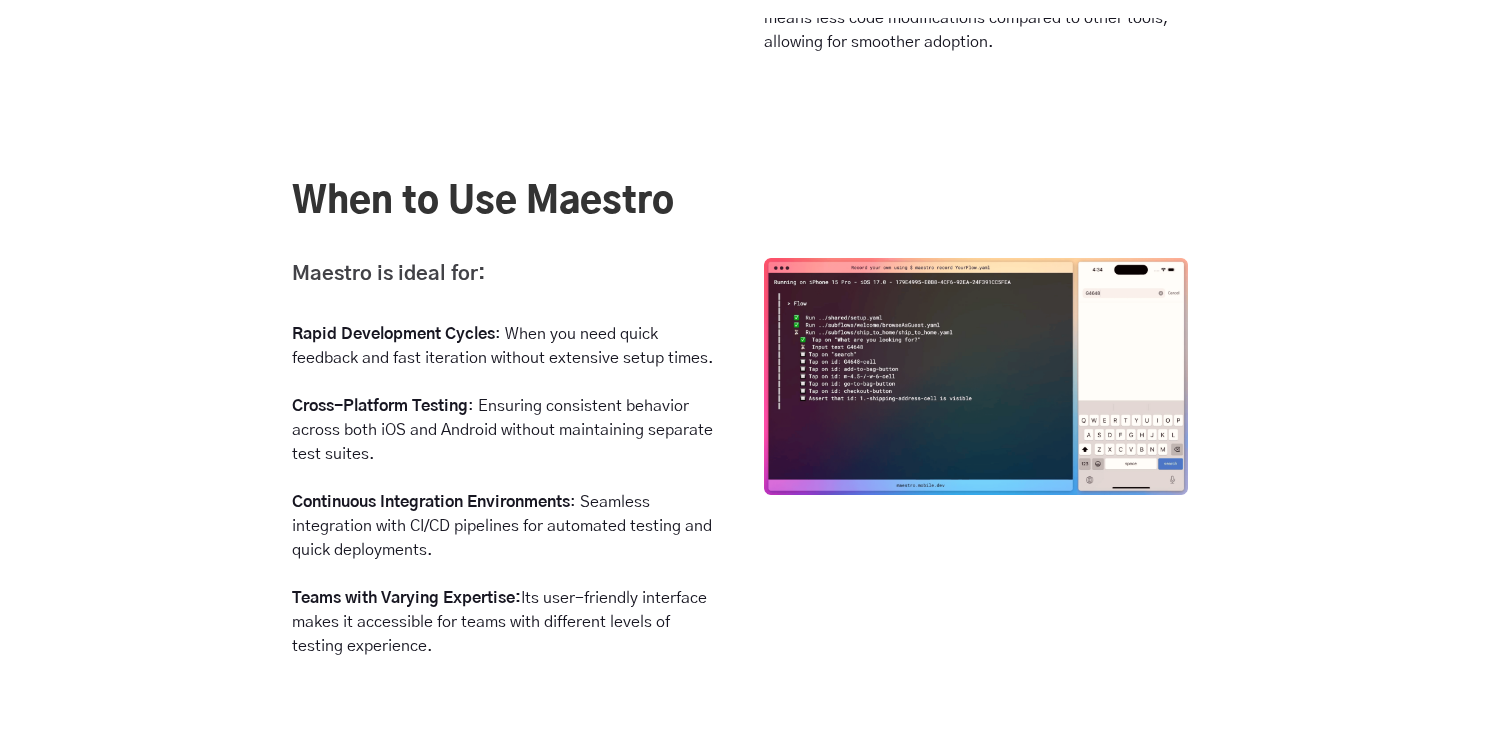 click on "Maestro is ideal for:
Rapid Development Cycles : When you need quick feedback and fast iteration without extensive setup times.
Cross-Platform Testing : Ensuring consistent behavior across both iOS and Android without maintaining separate test suites.
Continuous Integration Environments : Seamless integration with CI/CD pipelines for automated testing and quick deployments.
Teams with Varying Expertise:  Its user-friendly interface makes it accessible for teams with different levels of testing experience." at bounding box center [516, 494] 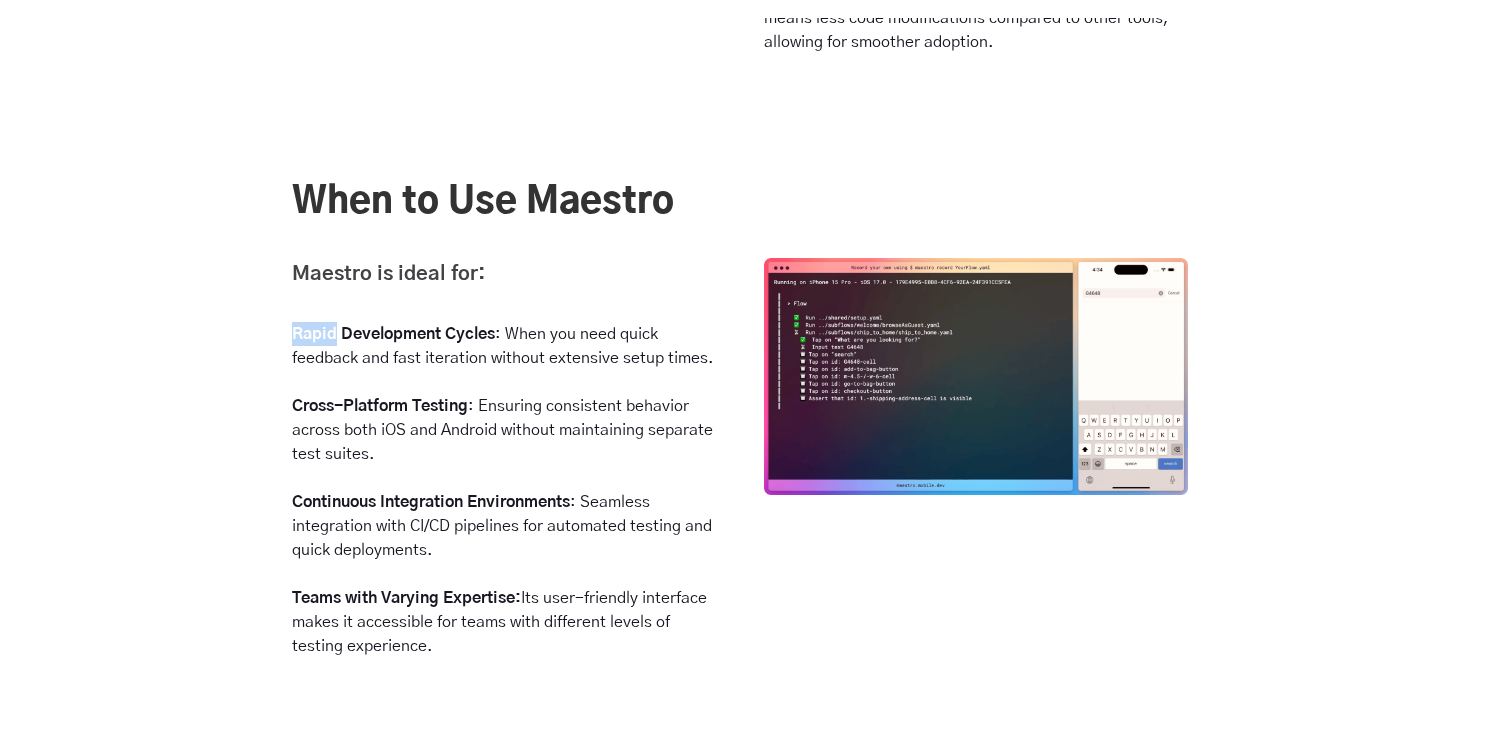click on "Maestro is ideal for:
Rapid Development Cycles : When you need quick feedback and fast iteration without extensive setup times.
Cross-Platform Testing : Ensuring consistent behavior across both iOS and Android without maintaining separate test suites.
Continuous Integration Environments : Seamless integration with CI/CD pipelines for automated testing and quick deployments.
Teams with Varying Expertise:  Its user-friendly interface makes it accessible for teams with different levels of testing experience." at bounding box center (516, 494) 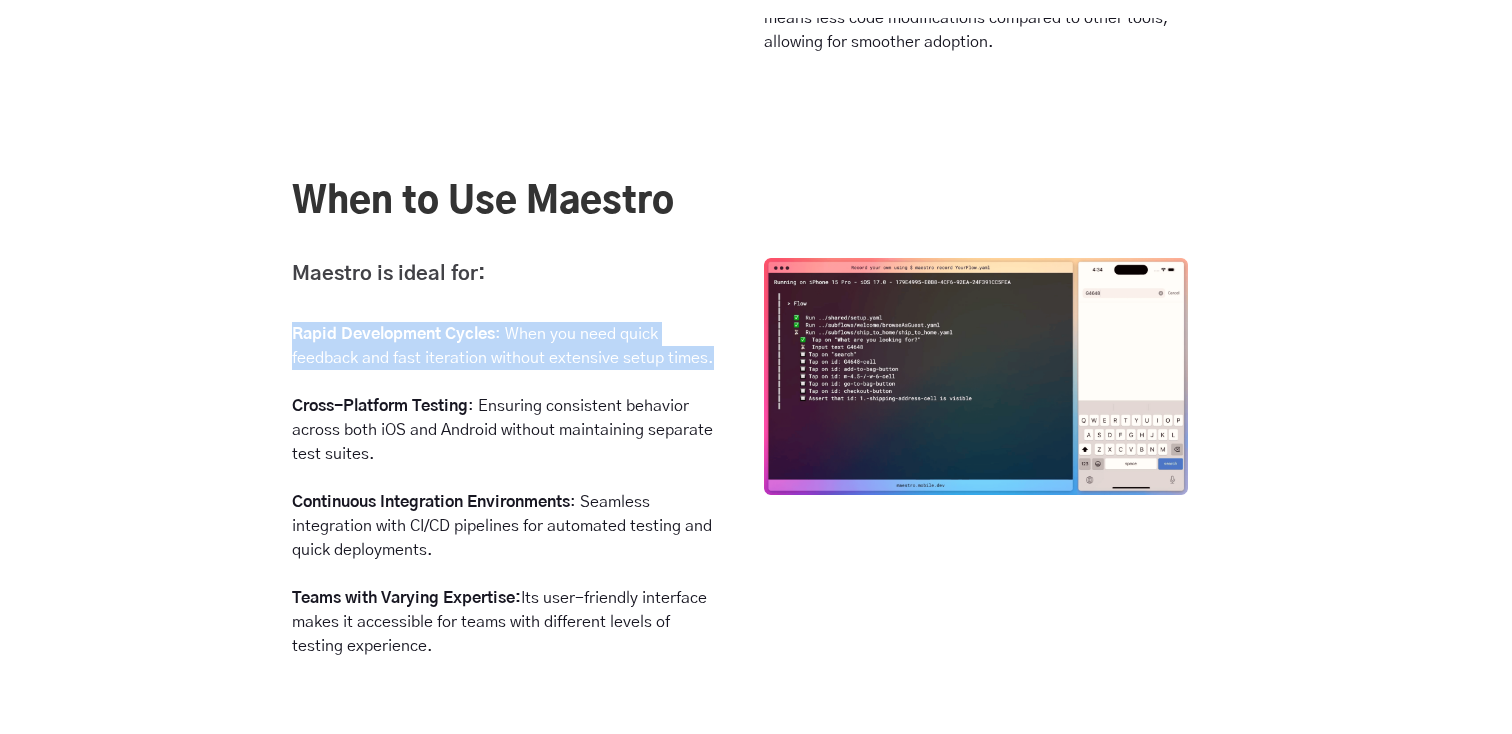 click on "Maestro is ideal for:
Rapid Development Cycles : When you need quick feedback and fast iteration without extensive setup times.
Cross-Platform Testing : Ensuring consistent behavior across both iOS and Android without maintaining separate test suites.
Continuous Integration Environments : Seamless integration with CI/CD pipelines for automated testing and quick deployments.
Teams with Varying Expertise:  Its user-friendly interface makes it accessible for teams with different levels of testing experience." at bounding box center (516, 494) 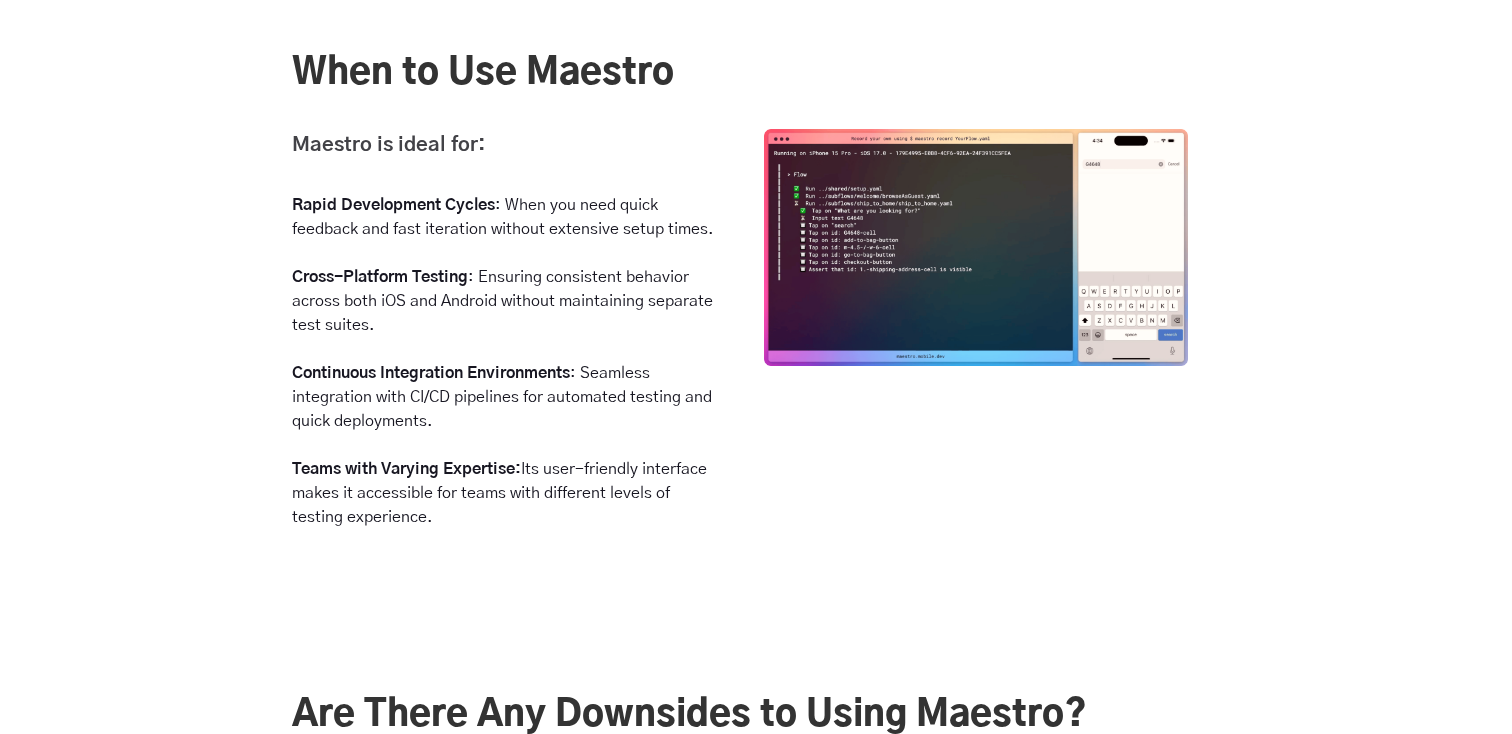 click on "Cross-Platform Testing : Ensuring consistent behavior across both iOS and Android without maintaining separate test suites." at bounding box center (504, 301) 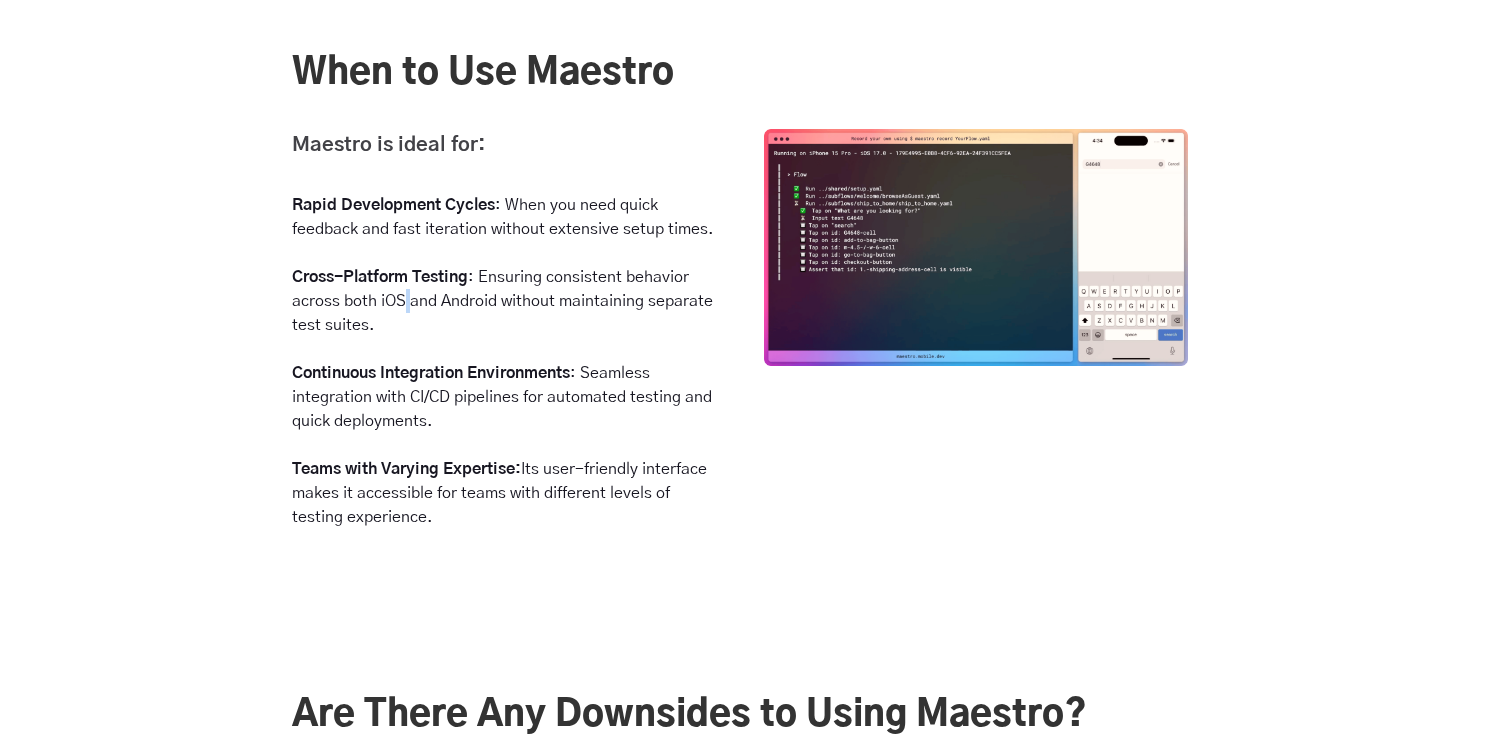 click on "Cross-Platform Testing : Ensuring consistent behavior across both iOS and Android without maintaining separate test suites." at bounding box center [504, 301] 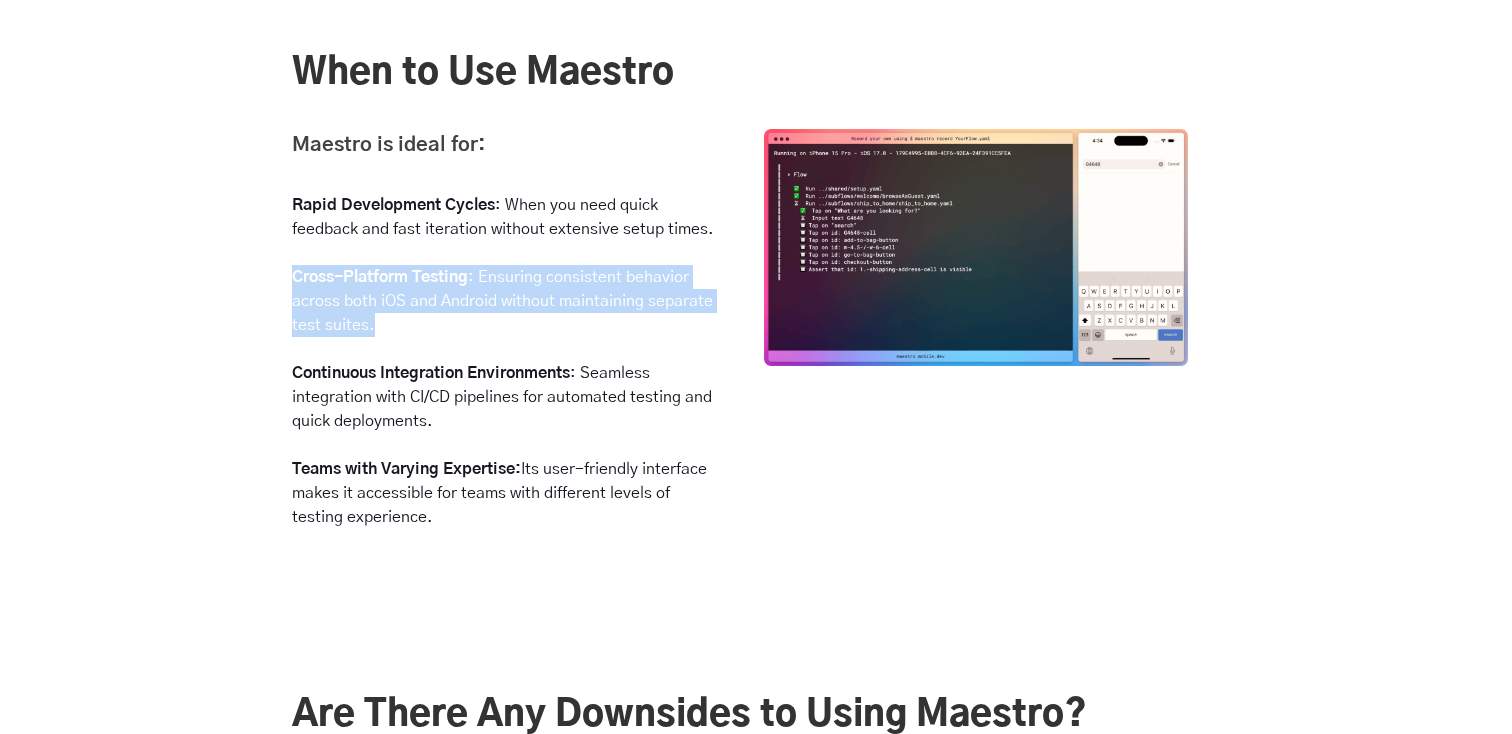 click on "Cross-Platform Testing : Ensuring consistent behavior across both iOS and Android without maintaining separate test suites." at bounding box center (504, 301) 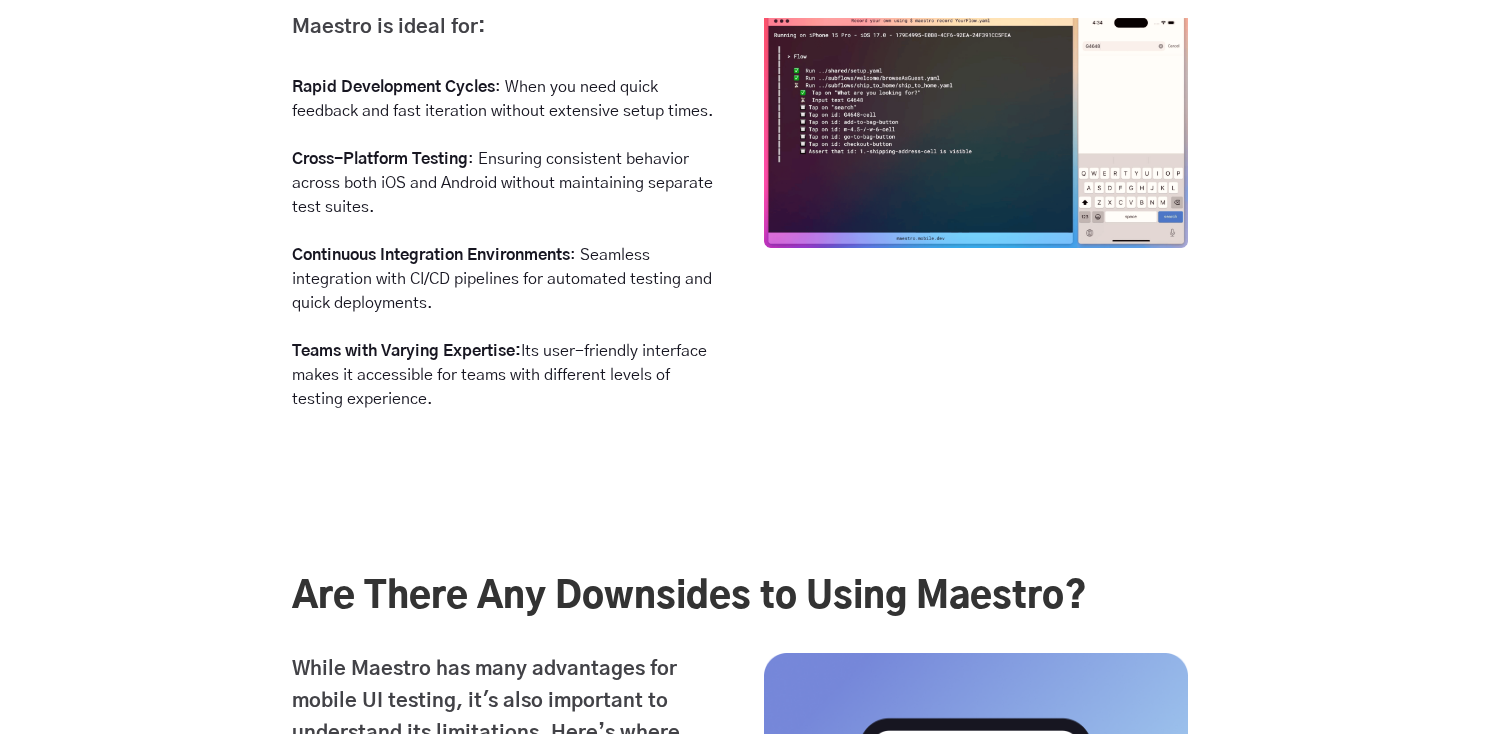 click on "Continuous Integration Environments : Seamless integration with CI/CD pipelines for automated testing and quick deployments." at bounding box center (504, 279) 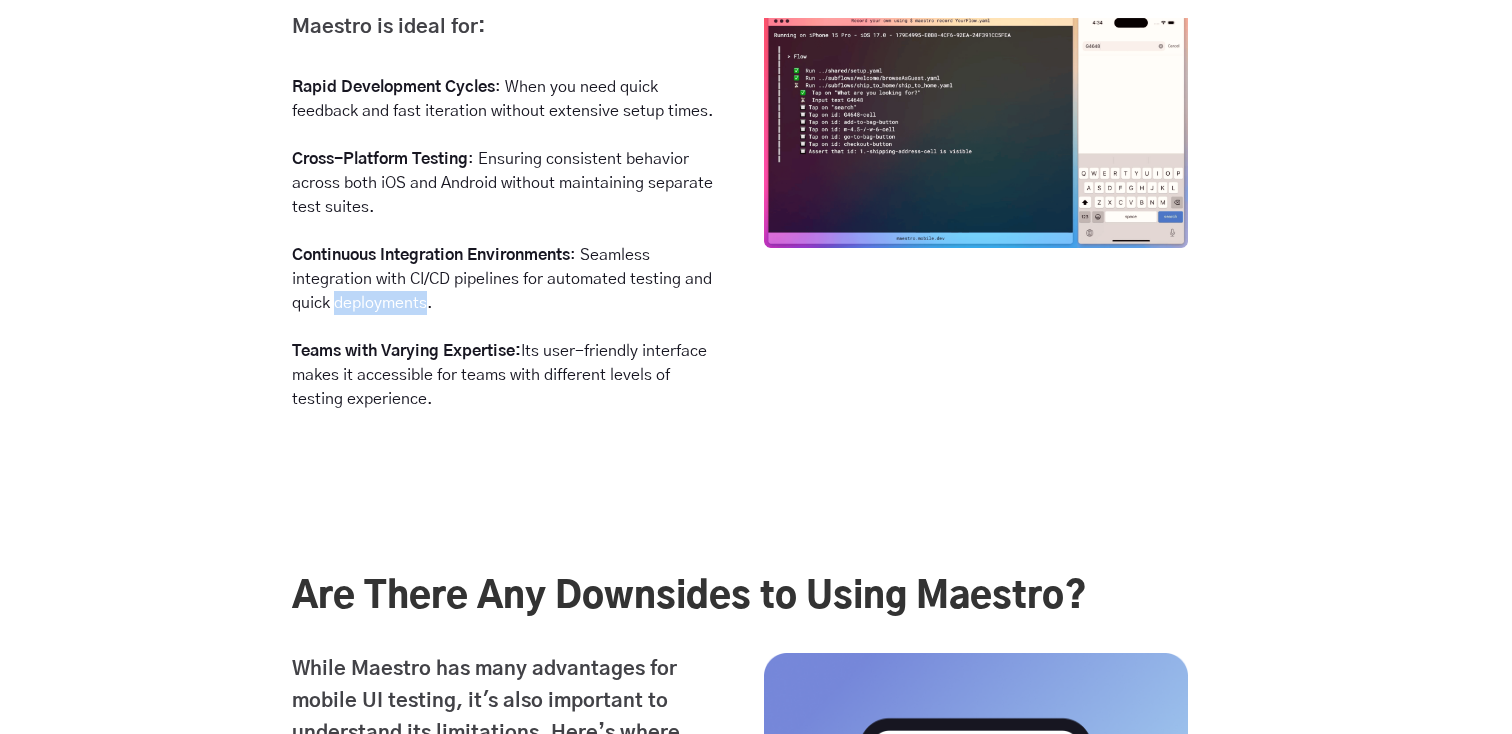 click on "Continuous Integration Environments : Seamless integration with CI/CD pipelines for automated testing and quick deployments." at bounding box center [504, 279] 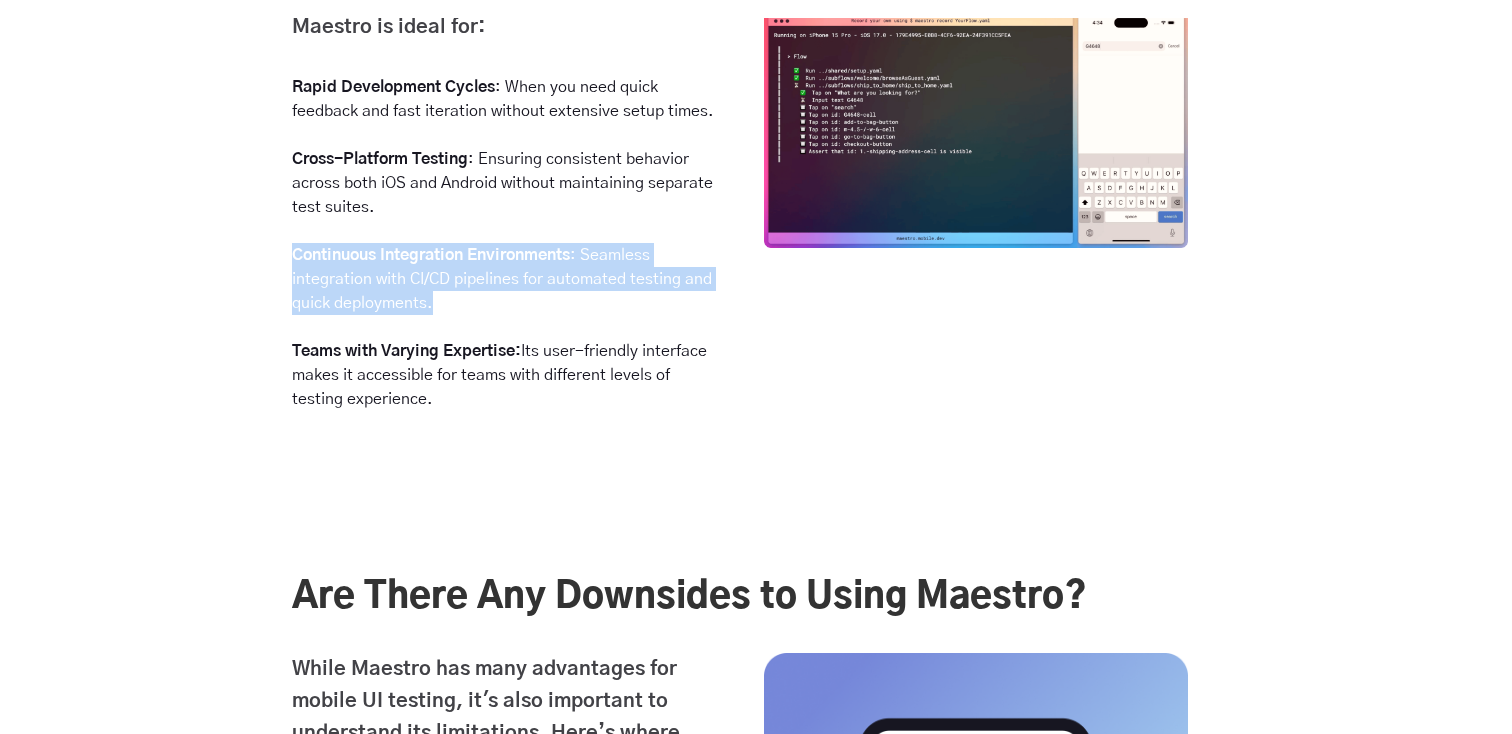 click on "Continuous Integration Environments : Seamless integration with CI/CD pipelines for automated testing and quick deployments." at bounding box center (504, 279) 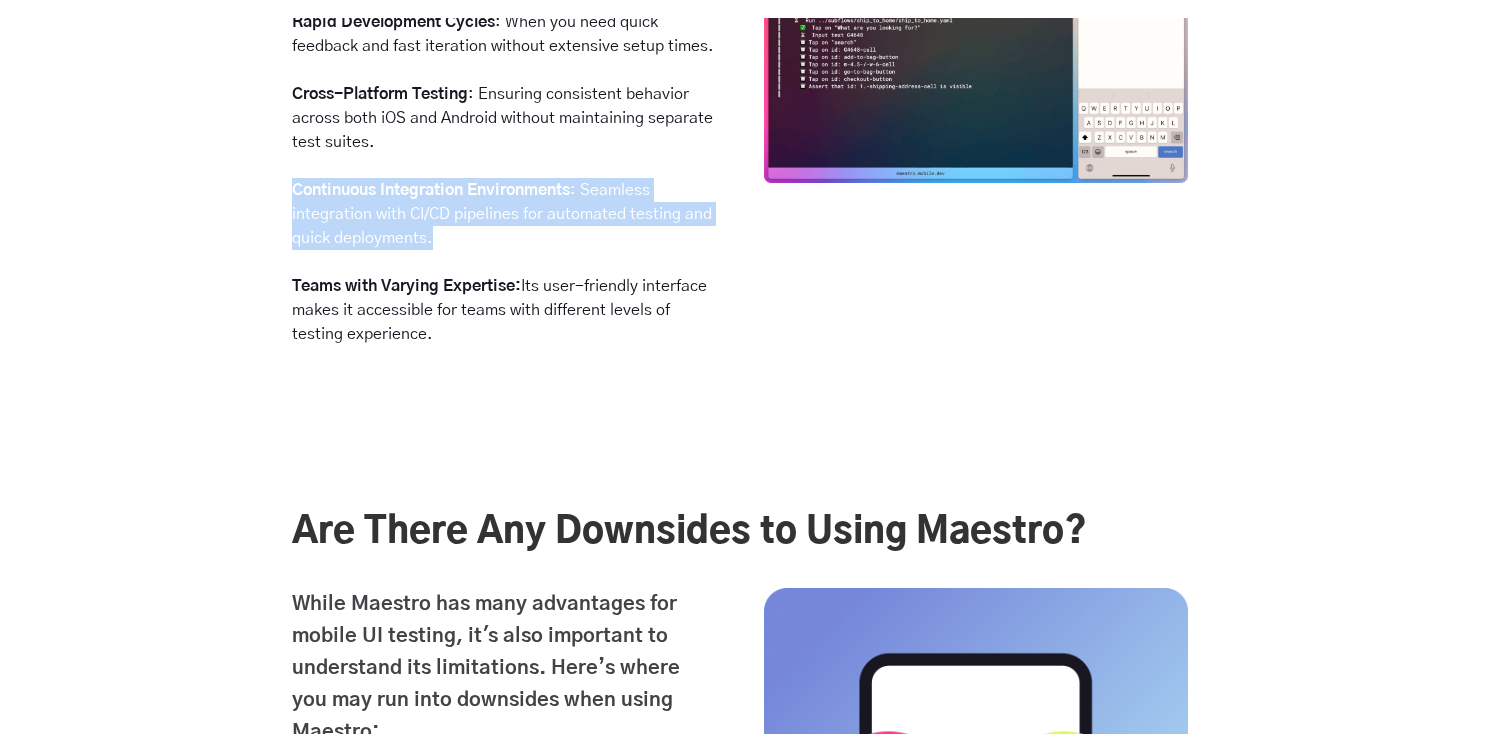 scroll, scrollTop: 4559, scrollLeft: 0, axis: vertical 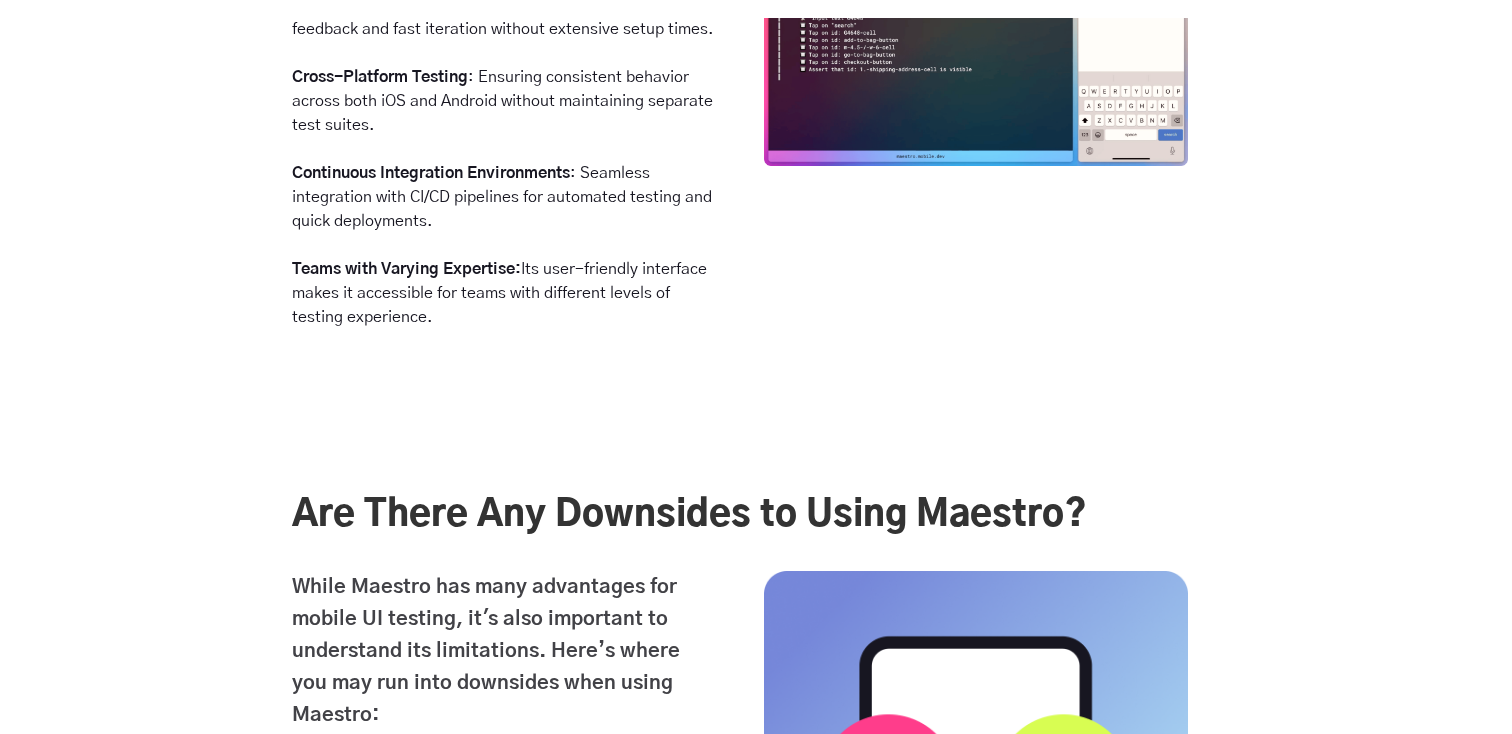click on "Teams with Varying Expertise:  Its user-friendly interface makes it accessible for teams with different levels of testing experience." at bounding box center [504, 293] 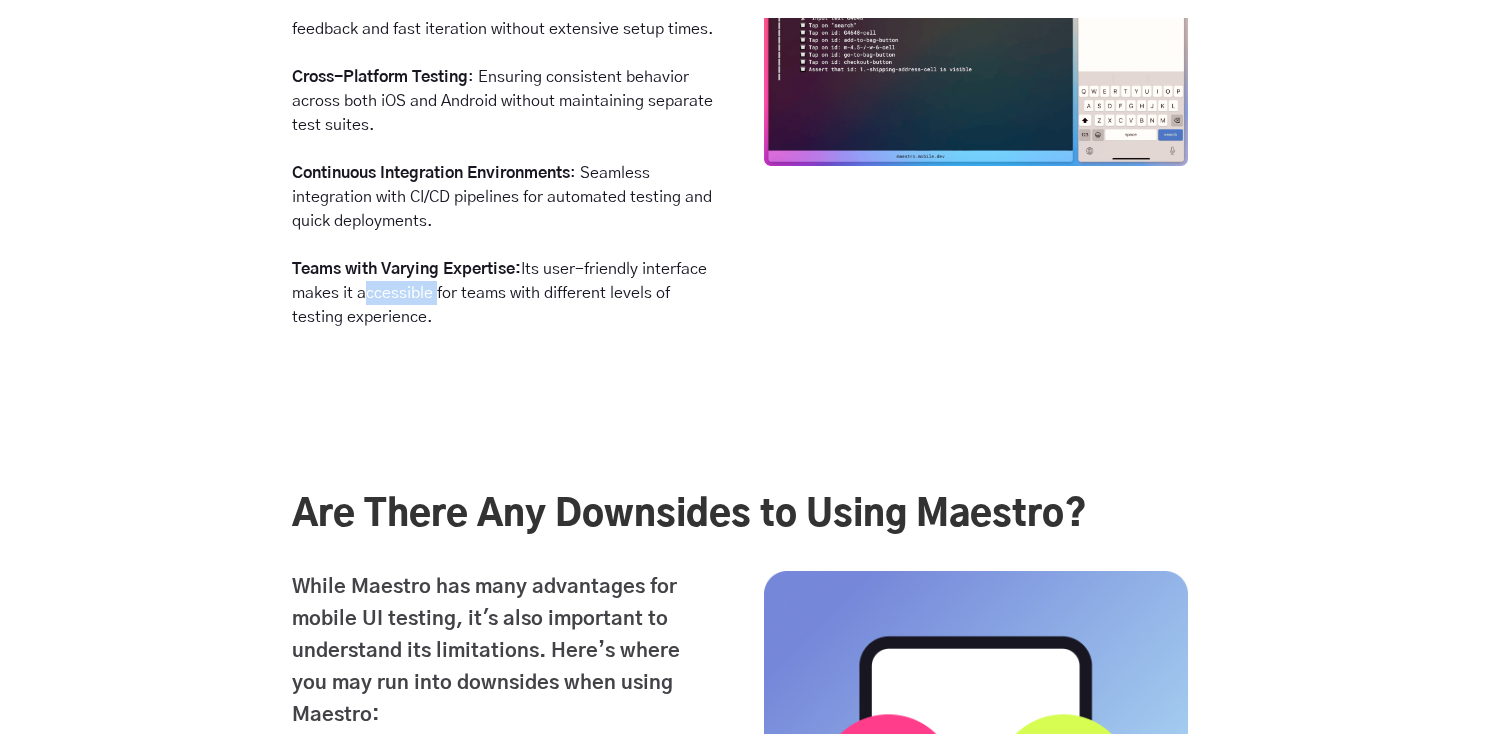 click on "Teams with Varying Expertise:  Its user-friendly interface makes it accessible for teams with different levels of testing experience." at bounding box center [504, 293] 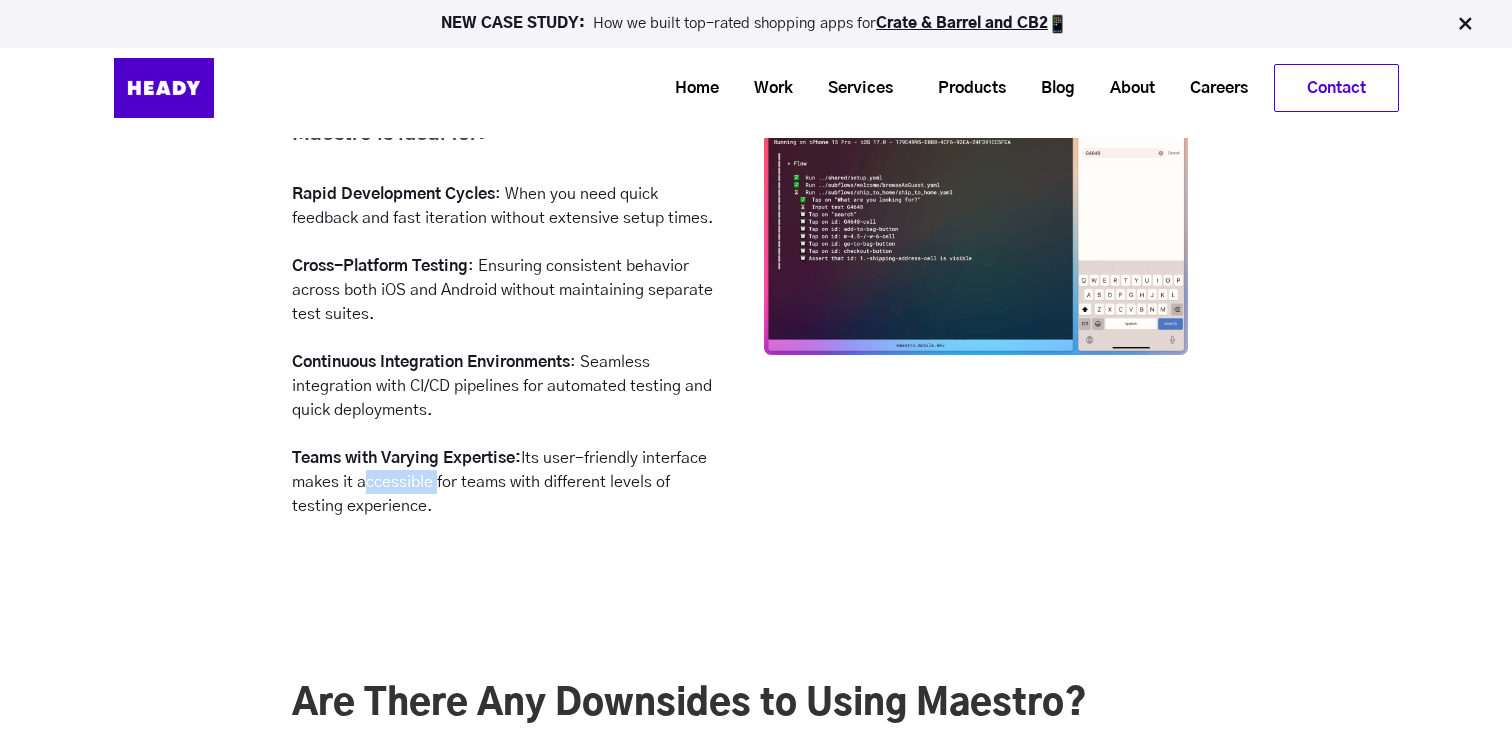 scroll, scrollTop: 4365, scrollLeft: 0, axis: vertical 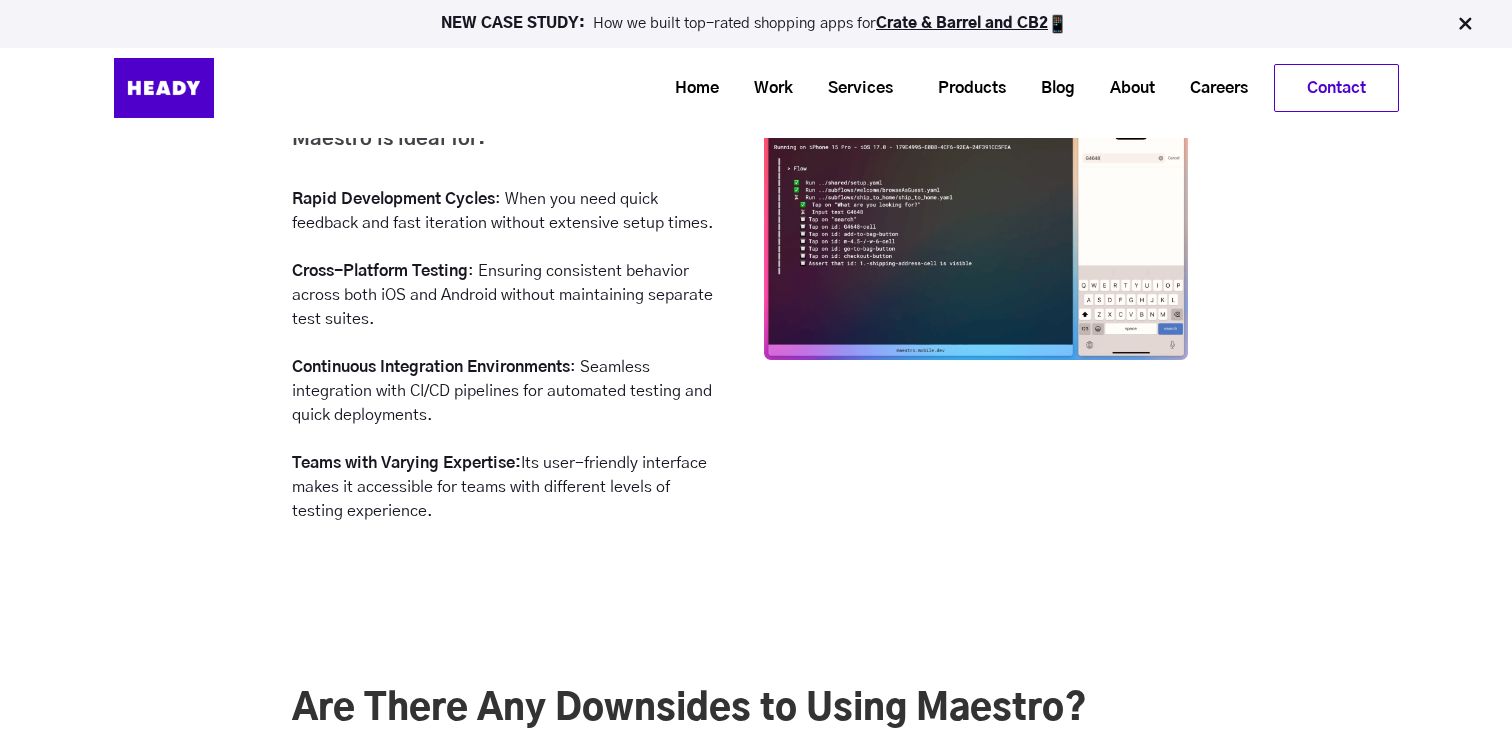click on "Cross-Platform Testing : Ensuring consistent behavior across both iOS and Android without maintaining separate test suites." at bounding box center (504, 295) 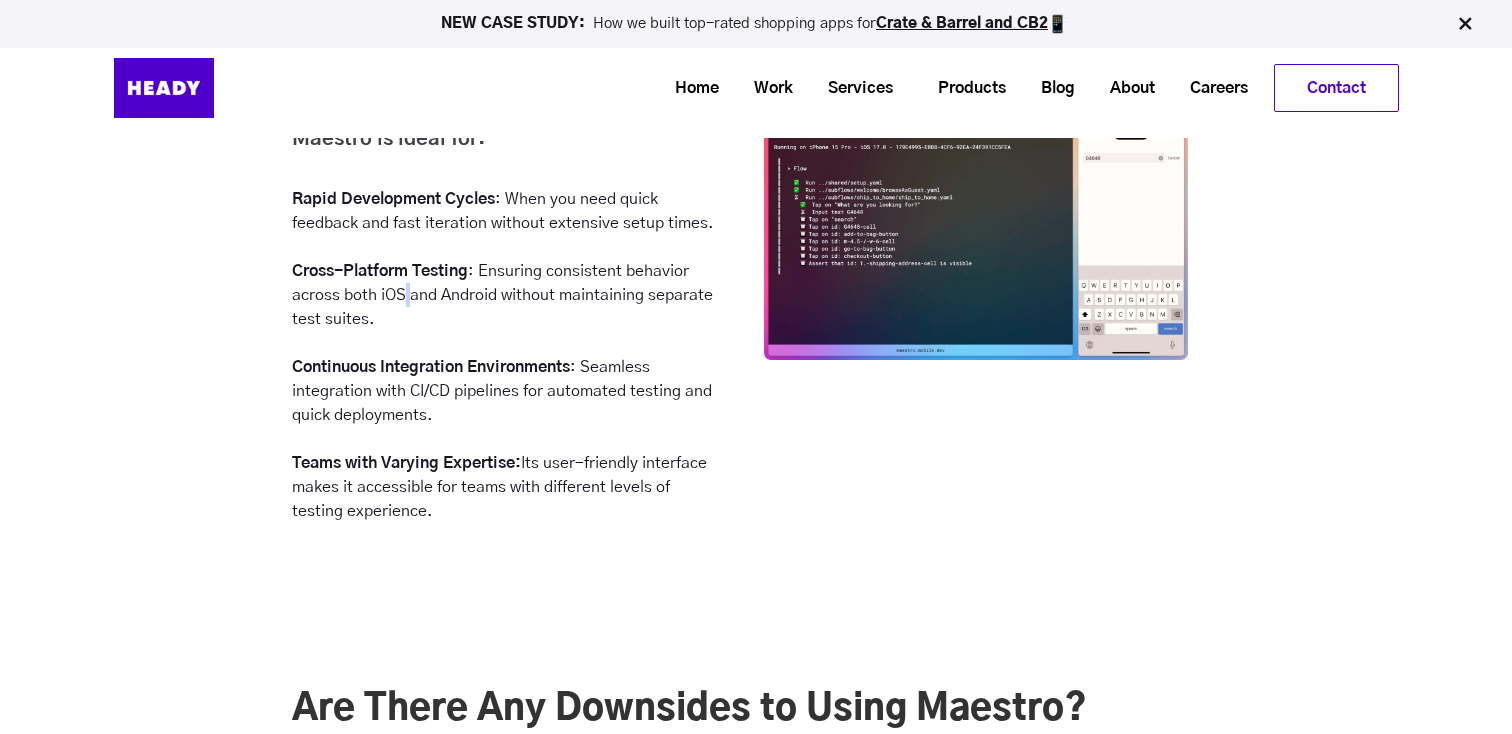 click on "Cross-Platform Testing : Ensuring consistent behavior across both iOS and Android without maintaining separate test suites." at bounding box center [504, 295] 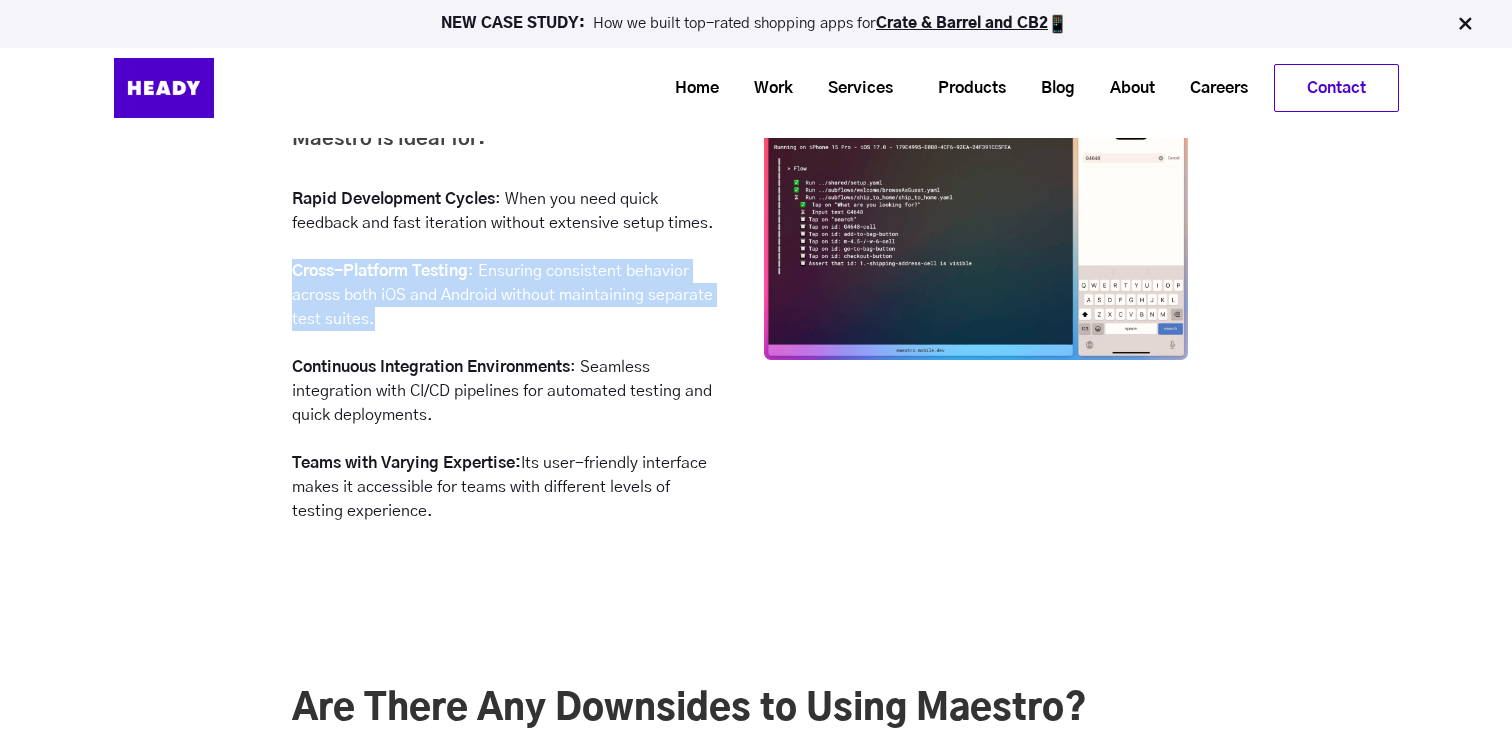 click on "Cross-Platform Testing : Ensuring consistent behavior across both iOS and Android without maintaining separate test suites." at bounding box center (504, 295) 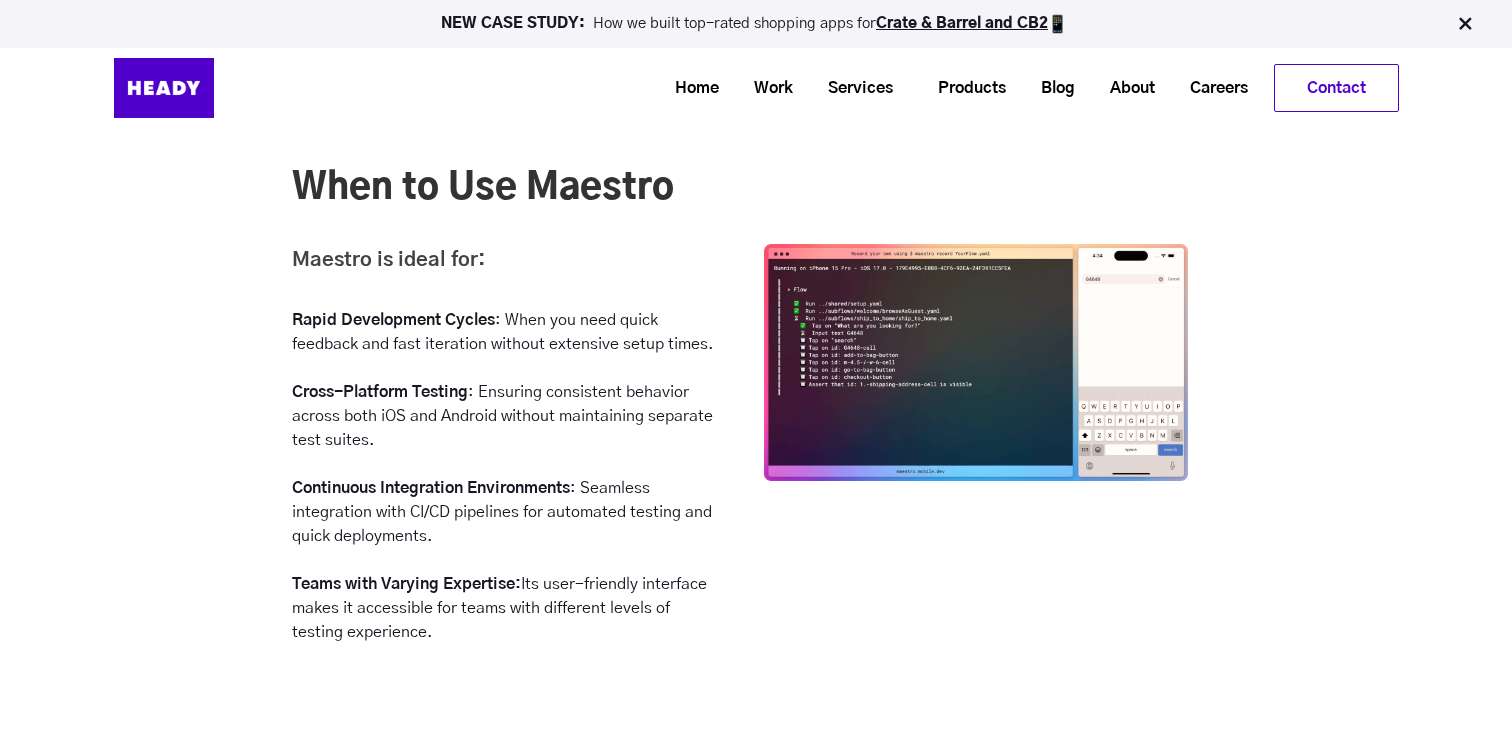 click on "Maestro is ideal for:
Rapid Development Cycles : When you need quick feedback and fast iteration without extensive setup times.
Cross-Platform Testing : Ensuring consistent behavior across both iOS and Android without maintaining separate test suites.
Continuous Integration Environments : Seamless integration with CI/CD pipelines for automated testing and quick deployments.
Teams with Varying Expertise:  Its user-friendly interface makes it accessible for teams with different levels of testing experience." at bounding box center [516, 480] 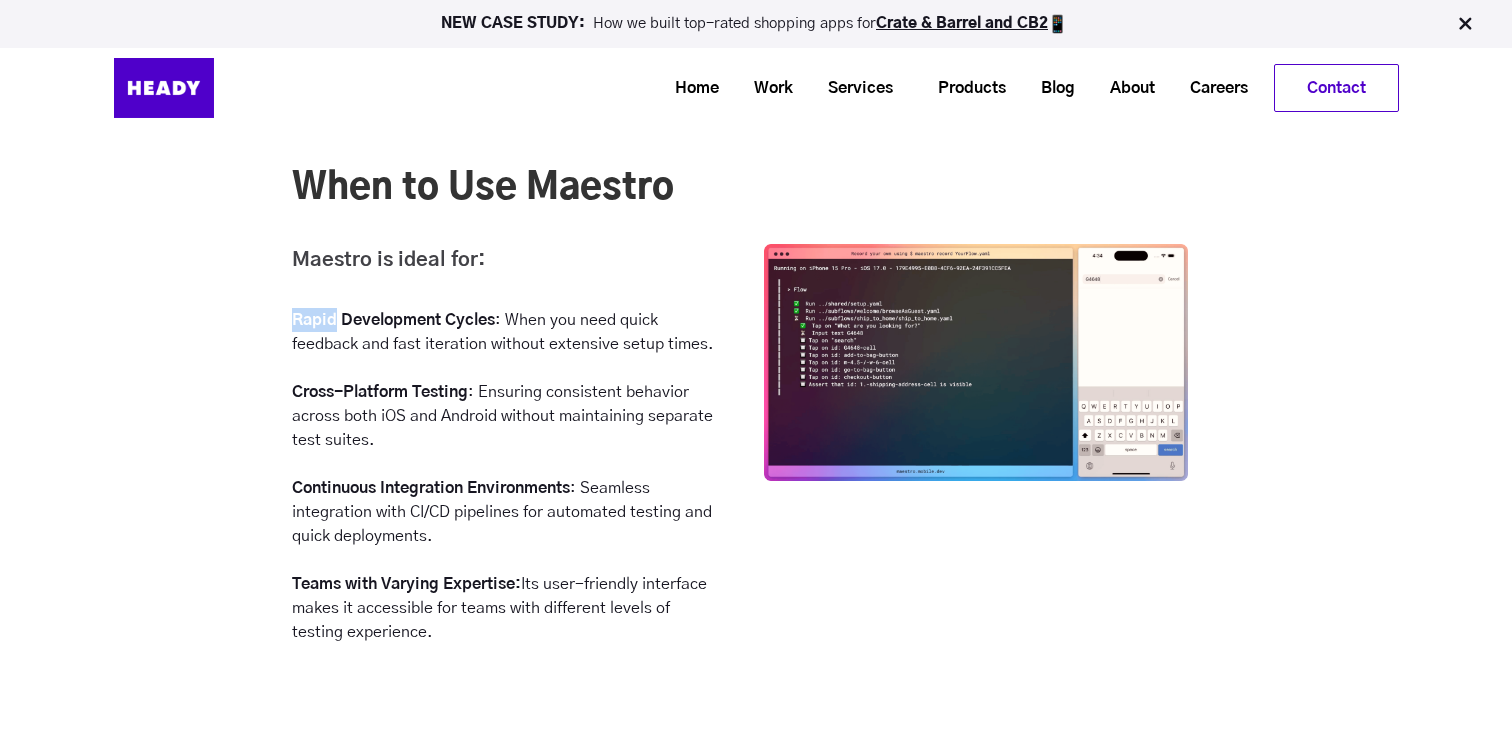 click on "Maestro is ideal for:
Rapid Development Cycles : When you need quick feedback and fast iteration without extensive setup times.
Cross-Platform Testing : Ensuring consistent behavior across both iOS and Android without maintaining separate test suites.
Continuous Integration Environments : Seamless integration with CI/CD pipelines for automated testing and quick deployments.
Teams with Varying Expertise:  Its user-friendly interface makes it accessible for teams with different levels of testing experience." at bounding box center (516, 480) 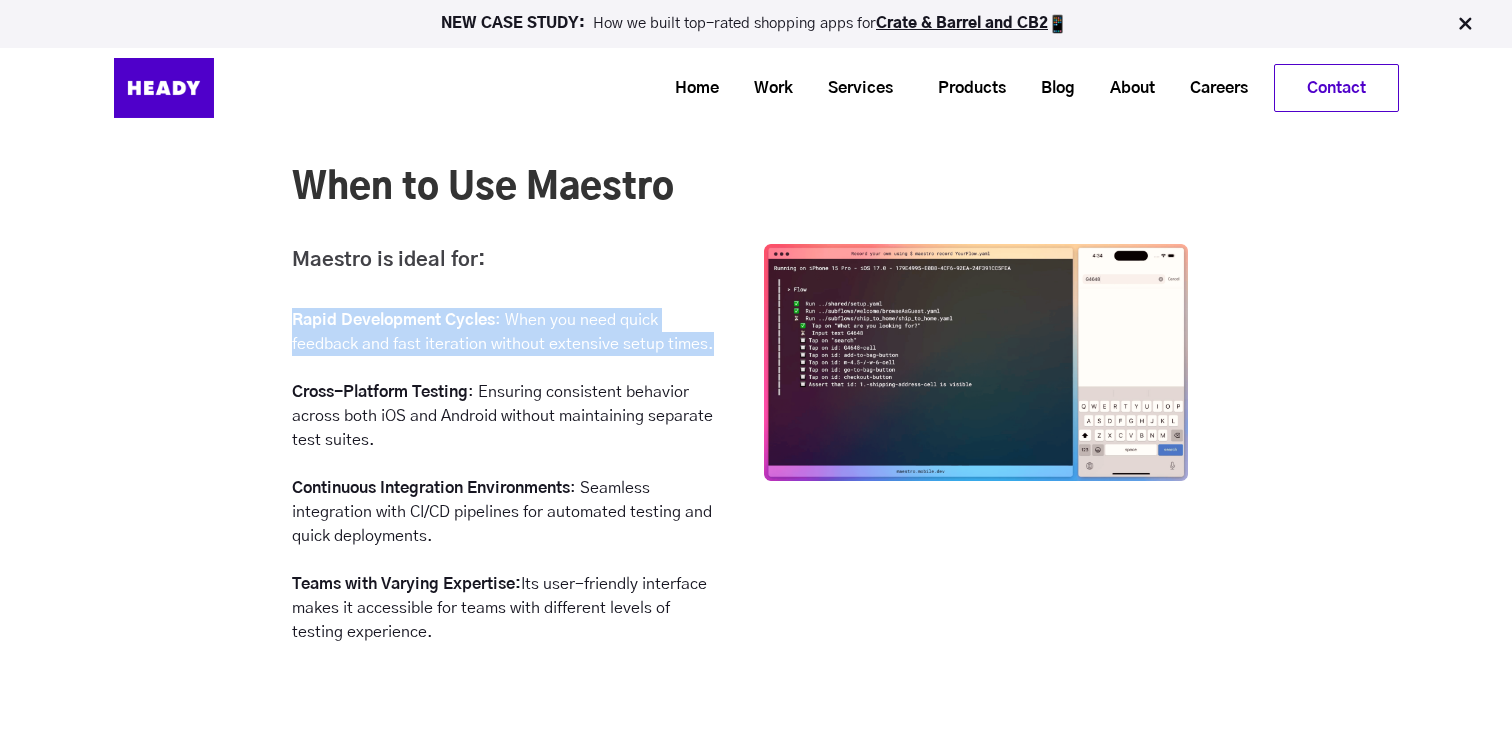 click on "Maestro is ideal for:
Rapid Development Cycles : When you need quick feedback and fast iteration without extensive setup times.
Cross-Platform Testing : Ensuring consistent behavior across both iOS and Android without maintaining separate test suites.
Continuous Integration Environments : Seamless integration with CI/CD pipelines for automated testing and quick deployments.
Teams with Varying Expertise:  Its user-friendly interface makes it accessible for teams with different levels of testing experience." at bounding box center [516, 480] 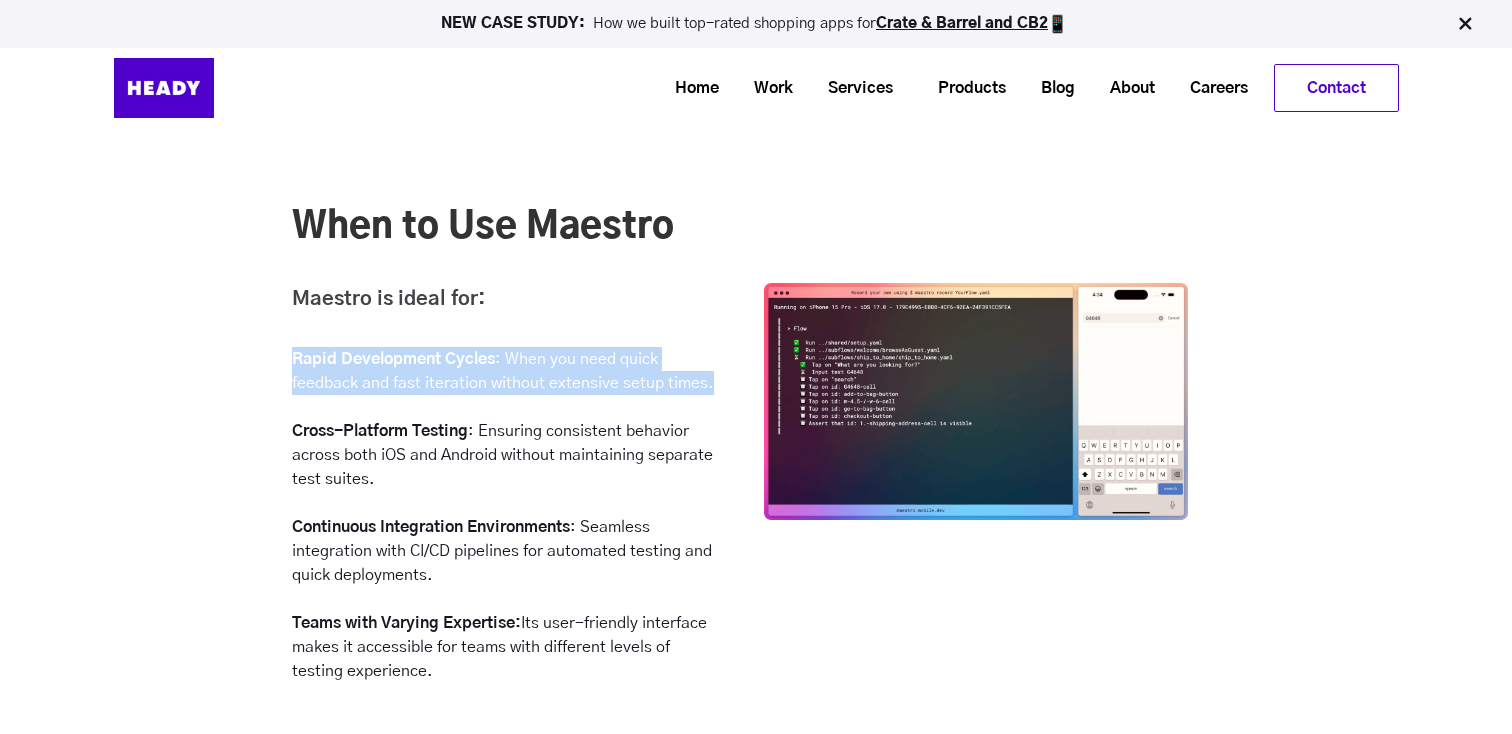 scroll, scrollTop: 4189, scrollLeft: 0, axis: vertical 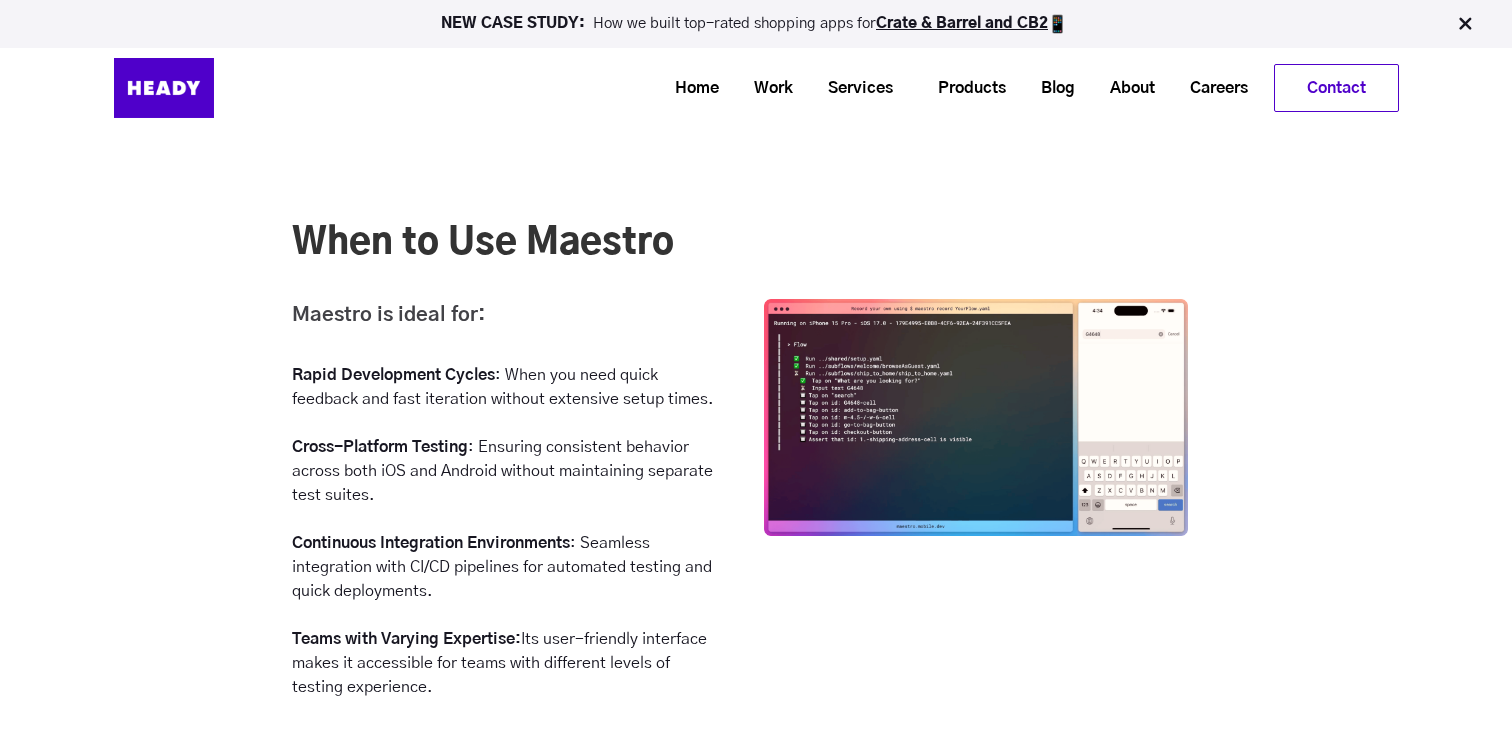 click on "When to Use Maestro" at bounding box center [740, 259] 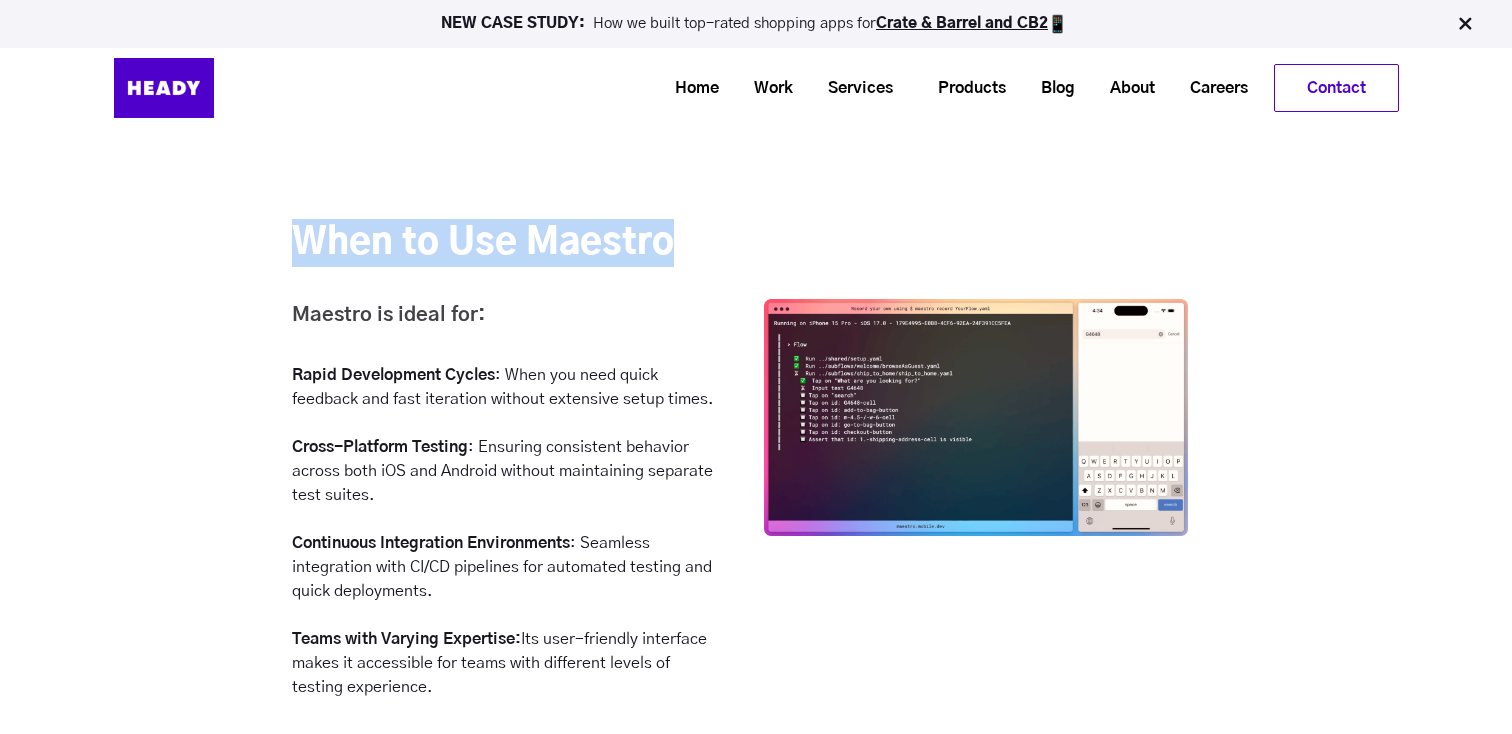 click on "When to Use Maestro" at bounding box center [740, 259] 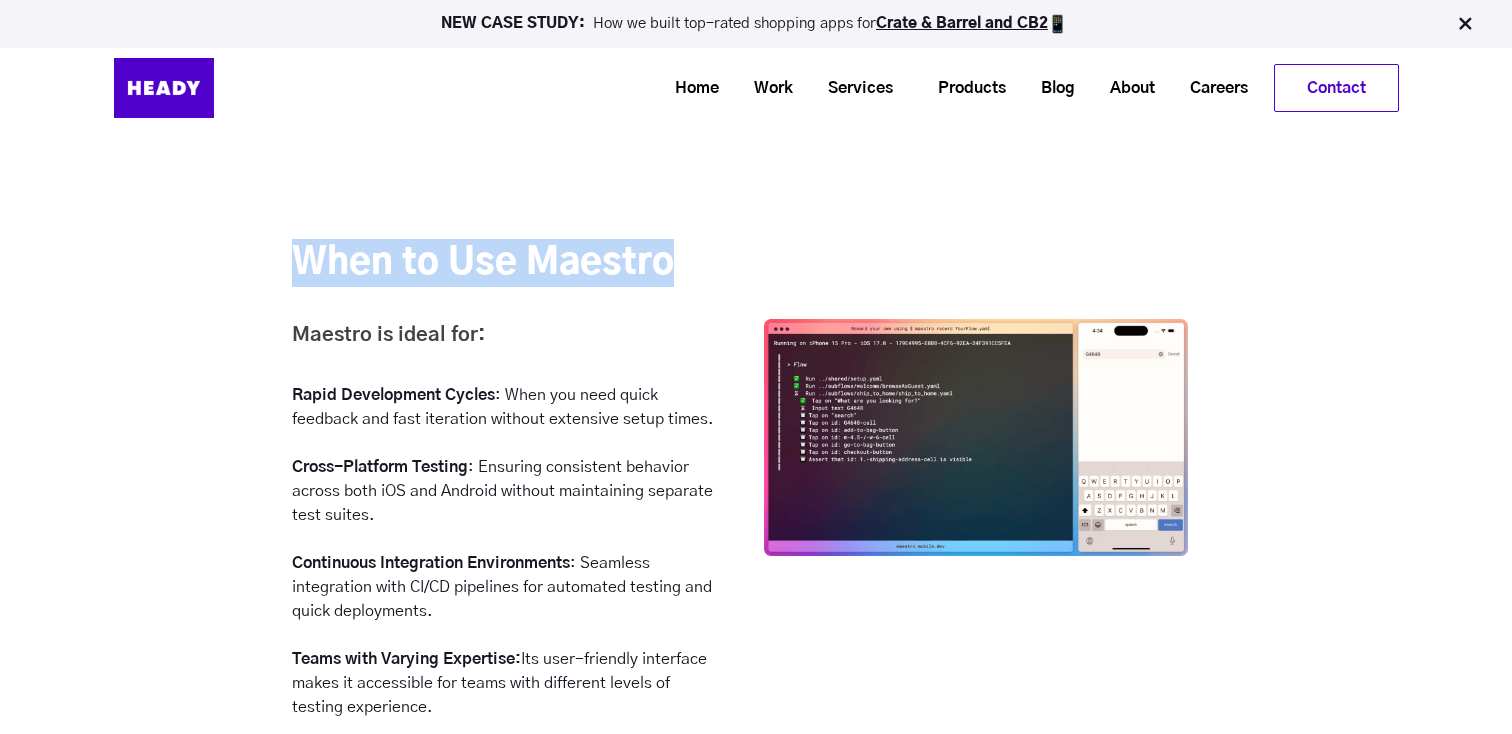 scroll, scrollTop: 4165, scrollLeft: 0, axis: vertical 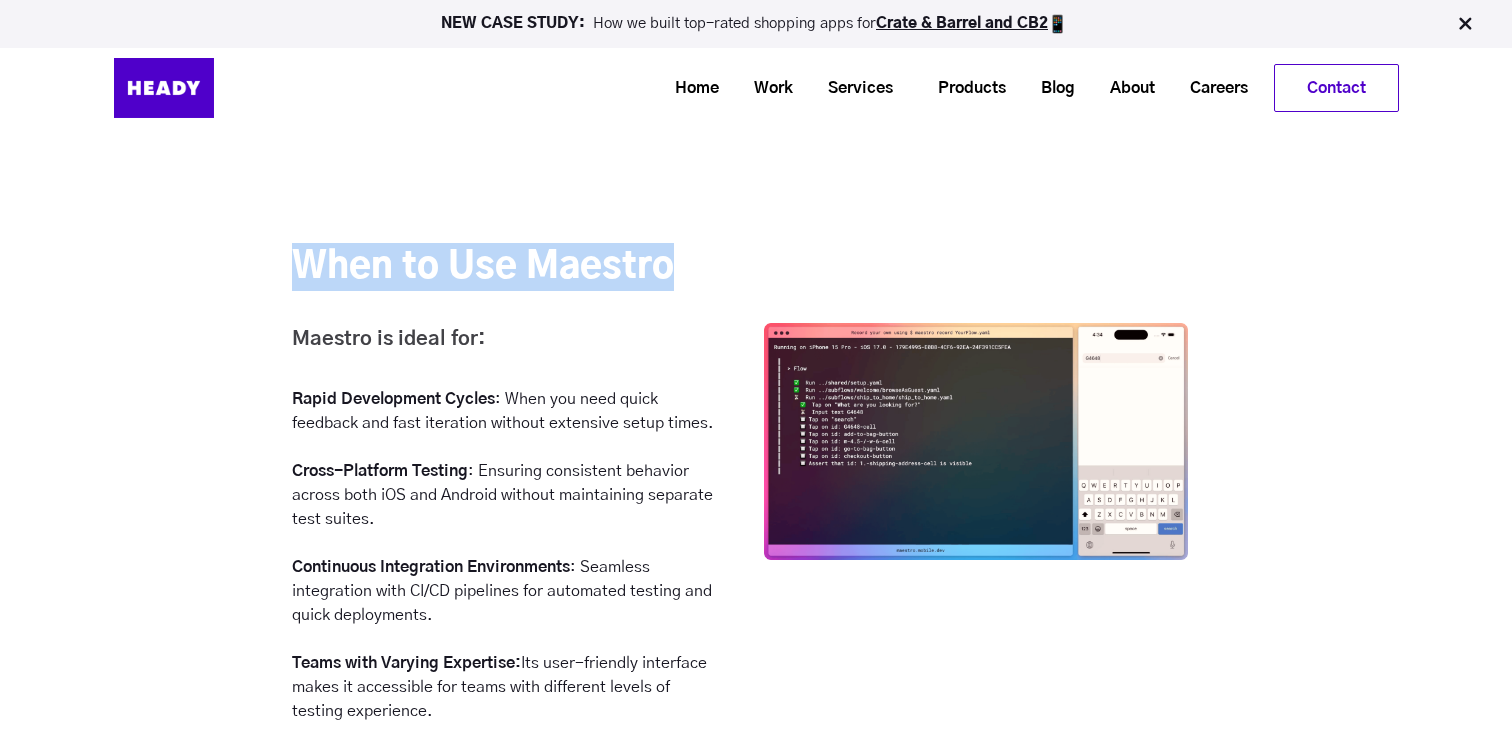 click on "When to Use Maestro" at bounding box center [740, 267] 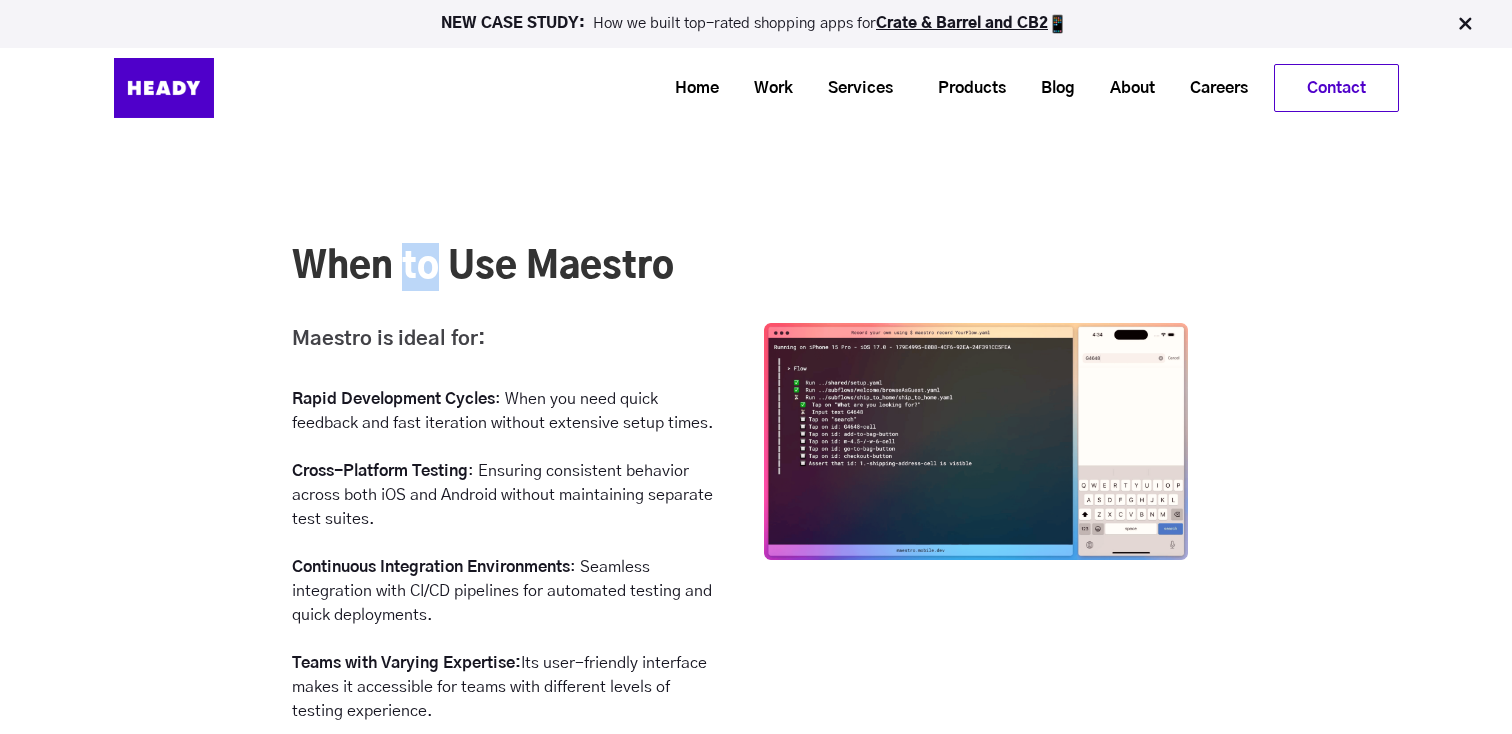 click on "When to Use Maestro" at bounding box center (740, 267) 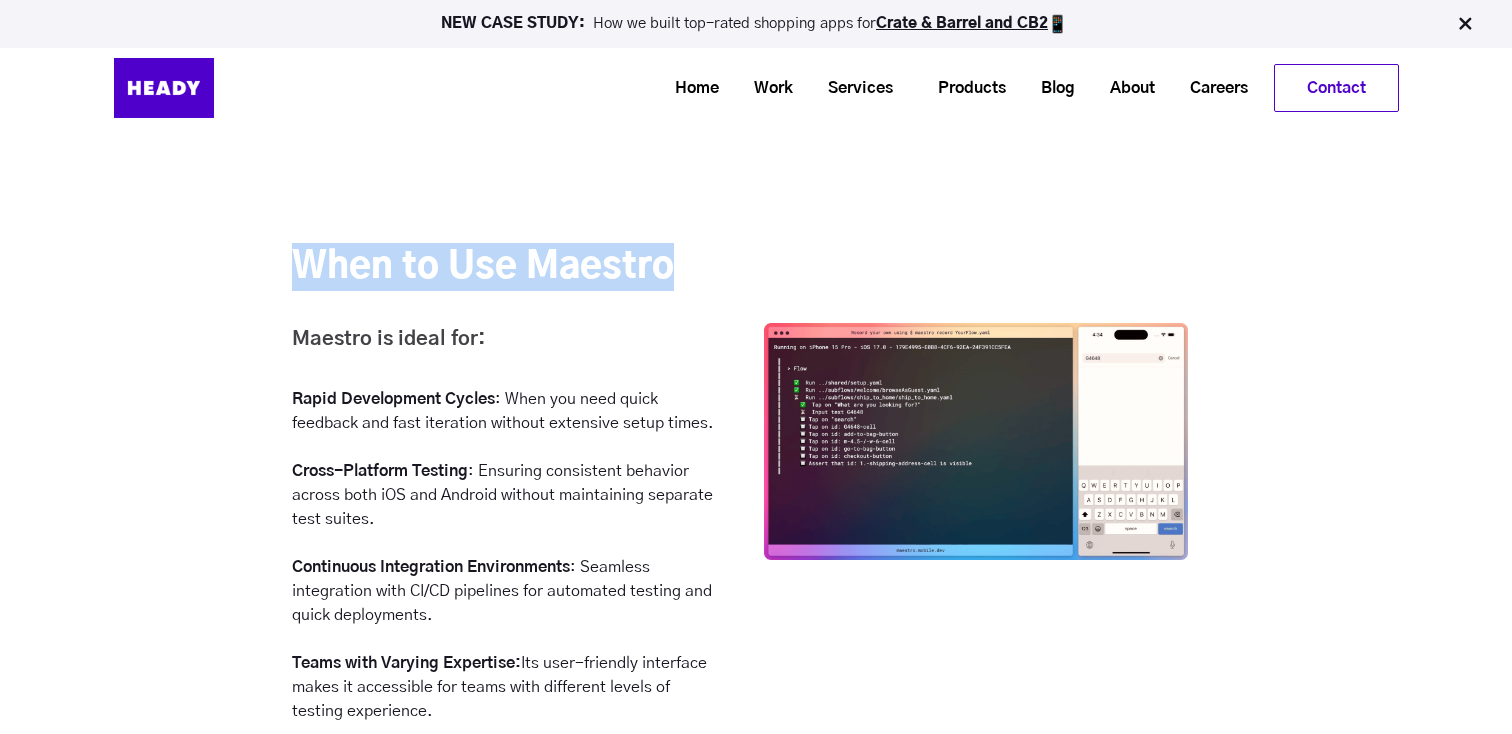 click on "When to Use Maestro" at bounding box center (740, 267) 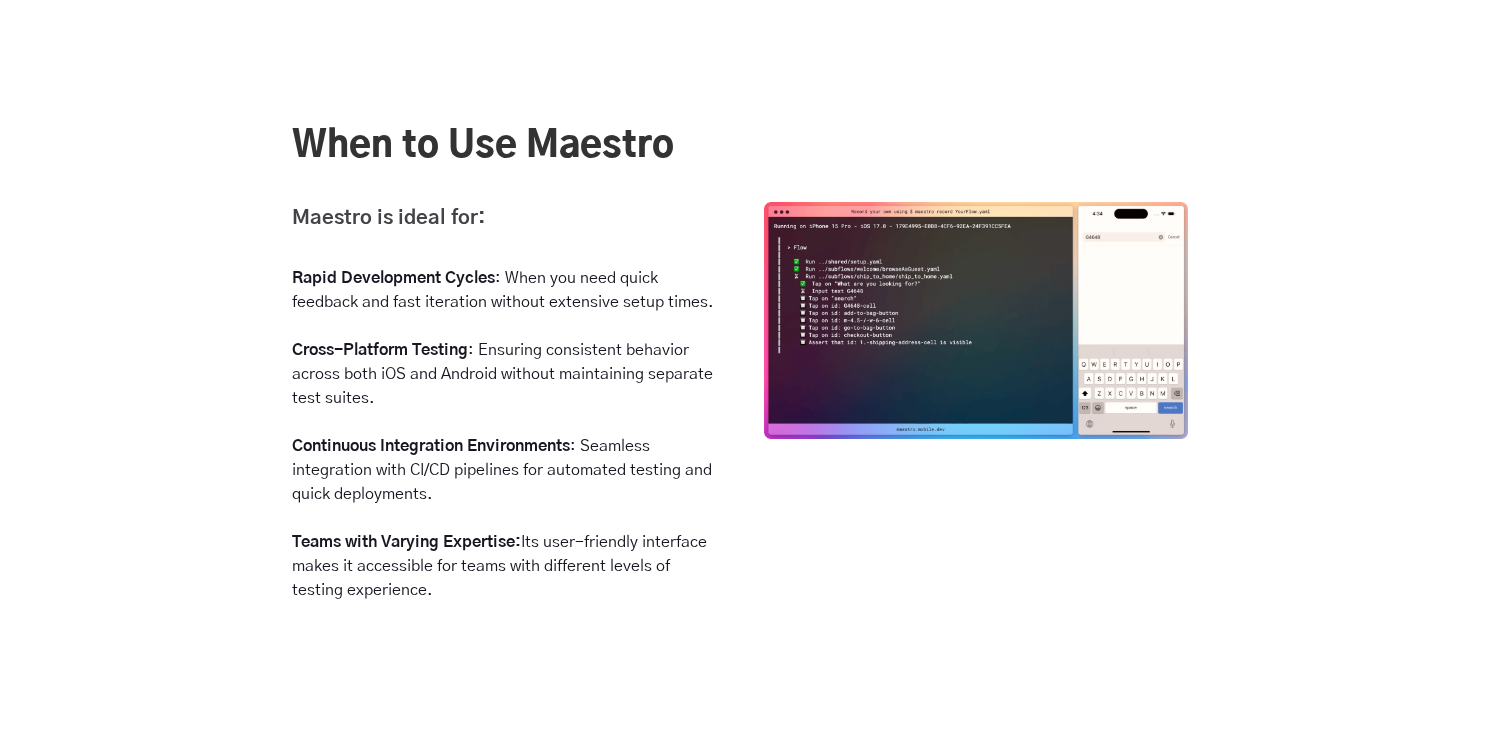 click on "Rapid Development Cycles" at bounding box center [393, 278] 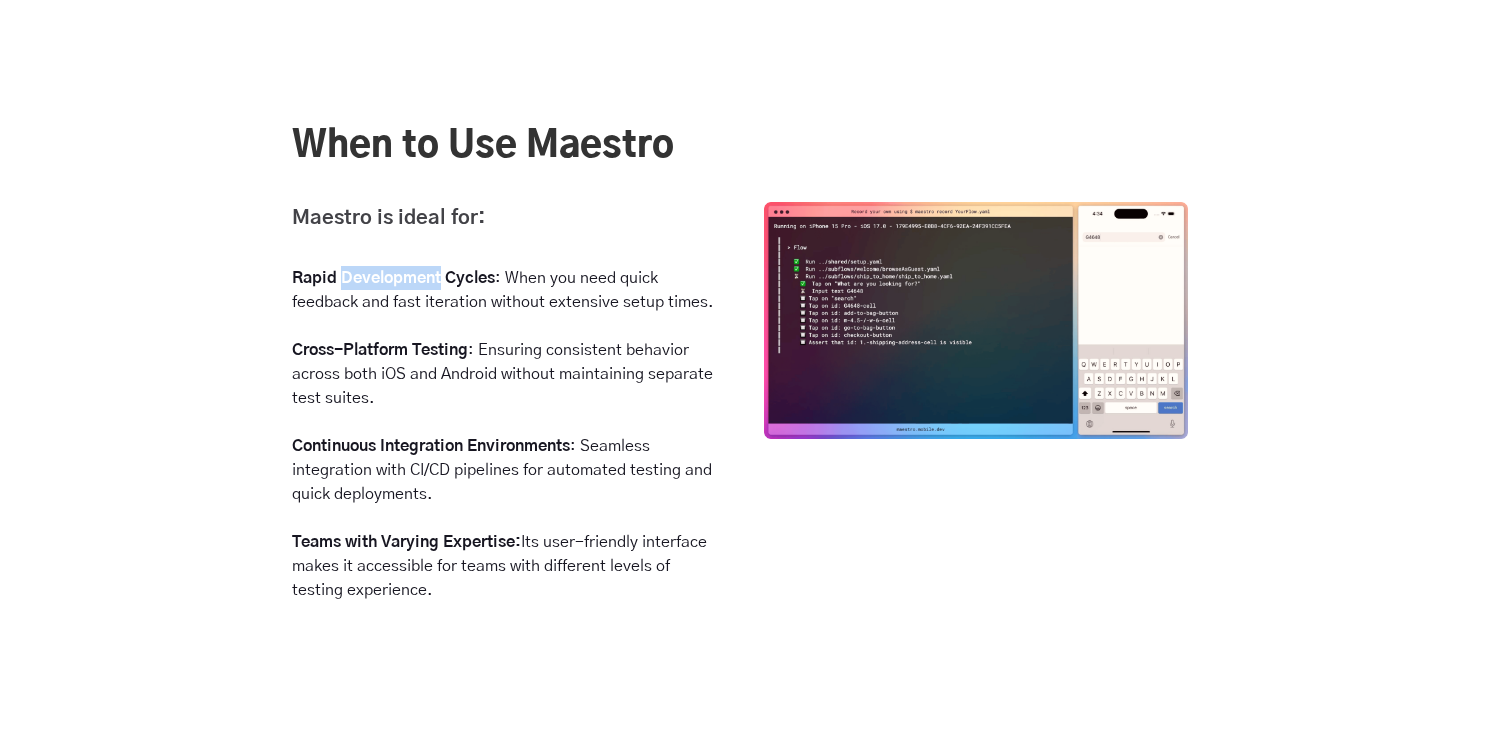 click on "Rapid Development Cycles" at bounding box center [393, 278] 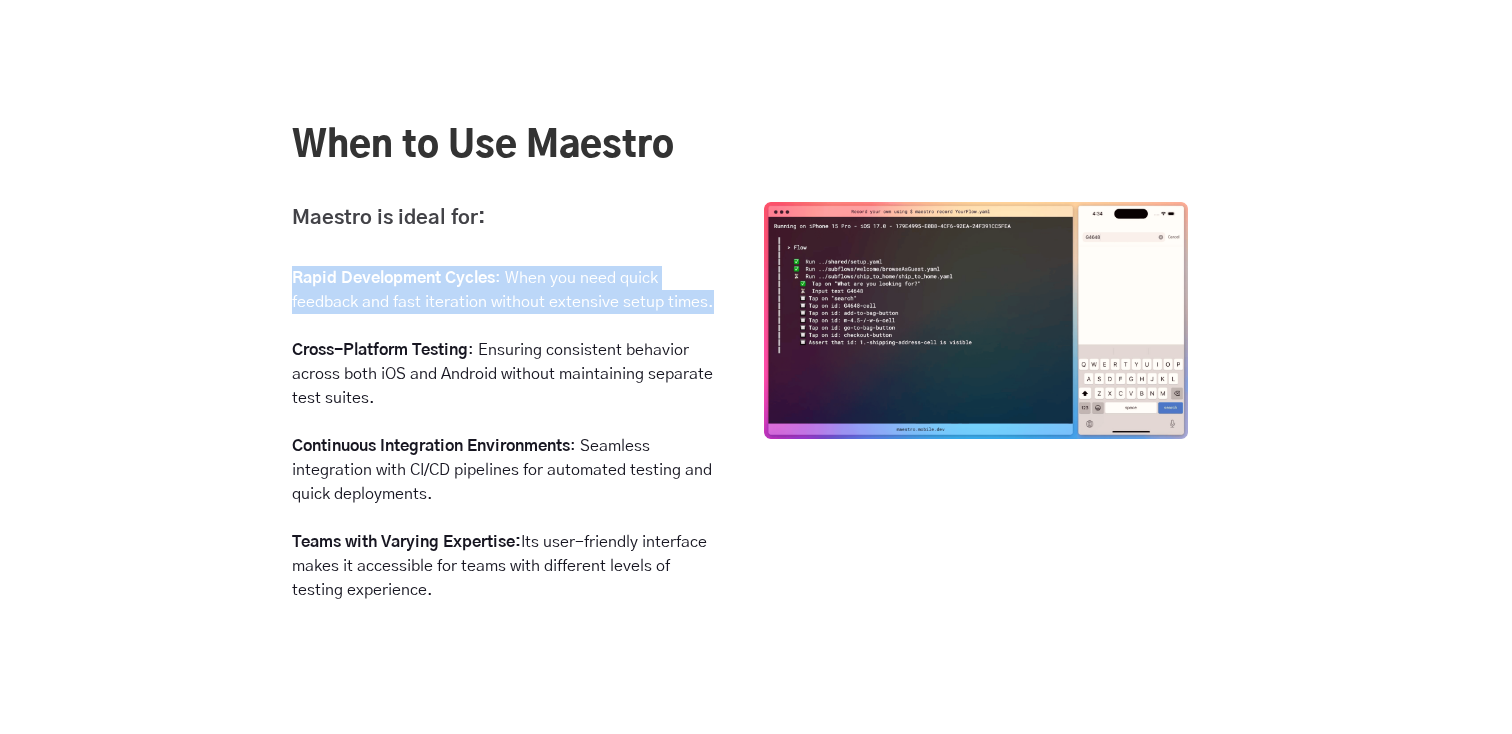 click on "Rapid Development Cycles" at bounding box center (393, 278) 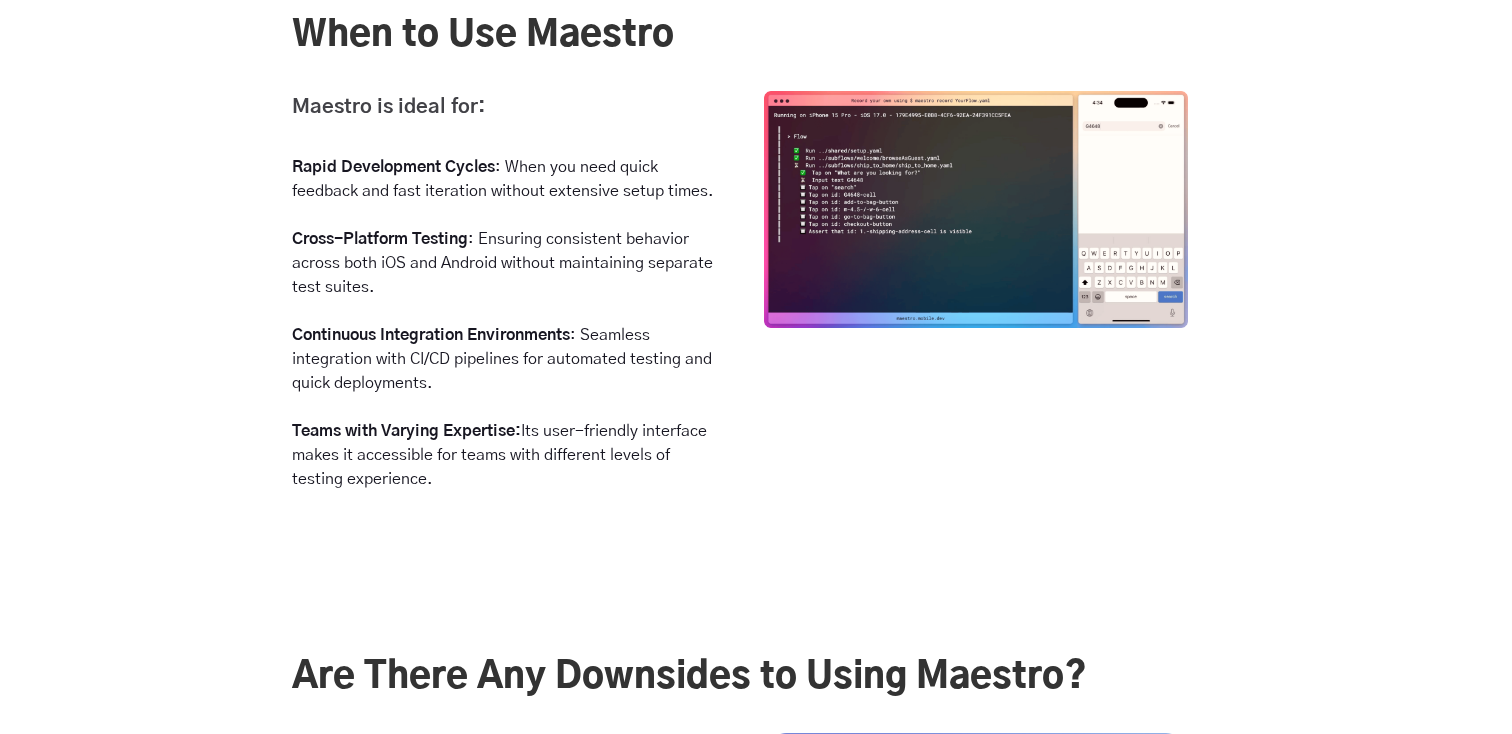 click on "Cross-Platform Testing : Ensuring consistent behavior across both iOS and Android without maintaining separate test suites." at bounding box center (504, 263) 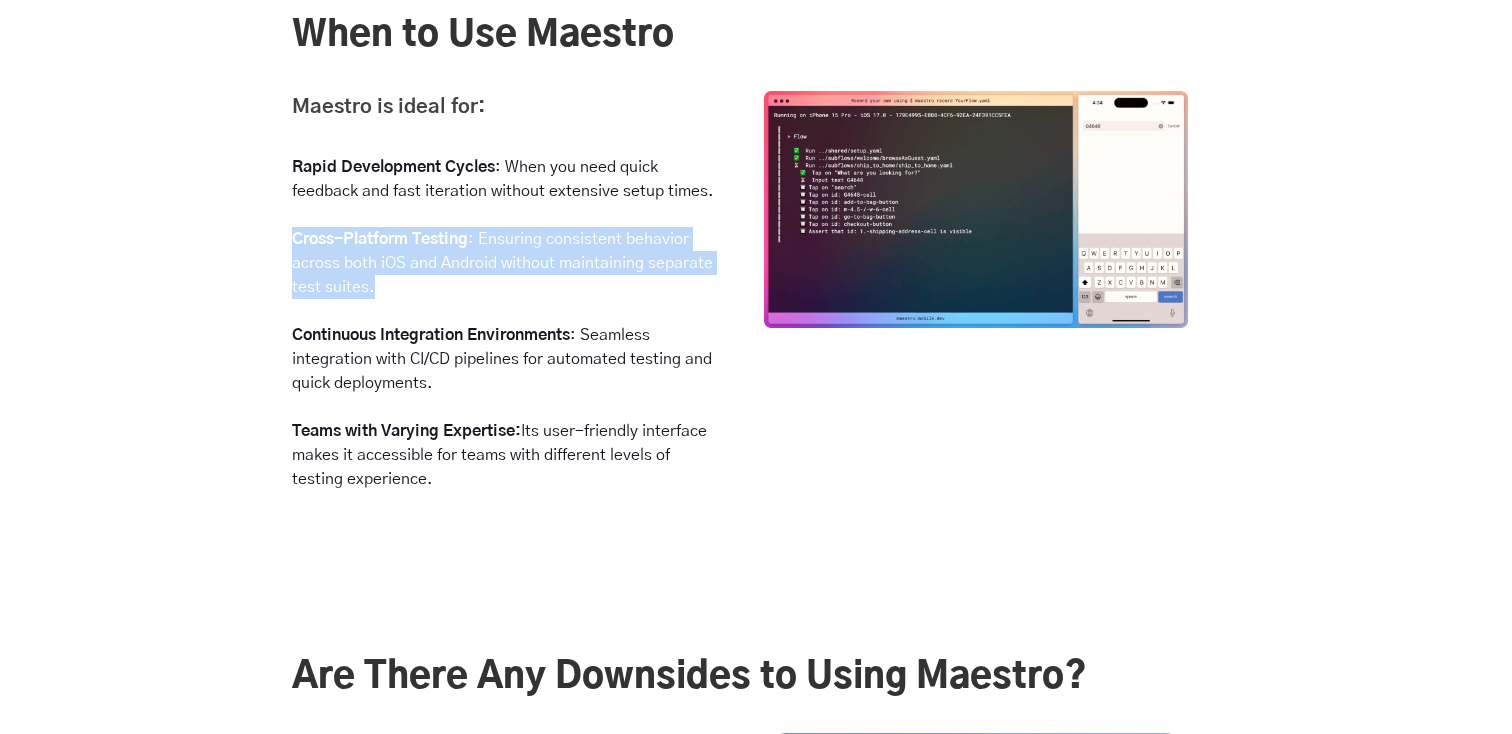 click on "Cross-Platform Testing : Ensuring consistent behavior across both iOS and Android without maintaining separate test suites." at bounding box center (504, 263) 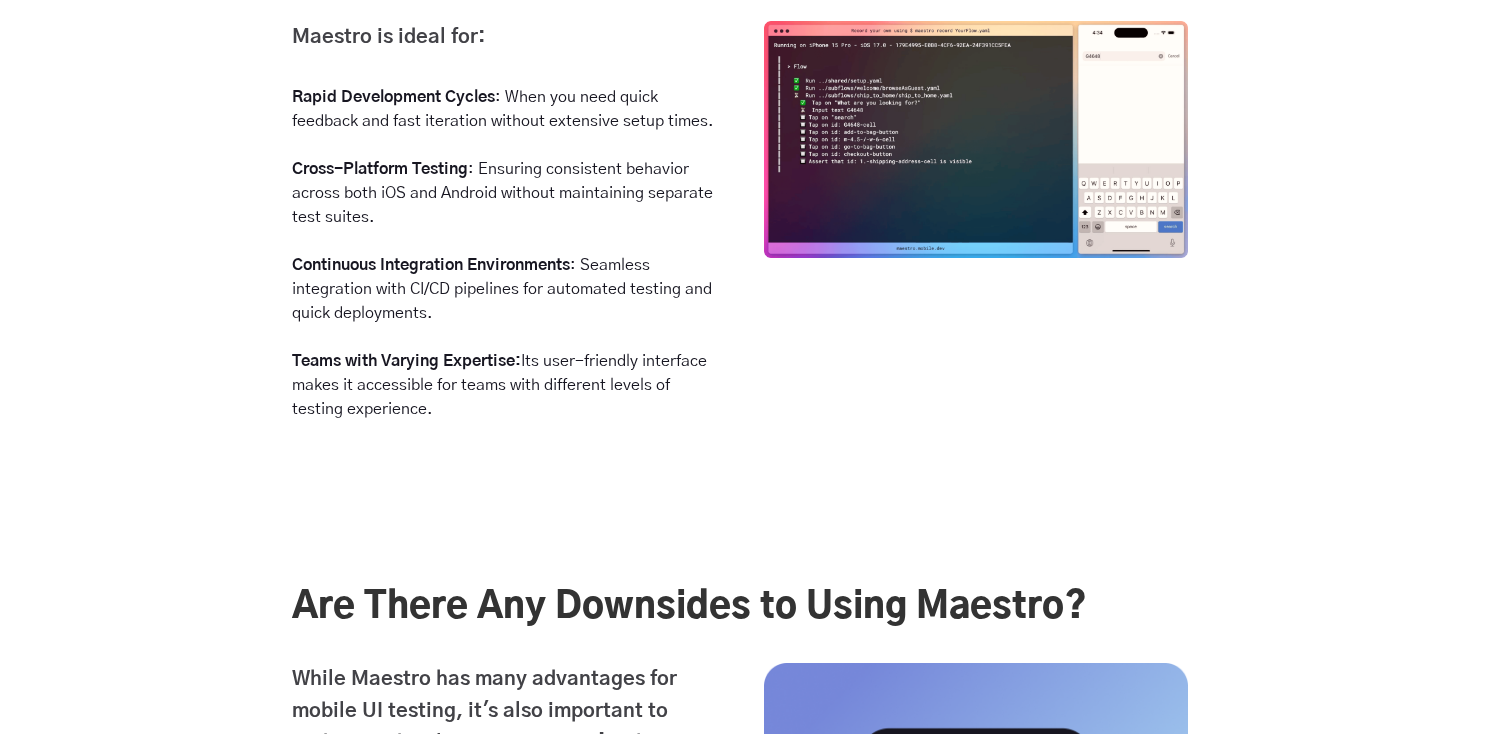 click on "Continuous Integration Environments : Seamless integration with CI/CD pipelines for automated testing and quick deployments." at bounding box center (504, 289) 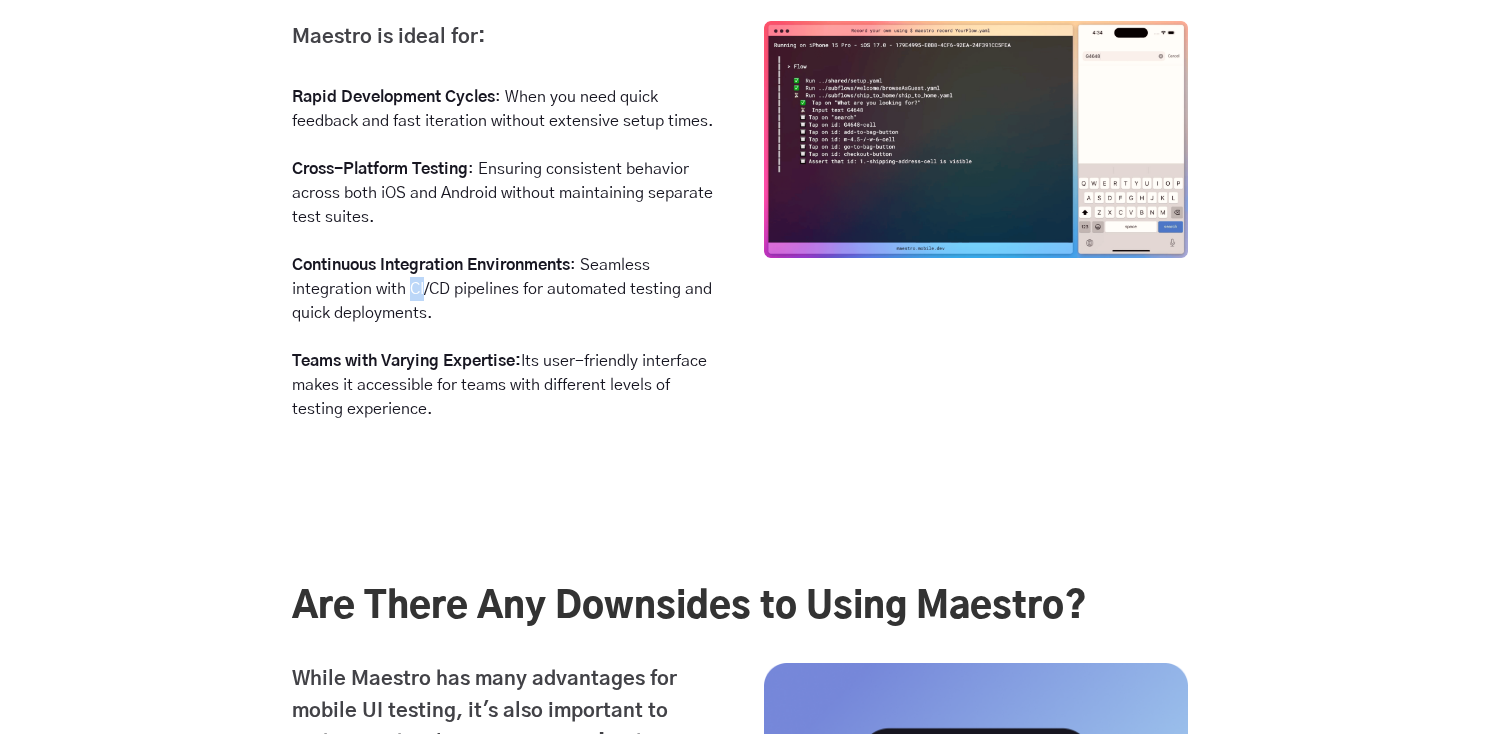 click on "Continuous Integration Environments : Seamless integration with CI/CD pipelines for automated testing and quick deployments." at bounding box center [504, 289] 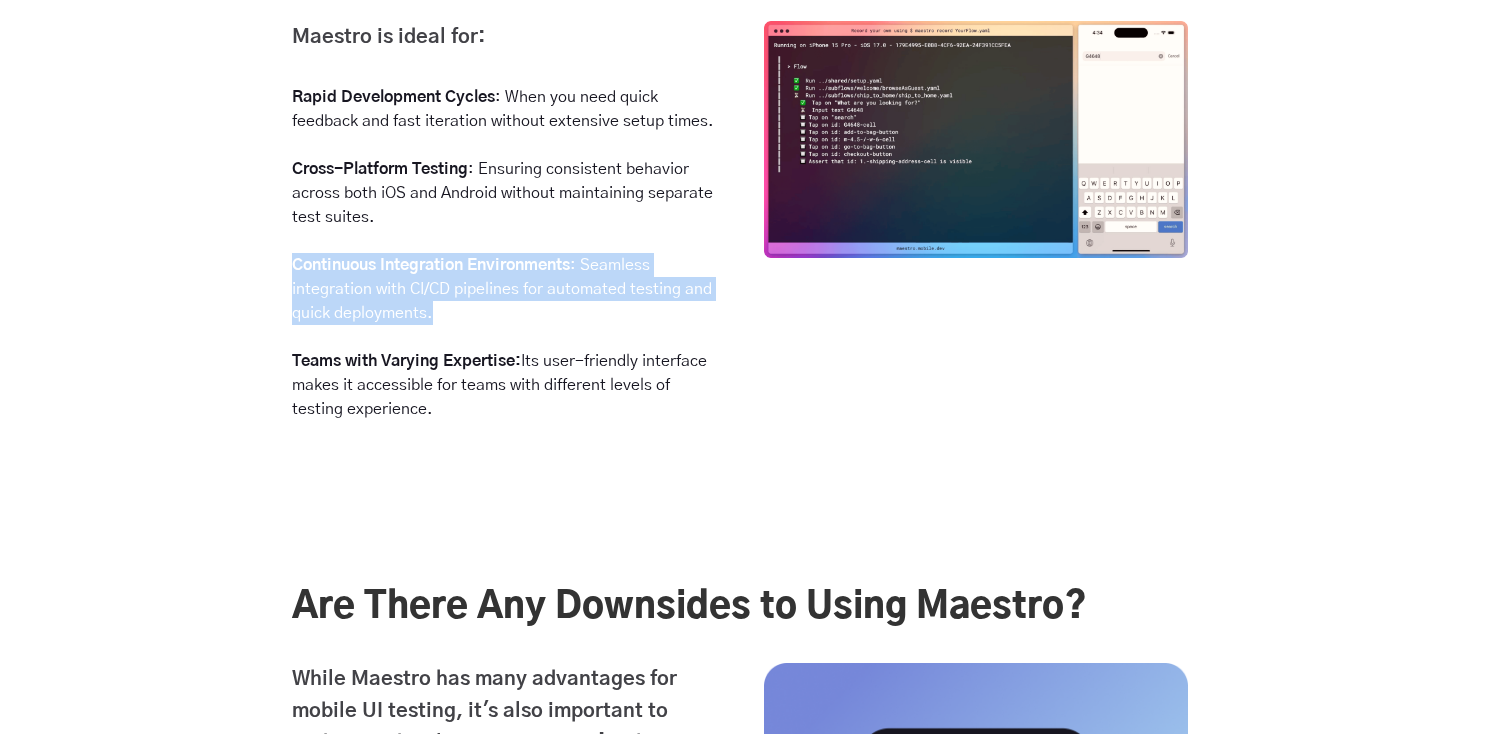 click on "Continuous Integration Environments : Seamless integration with CI/CD pipelines for automated testing and quick deployments." at bounding box center (504, 289) 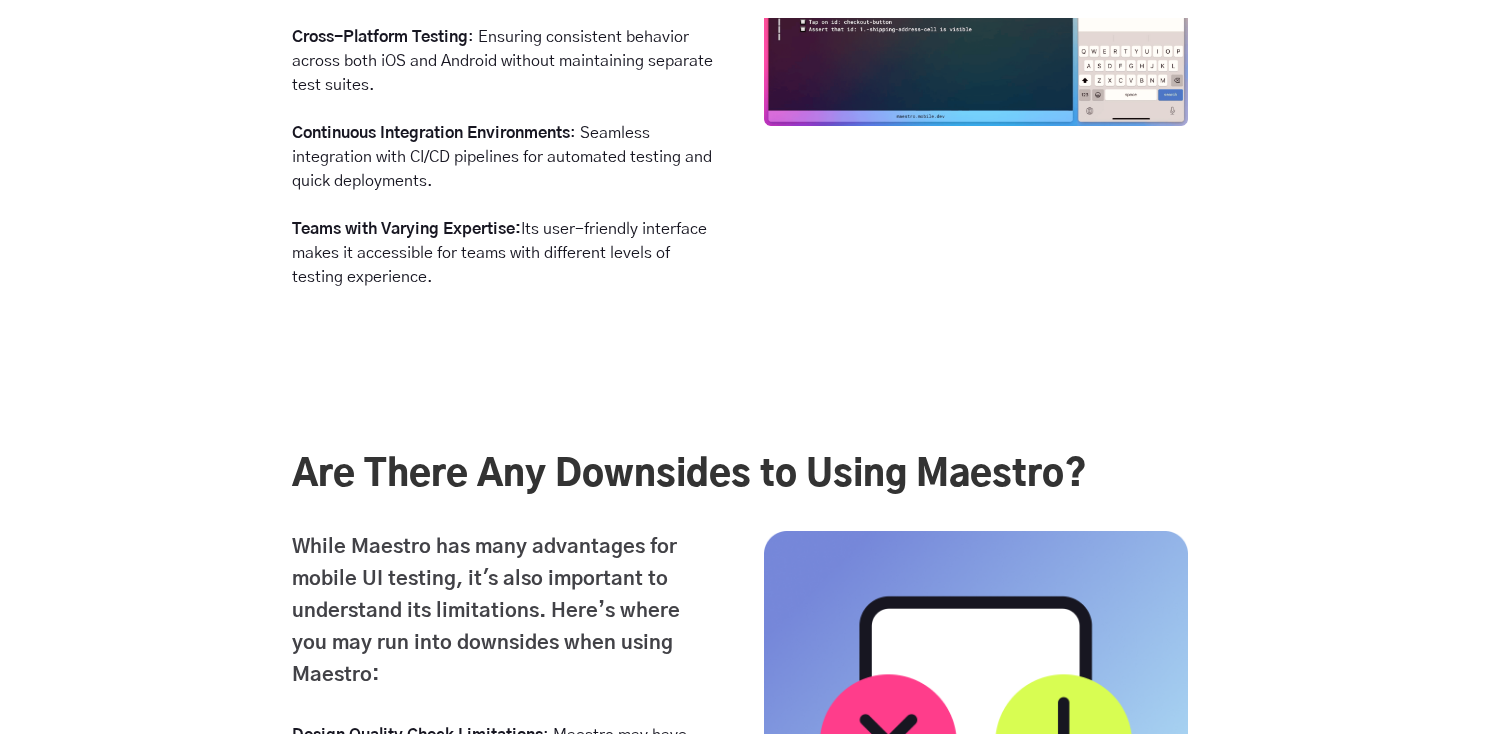 click on "Teams with Varying Expertise:  Its user-friendly interface makes it accessible for teams with different levels of testing experience." at bounding box center (504, 253) 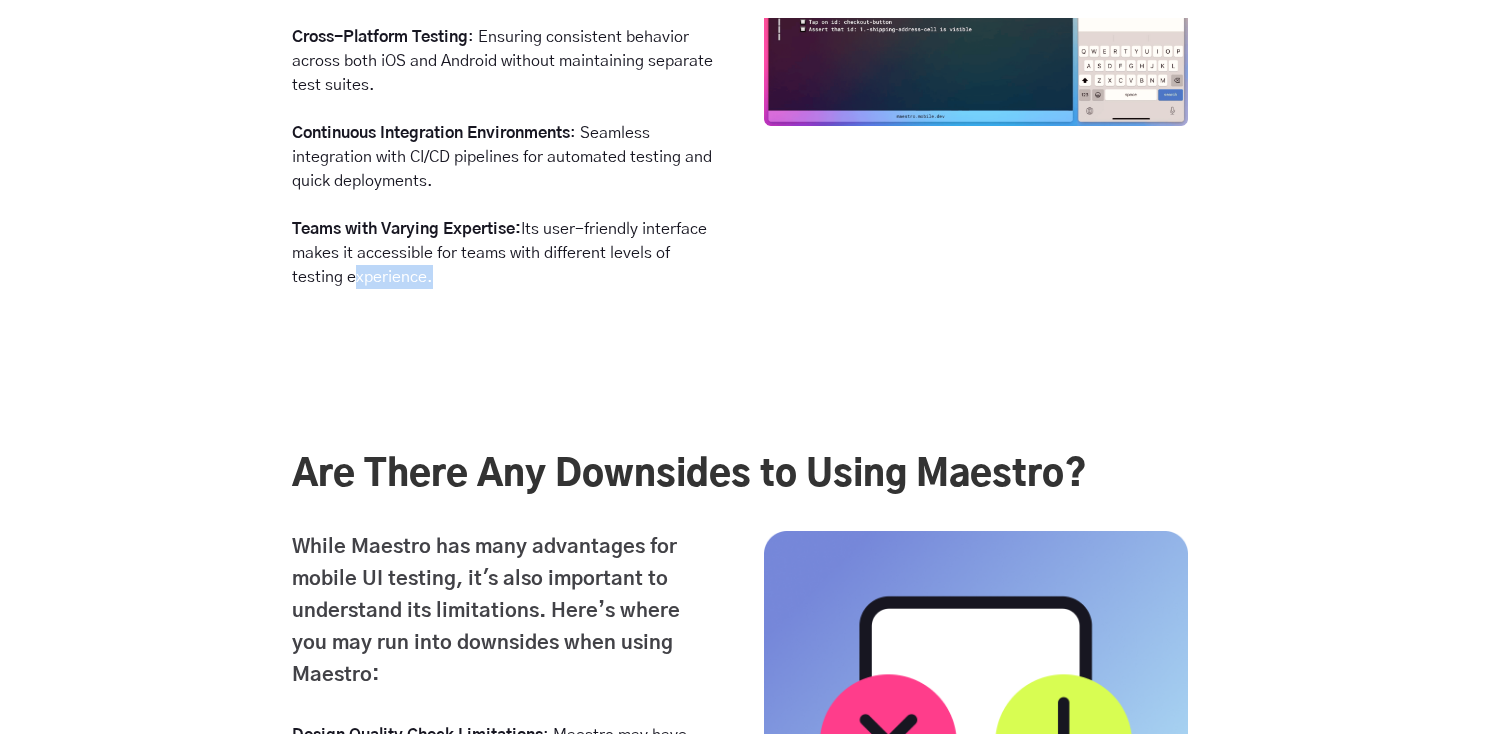 click on "Teams with Varying Expertise:  Its user-friendly interface makes it accessible for teams with different levels of testing experience." at bounding box center (504, 253) 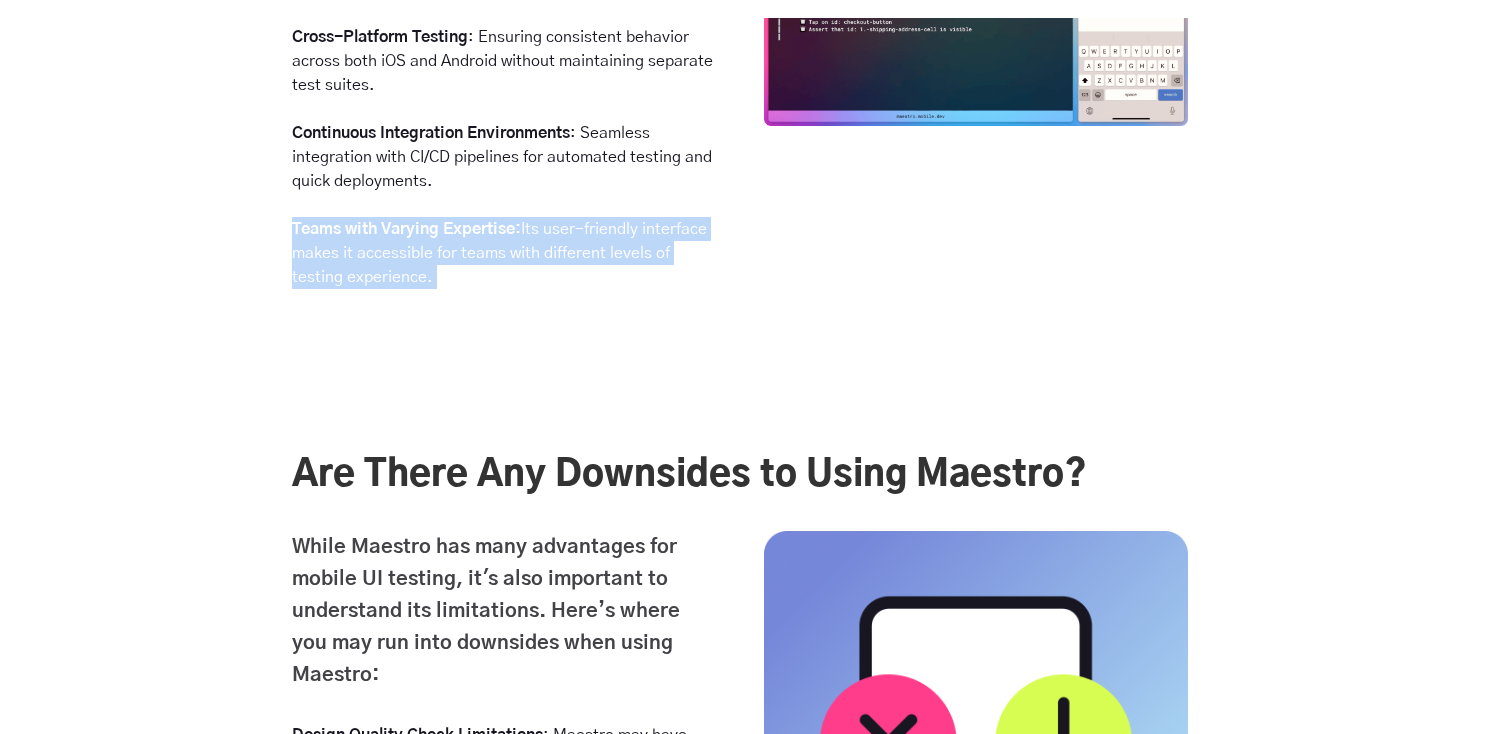 click on "Teams with Varying Expertise:  Its user-friendly interface makes it accessible for teams with different levels of testing experience." at bounding box center (504, 253) 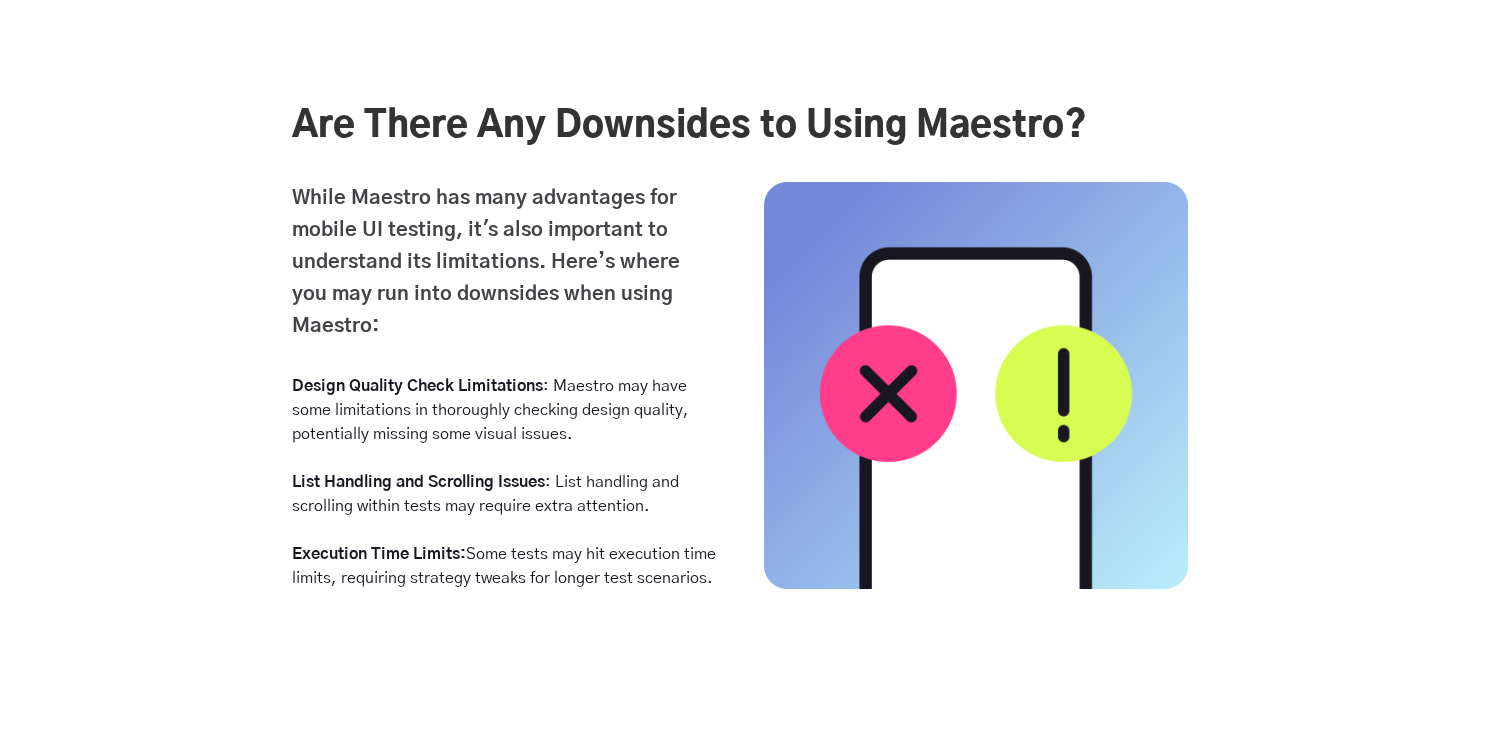 scroll, scrollTop: 4995, scrollLeft: 0, axis: vertical 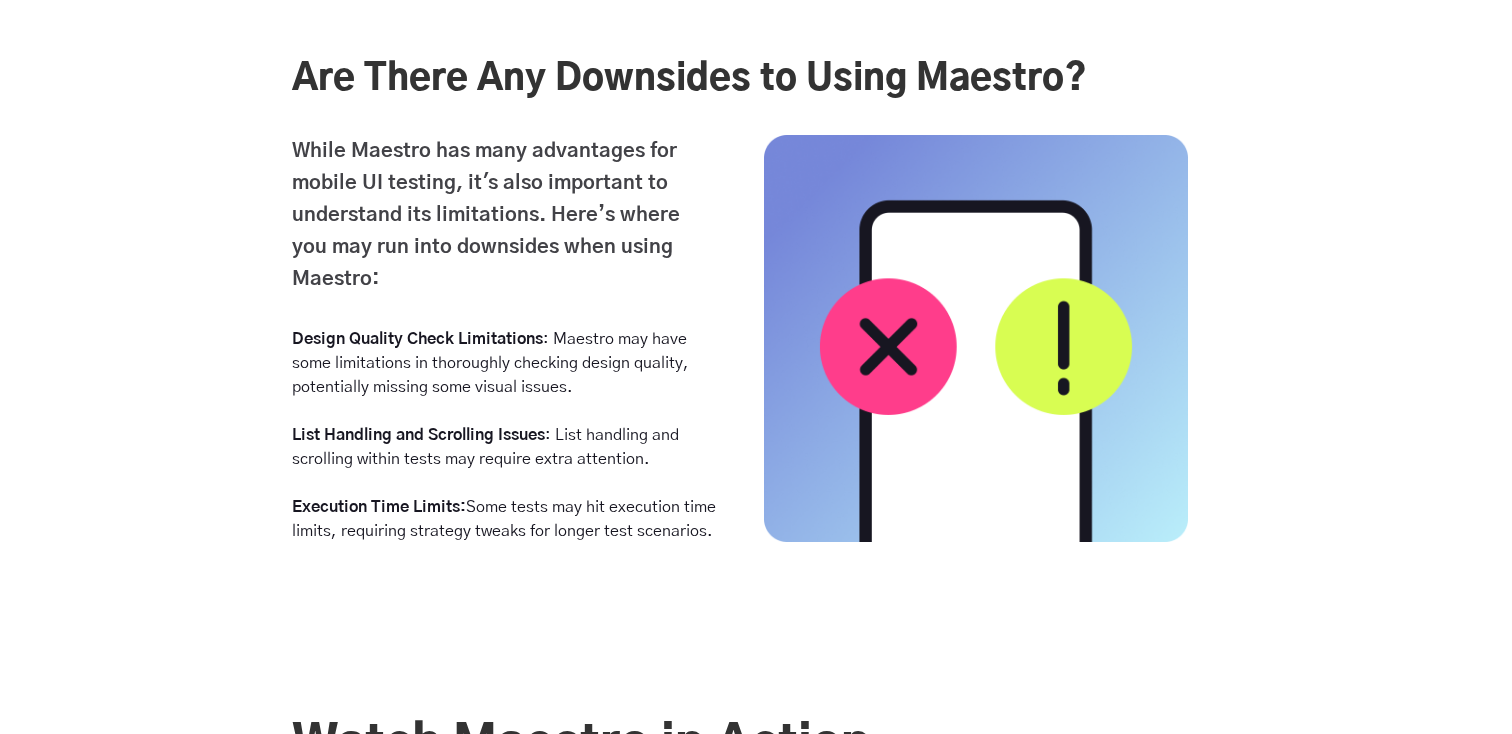 click on "While Maestro has many advantages for mobile UI testing, it's also important to understand its limitations. Here’s where you may run into downsides when using Maestro:" at bounding box center (504, 215) 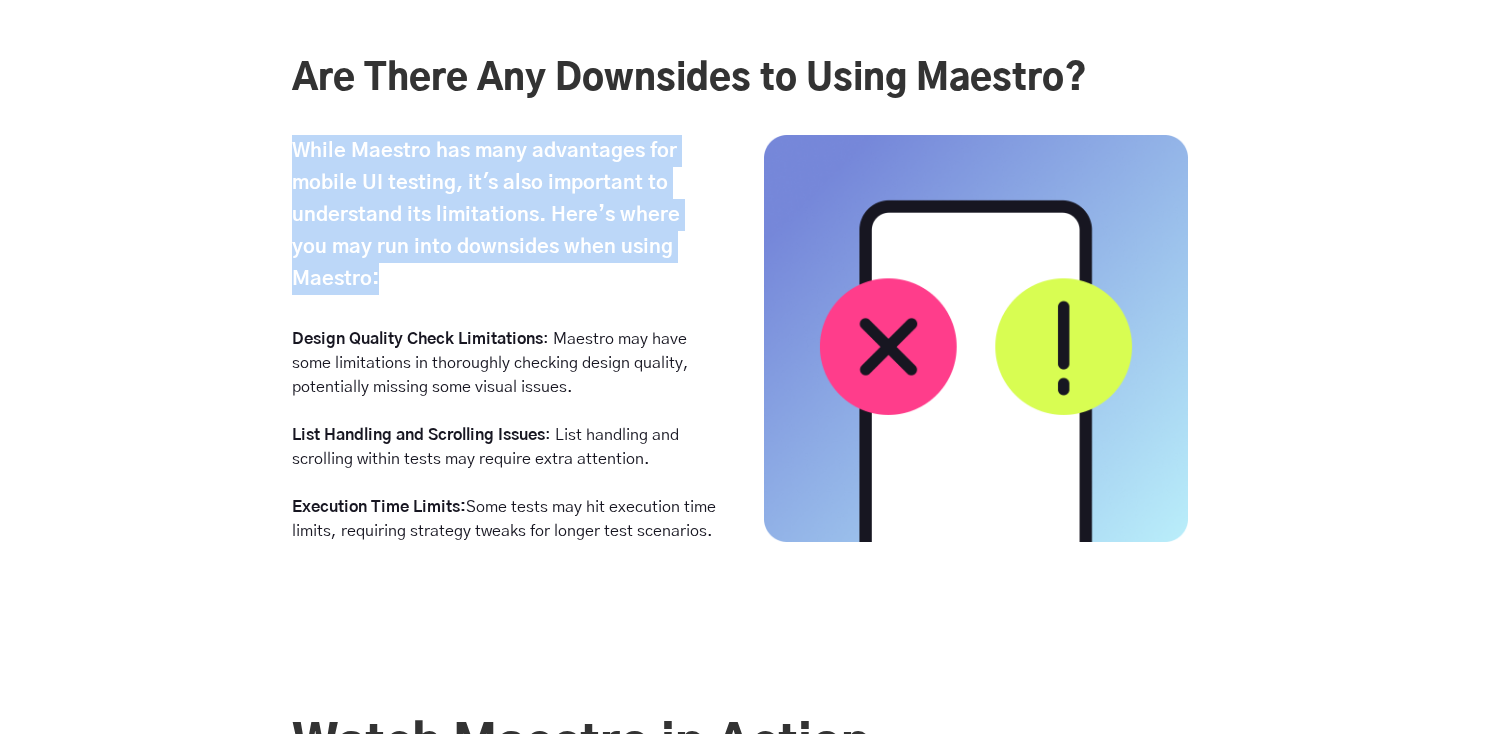 click on "While Maestro has many advantages for mobile UI testing, it's also important to understand its limitations. Here’s where you may run into downsides when using Maestro:" at bounding box center (504, 215) 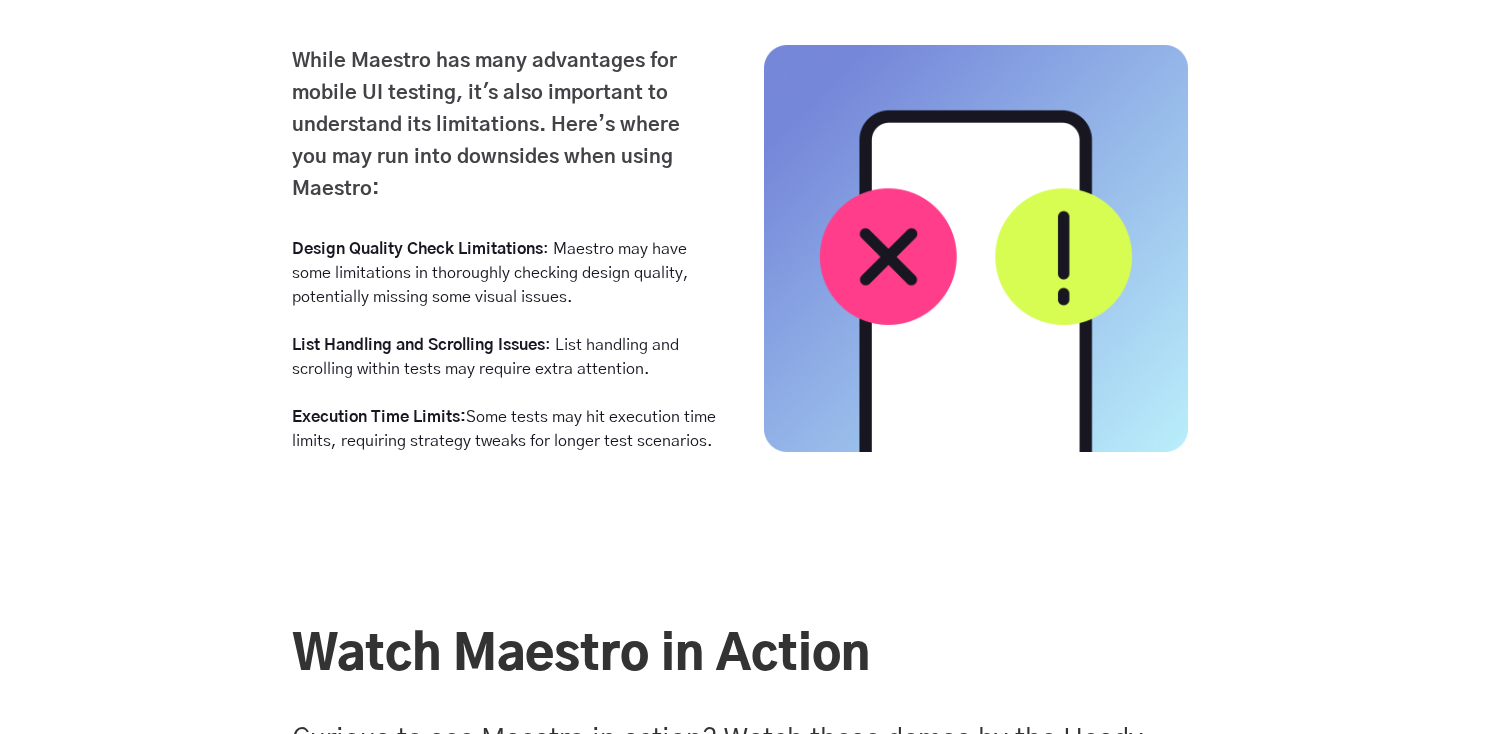 click on "Design Quality Check Limitations : Maestro may have some limitations in thoroughly checking design quality, potentially missing some visual issues." at bounding box center [504, 273] 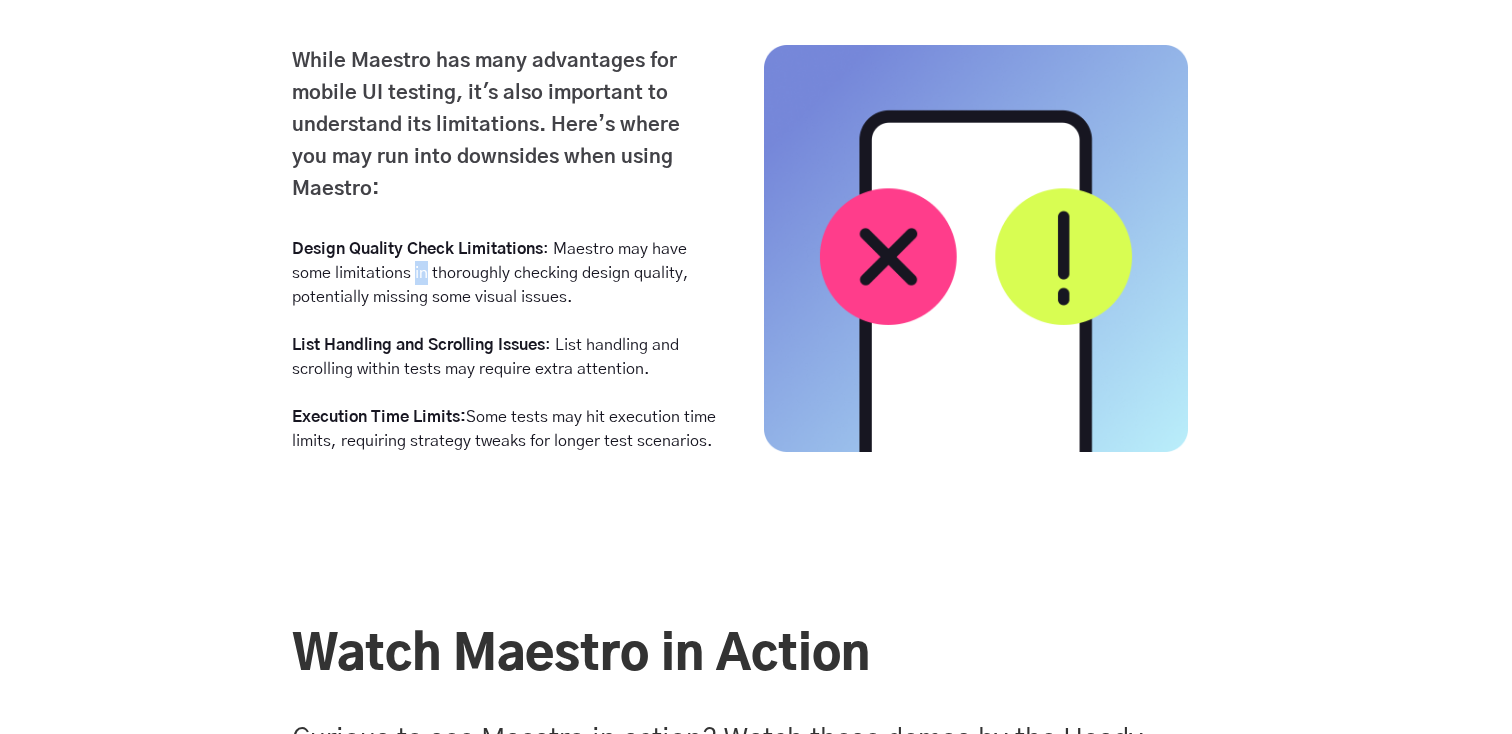 click on "Design Quality Check Limitations : Maestro may have some limitations in thoroughly checking design quality, potentially missing some visual issues." at bounding box center [504, 273] 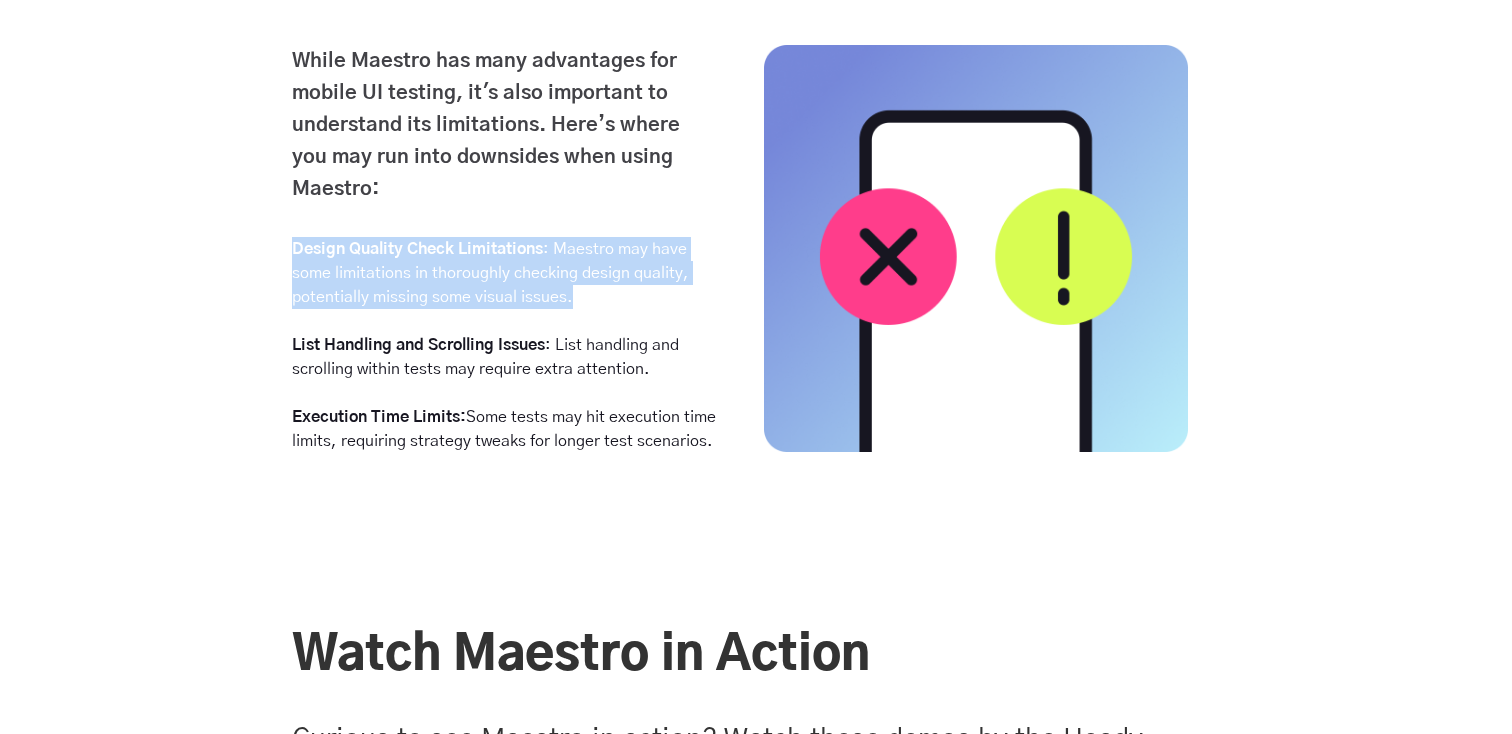 click on "Design Quality Check Limitations : Maestro may have some limitations in thoroughly checking design quality, potentially missing some visual issues." at bounding box center [504, 273] 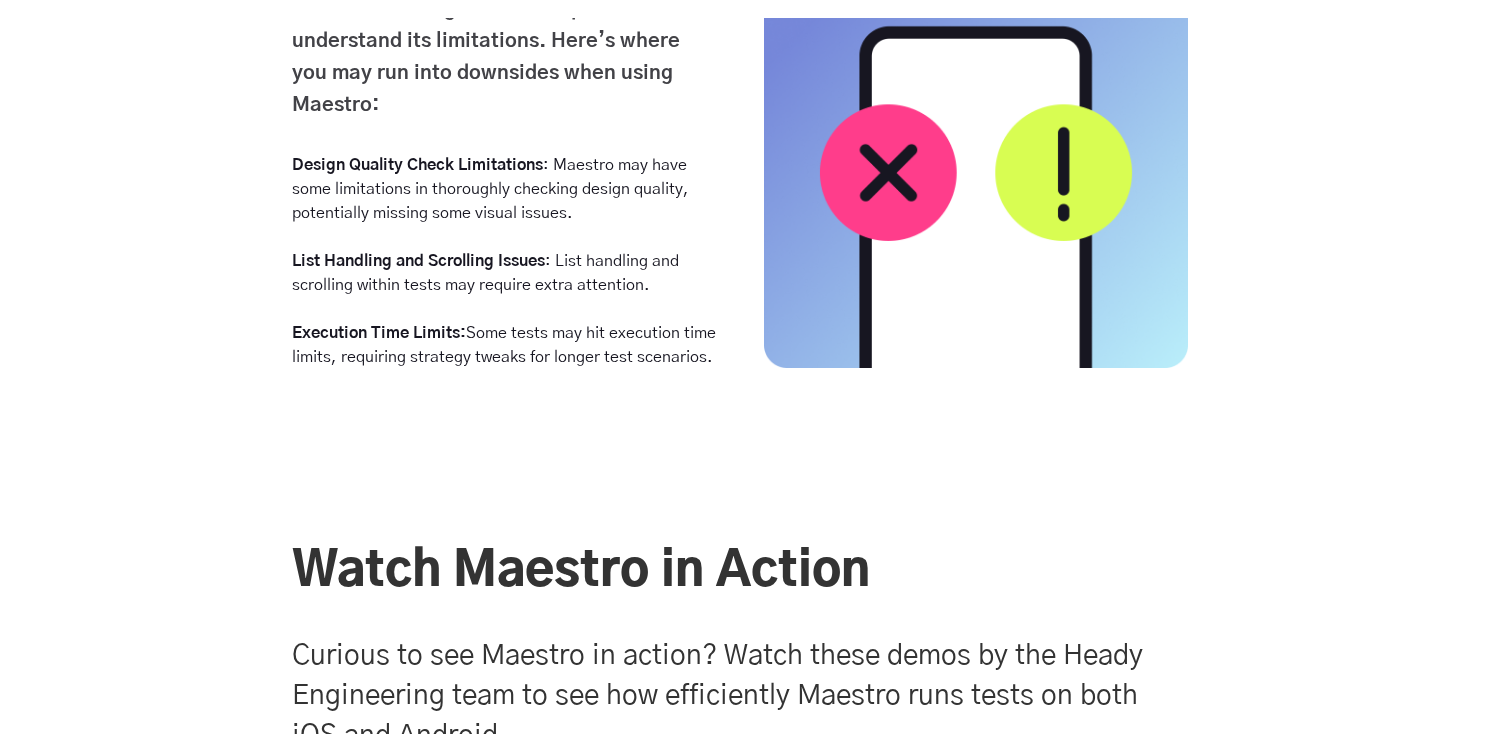 click on "List Handling and Scrolling Issues : List handling and scrolling within tests may require extra attention." at bounding box center [504, 273] 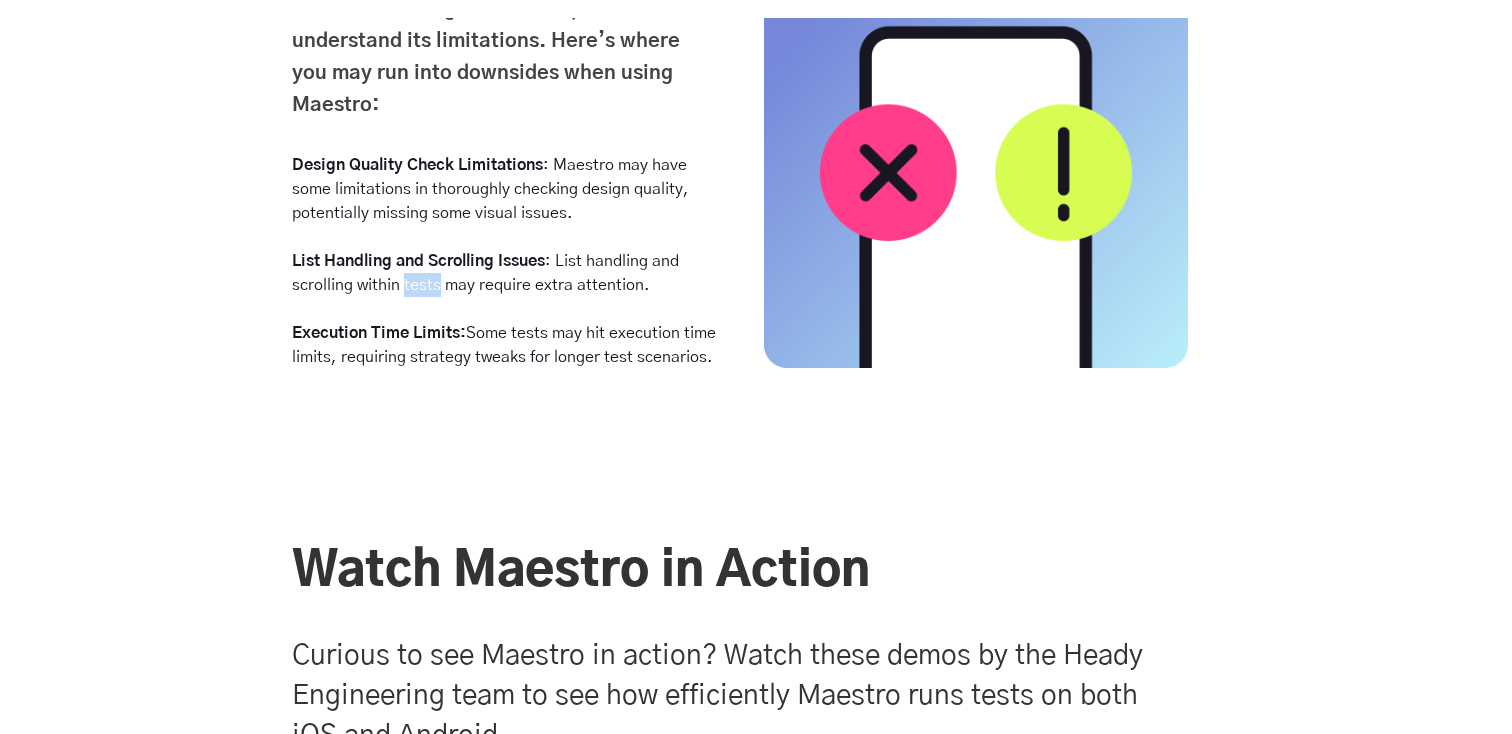 click on "List Handling and Scrolling Issues : List handling and scrolling within tests may require extra attention." at bounding box center (504, 273) 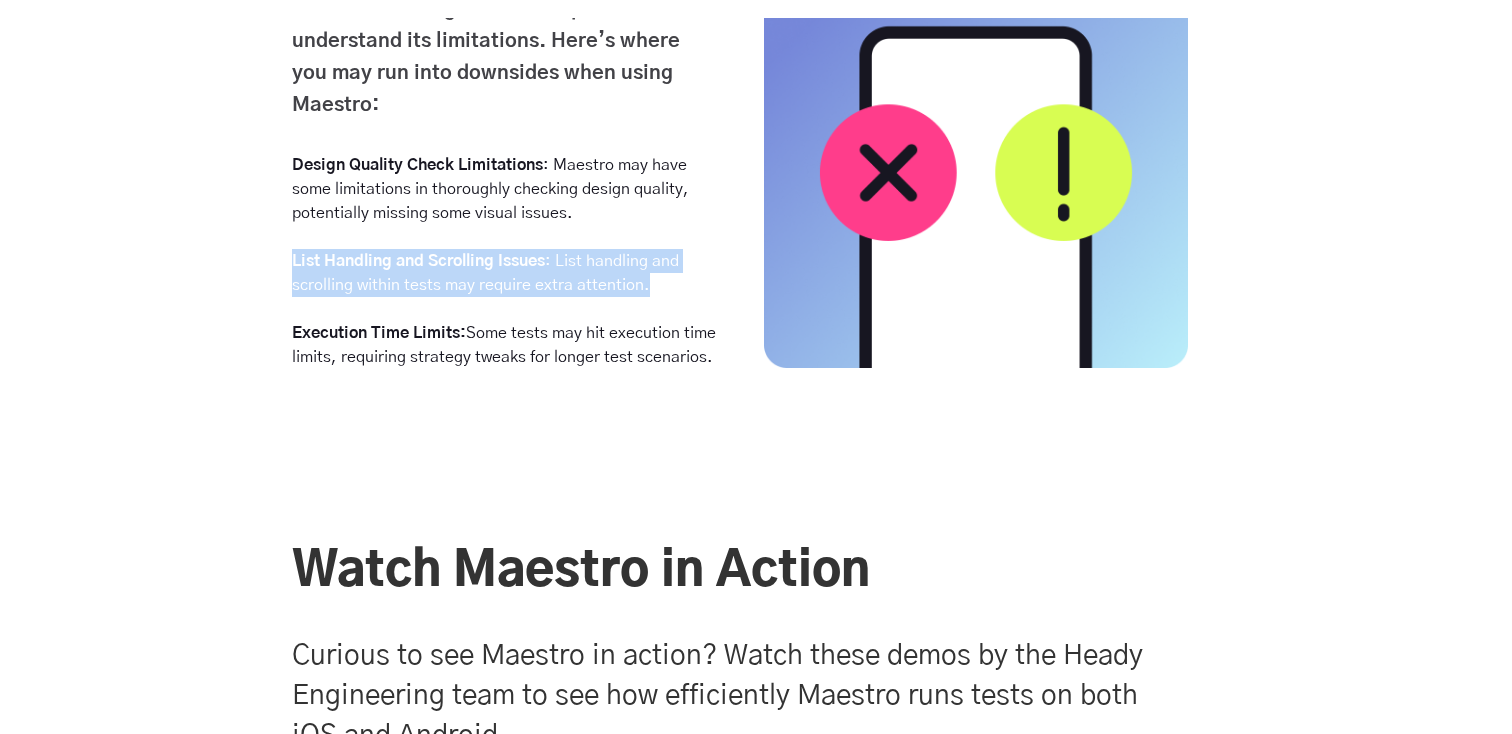 click on "List Handling and Scrolling Issues : List handling and scrolling within tests may require extra attention." at bounding box center [504, 273] 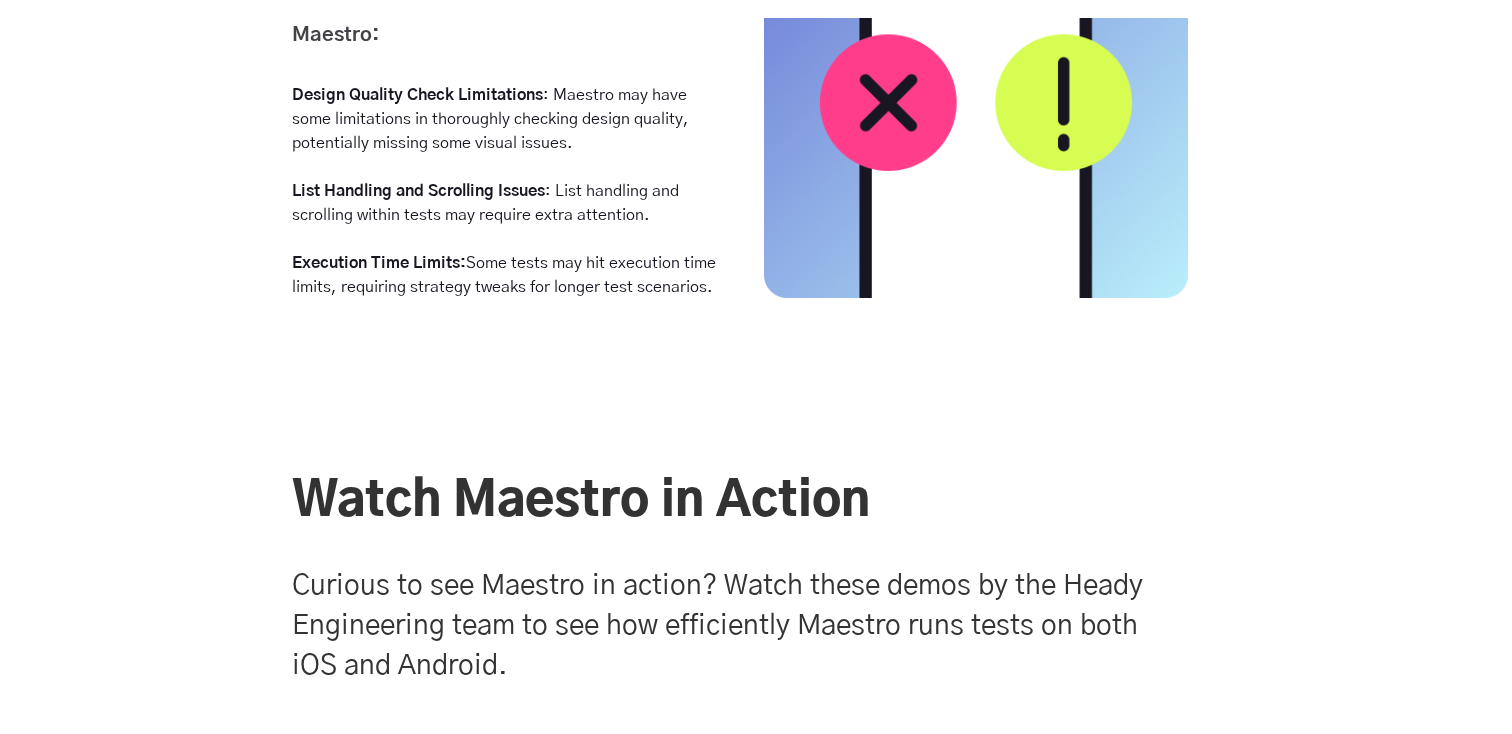 click on "Execution Time Limits:  Some tests may hit execution time limits, requiring strategy tweaks for longer test scenarios." at bounding box center [504, 275] 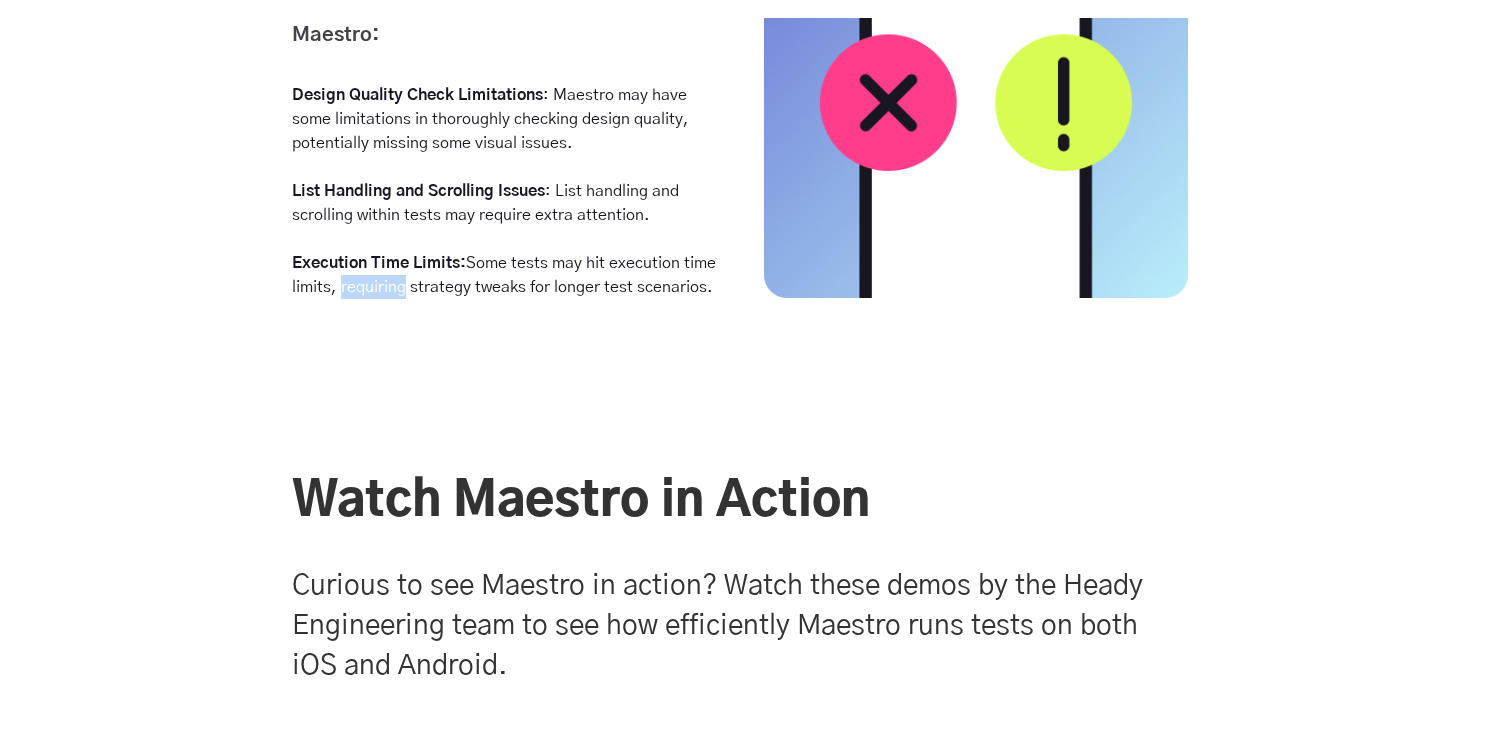 click on "Execution Time Limits:  Some tests may hit execution time limits, requiring strategy tweaks for longer test scenarios." at bounding box center [504, 275] 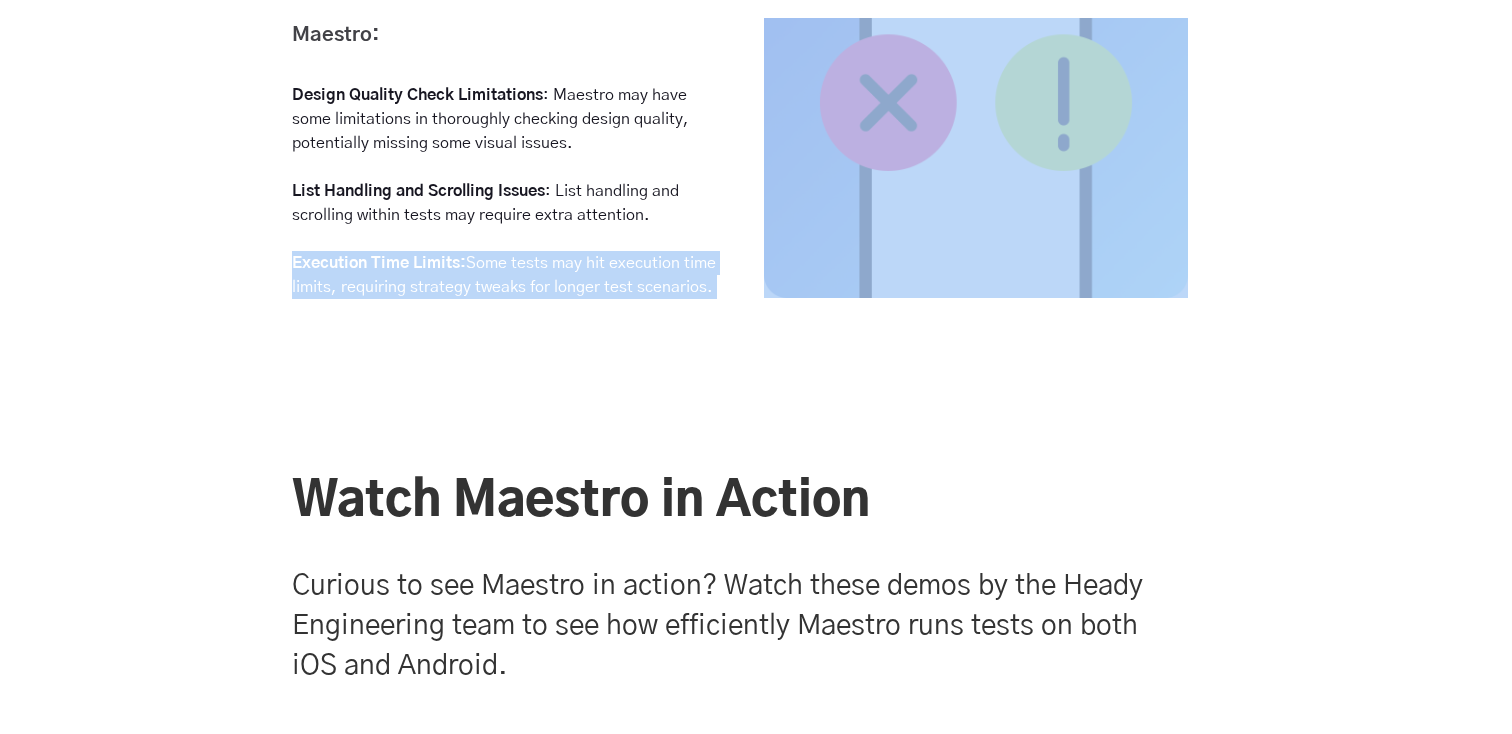 click on "Execution Time Limits:  Some tests may hit execution time limits, requiring strategy tweaks for longer test scenarios." at bounding box center [504, 275] 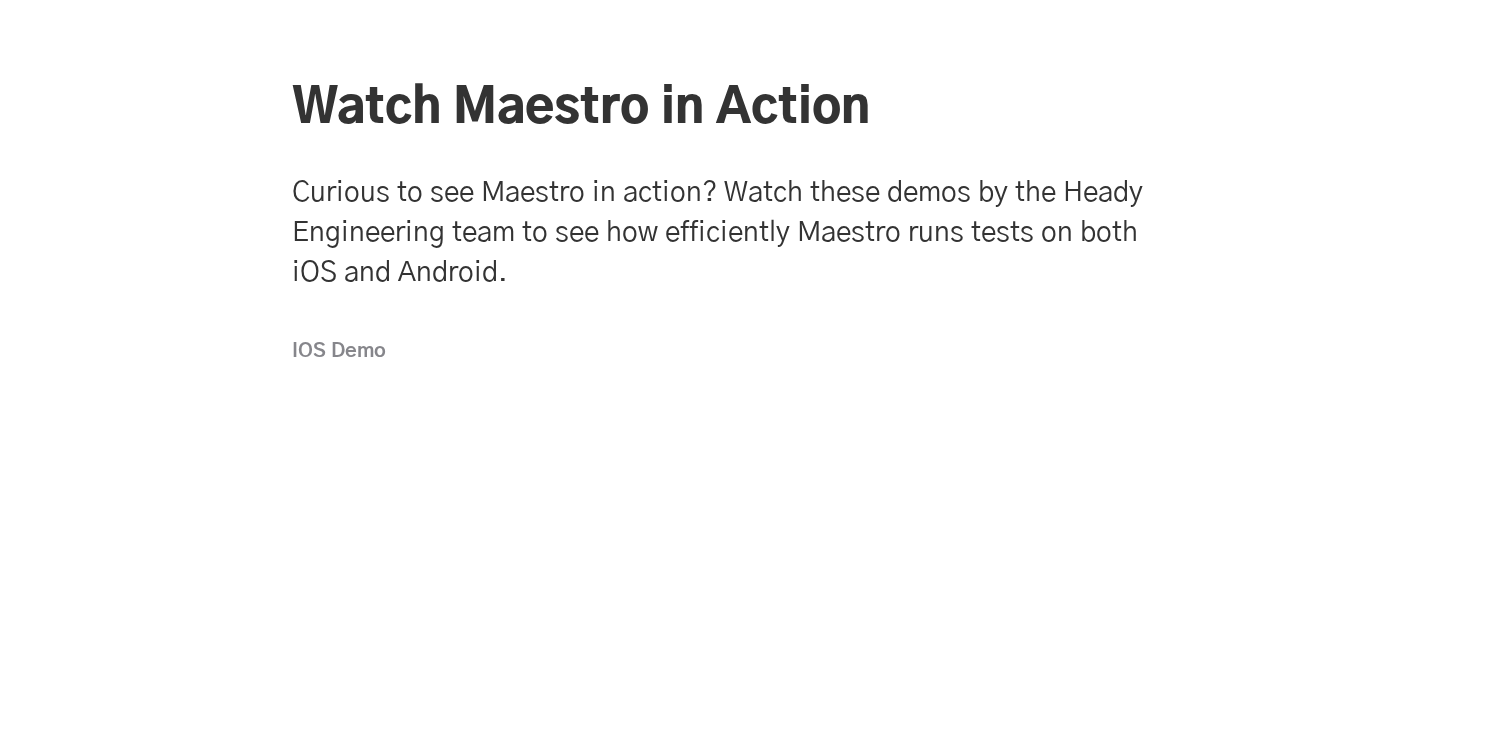 scroll, scrollTop: 5588, scrollLeft: 0, axis: vertical 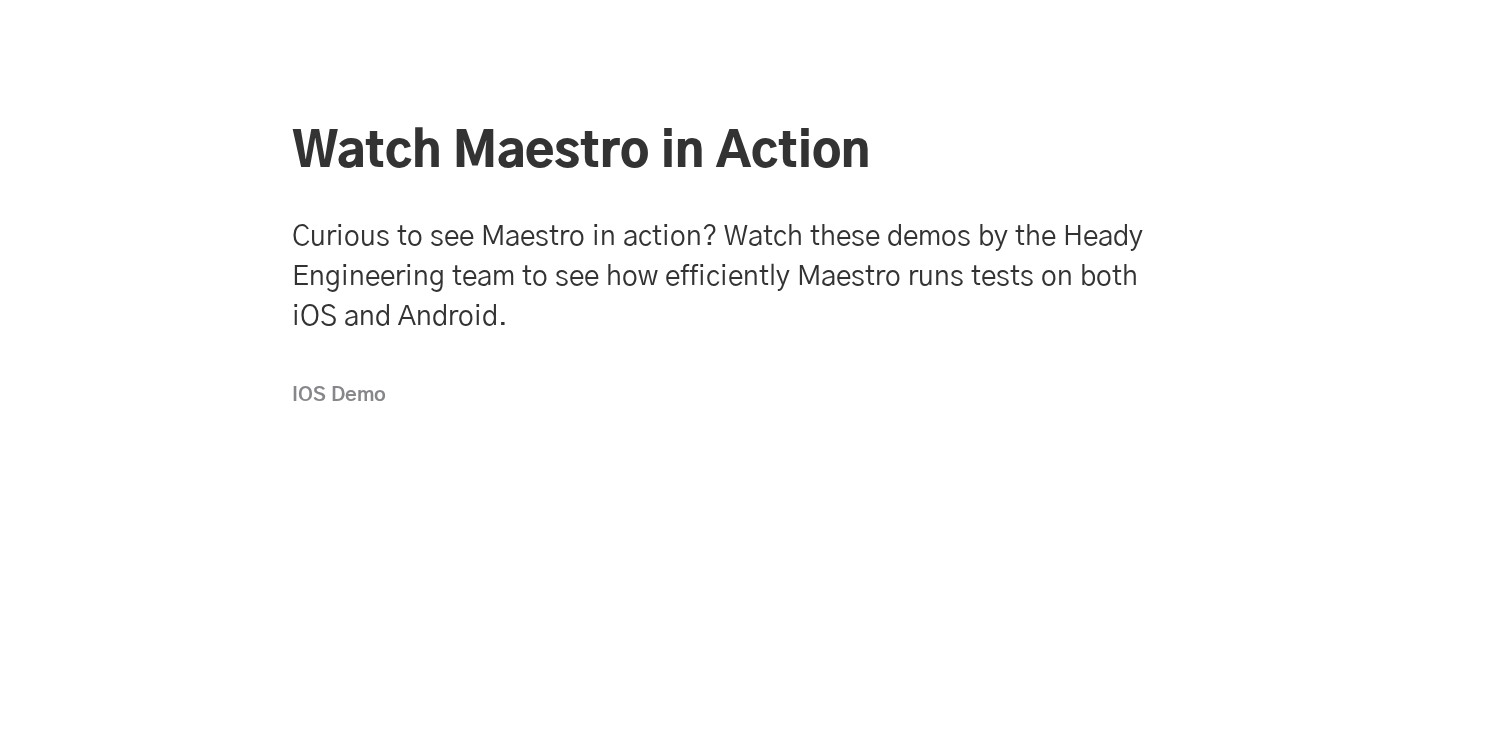 click on "Curious to see Maestro in action? Watch these demos by the Heady Engineering team to see how efficiently Maestro runs tests on both iOS and Android." at bounding box center (740, 277) 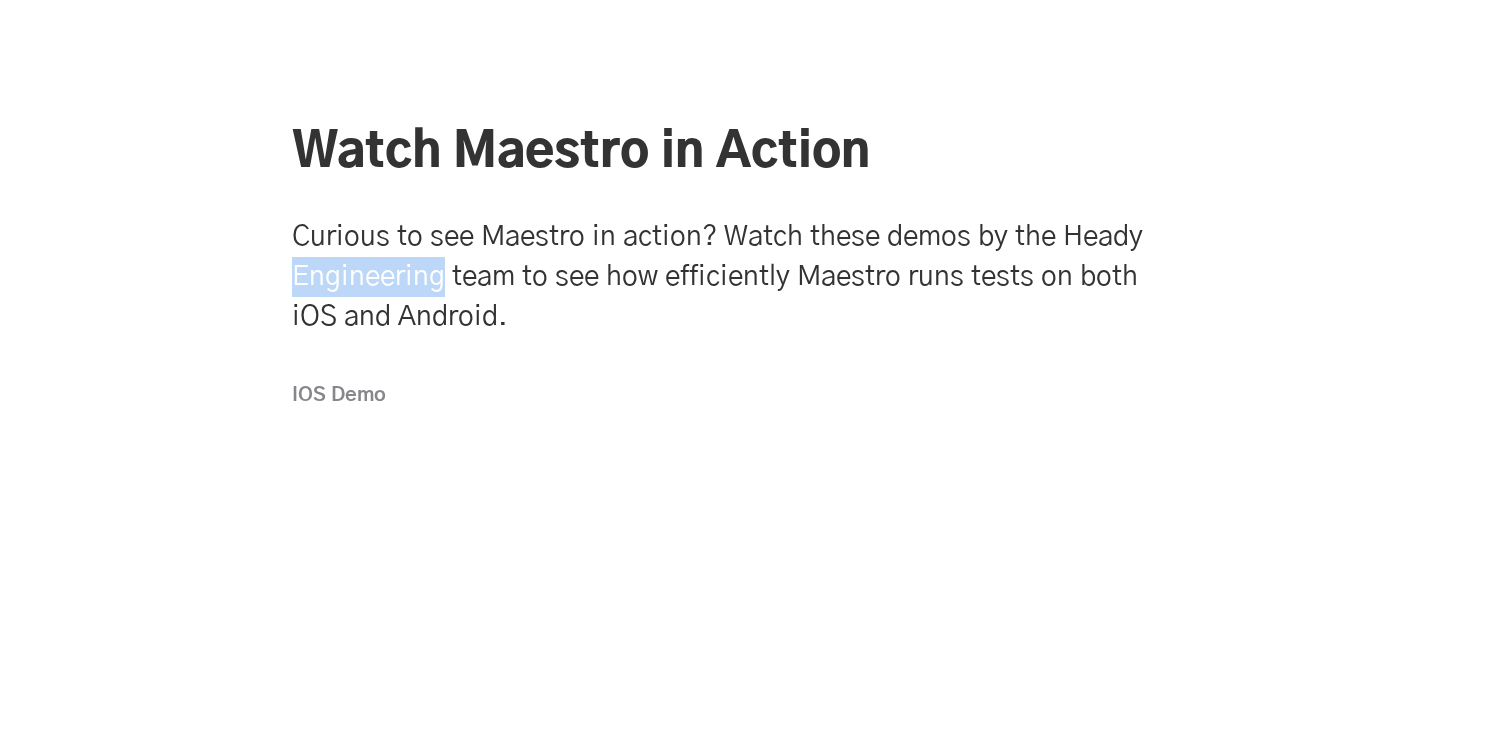 click on "Curious to see Maestro in action? Watch these demos by the Heady Engineering team to see how efficiently Maestro runs tests on both iOS and Android." at bounding box center [740, 277] 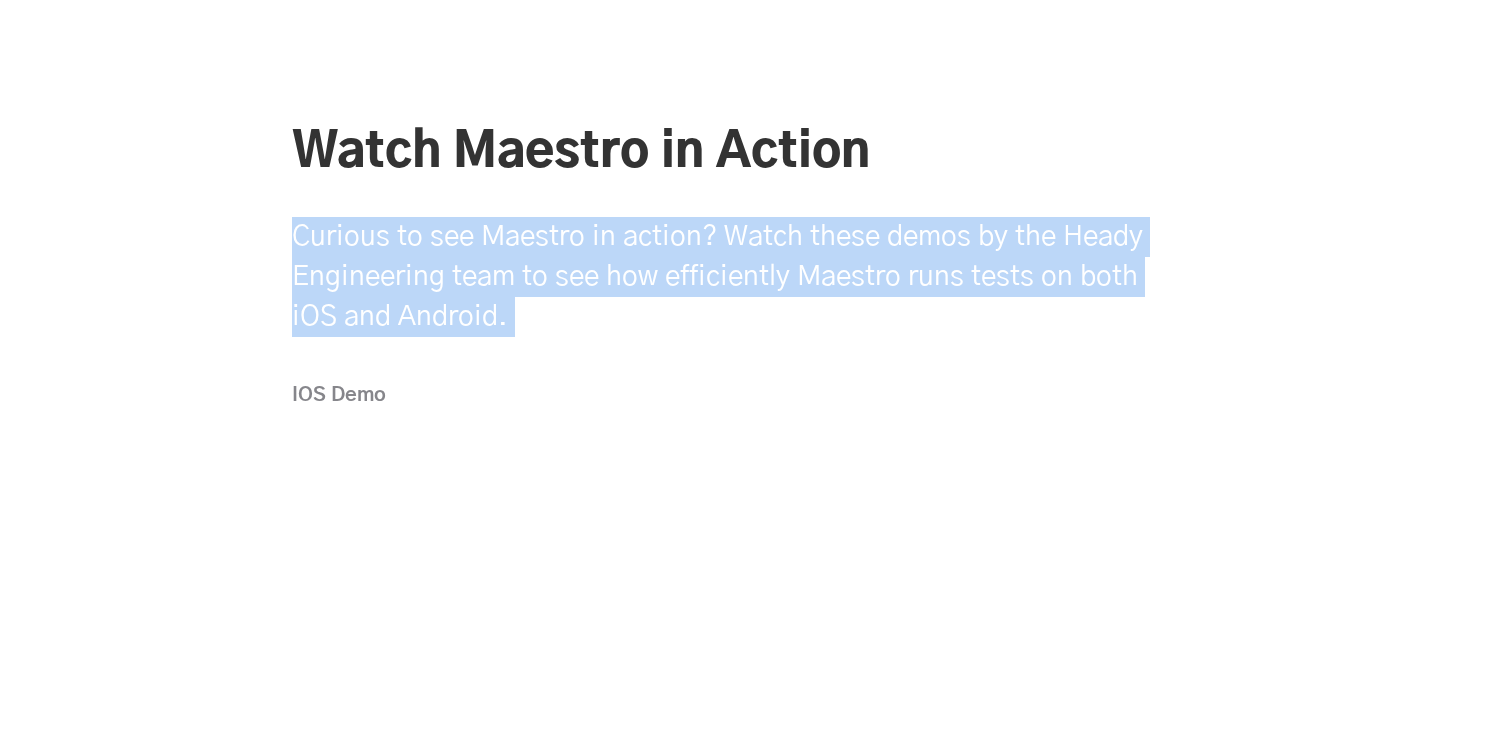 click on "Curious to see Maestro in action? Watch these demos by the Heady Engineering team to see how efficiently Maestro runs tests on both iOS and Android." at bounding box center (740, 277) 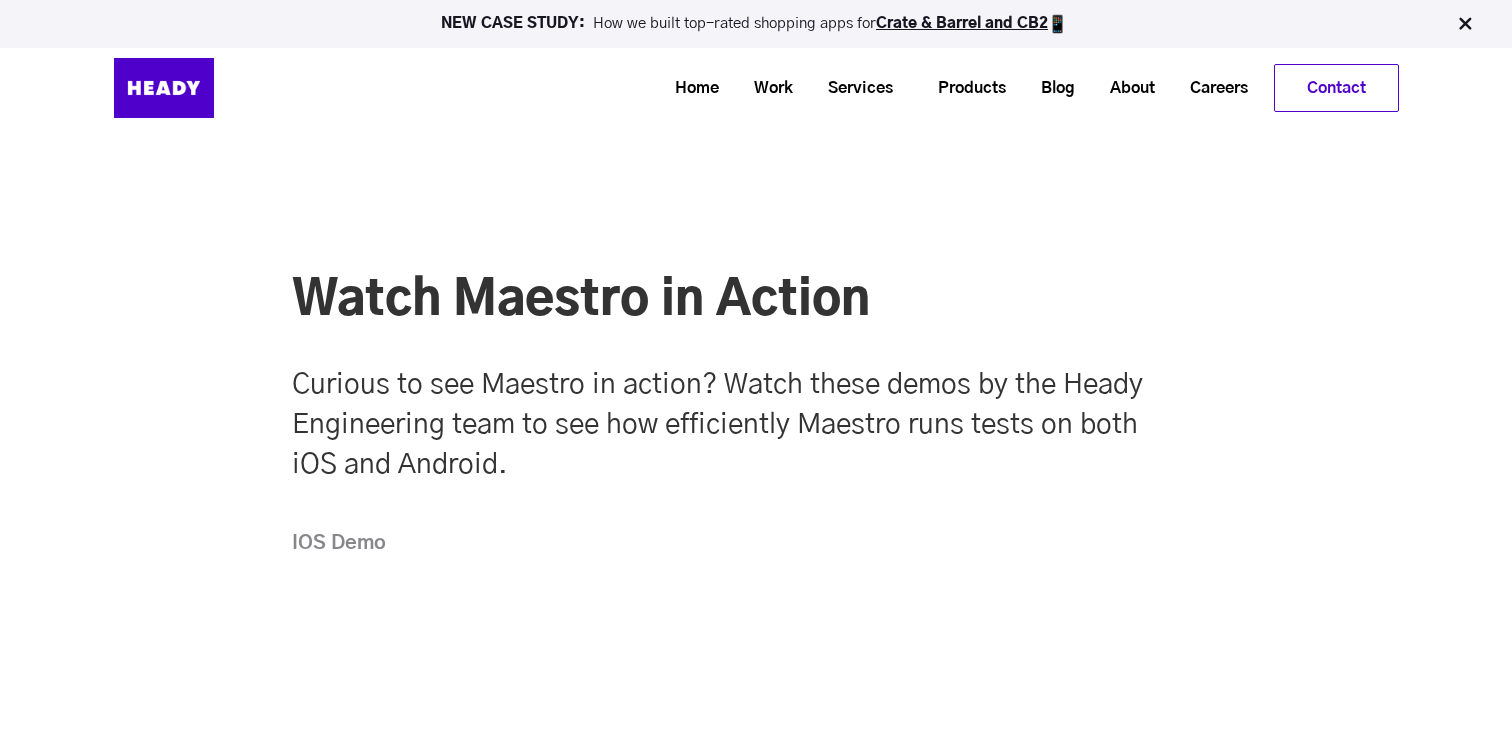 click on "Watch Maestro in Action" at bounding box center [740, 301] 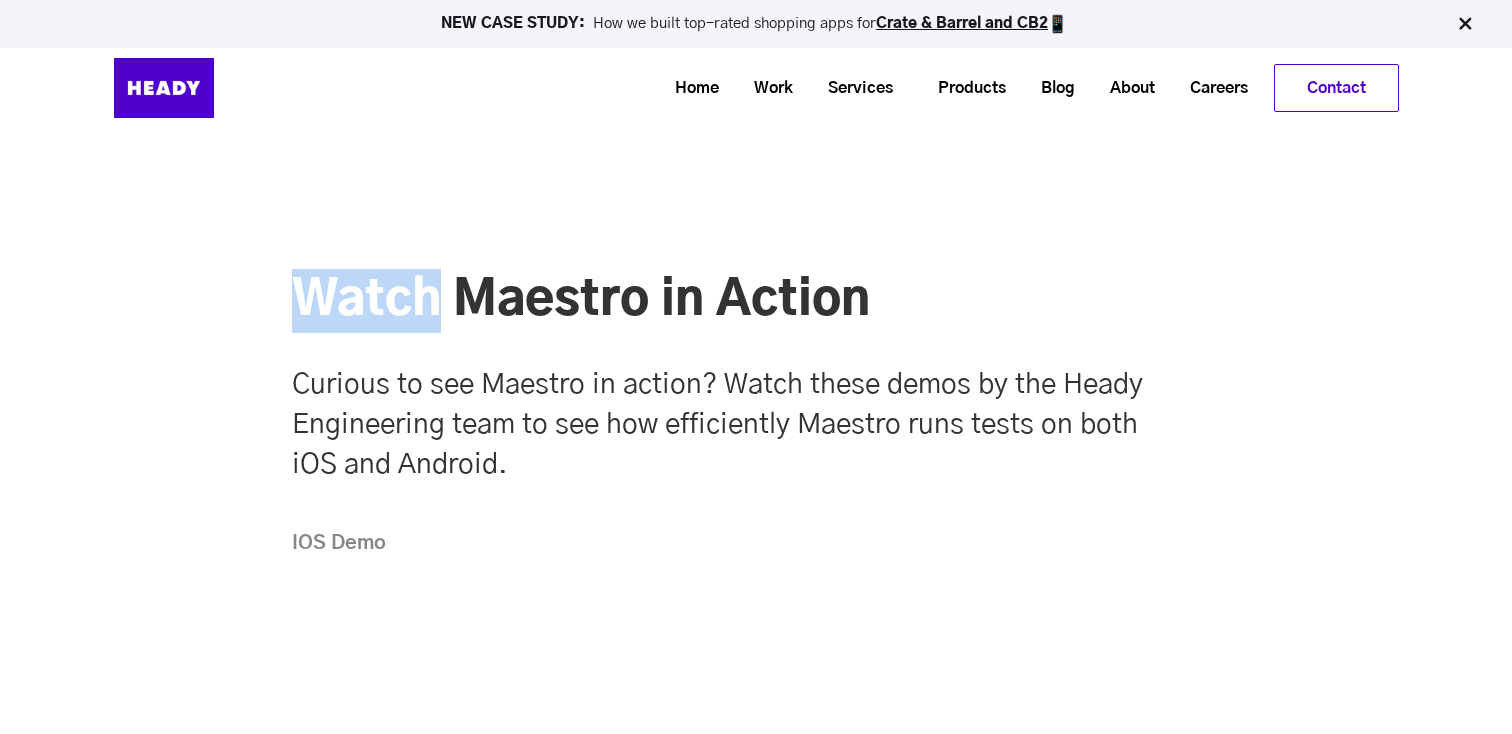 click on "Watch Maestro in Action" at bounding box center [740, 301] 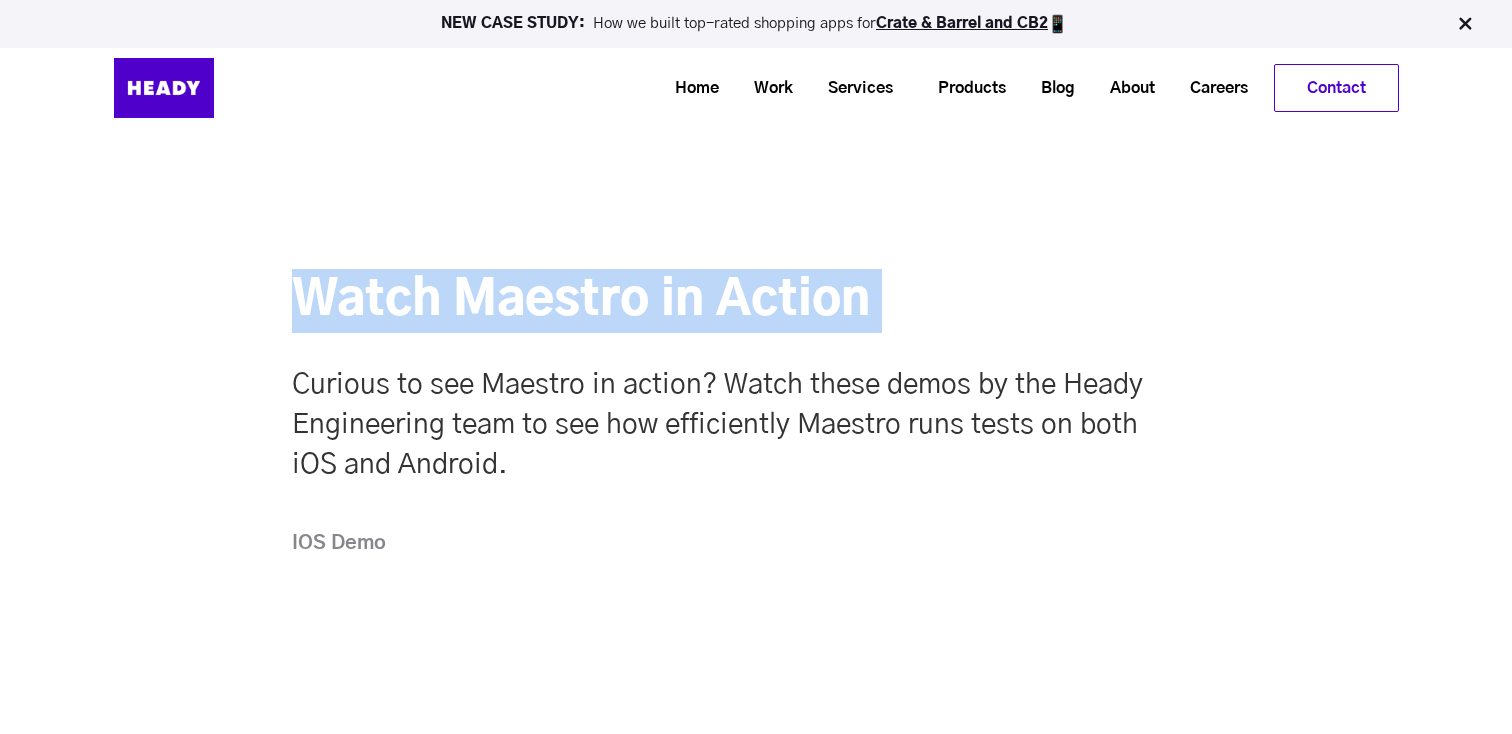 click on "Watch Maestro in Action" at bounding box center (740, 301) 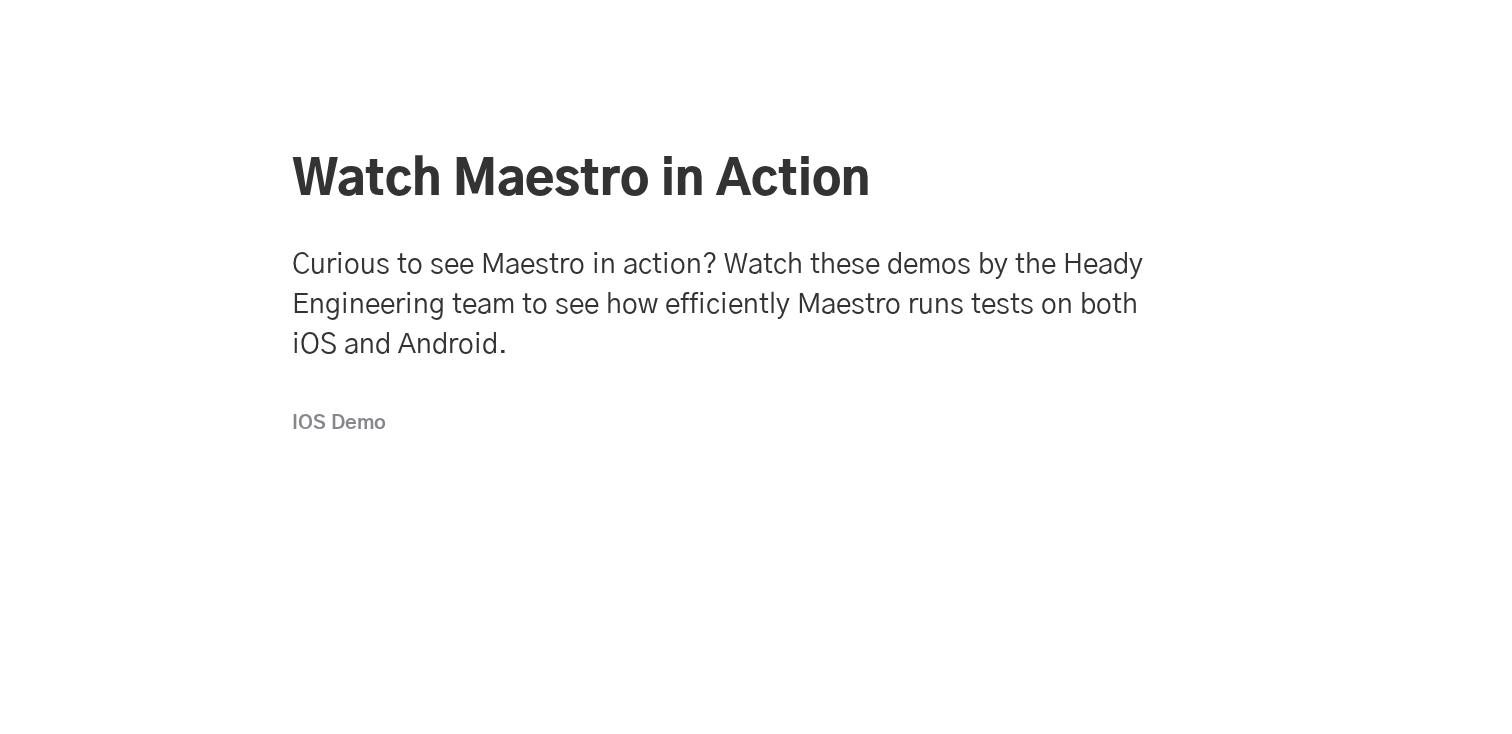 click on "Curious to see Maestro in action? Watch these demos by the Heady Engineering team to see how efficiently Maestro runs tests on both iOS and Android." at bounding box center (740, 305) 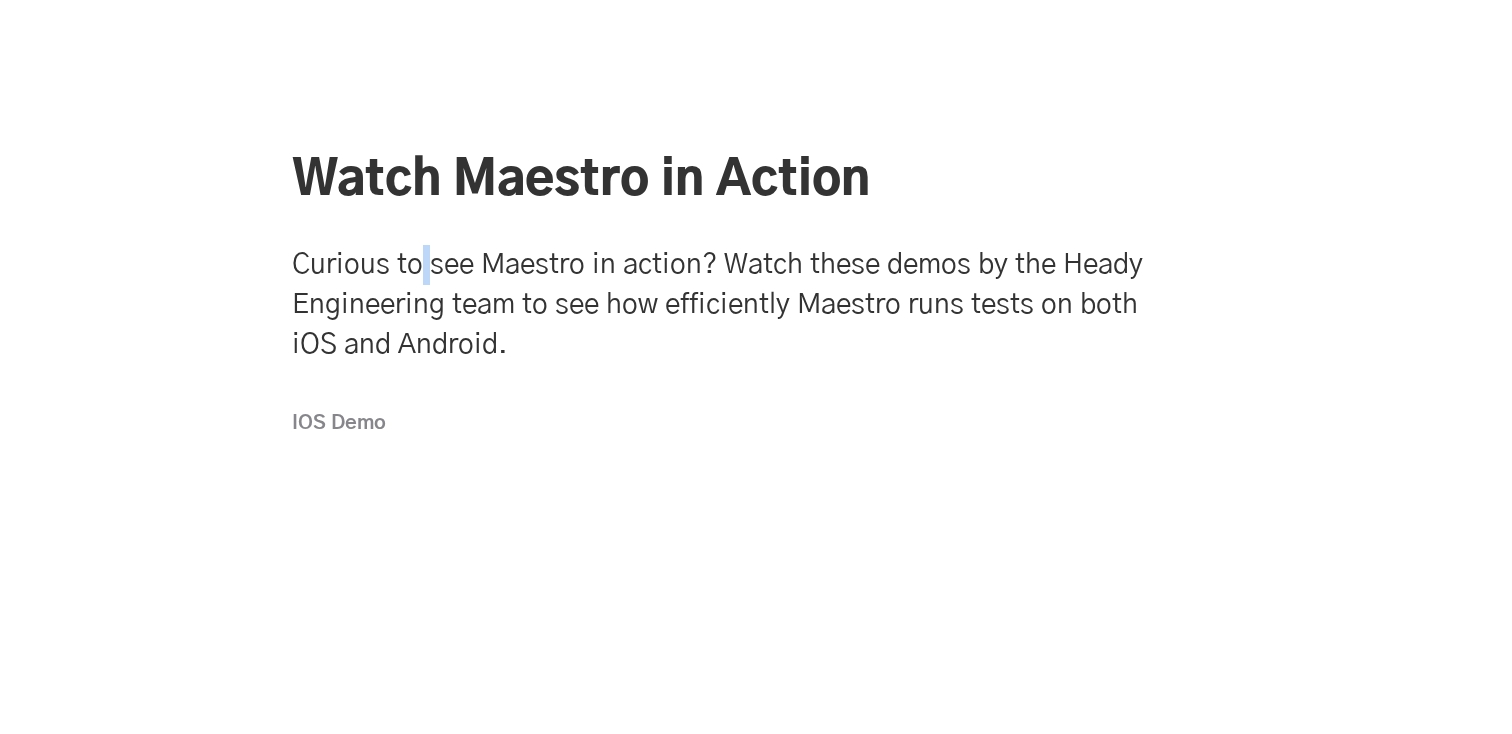 click on "Curious to see Maestro in action? Watch these demos by the Heady Engineering team to see how efficiently Maestro runs tests on both iOS and Android." at bounding box center (740, 305) 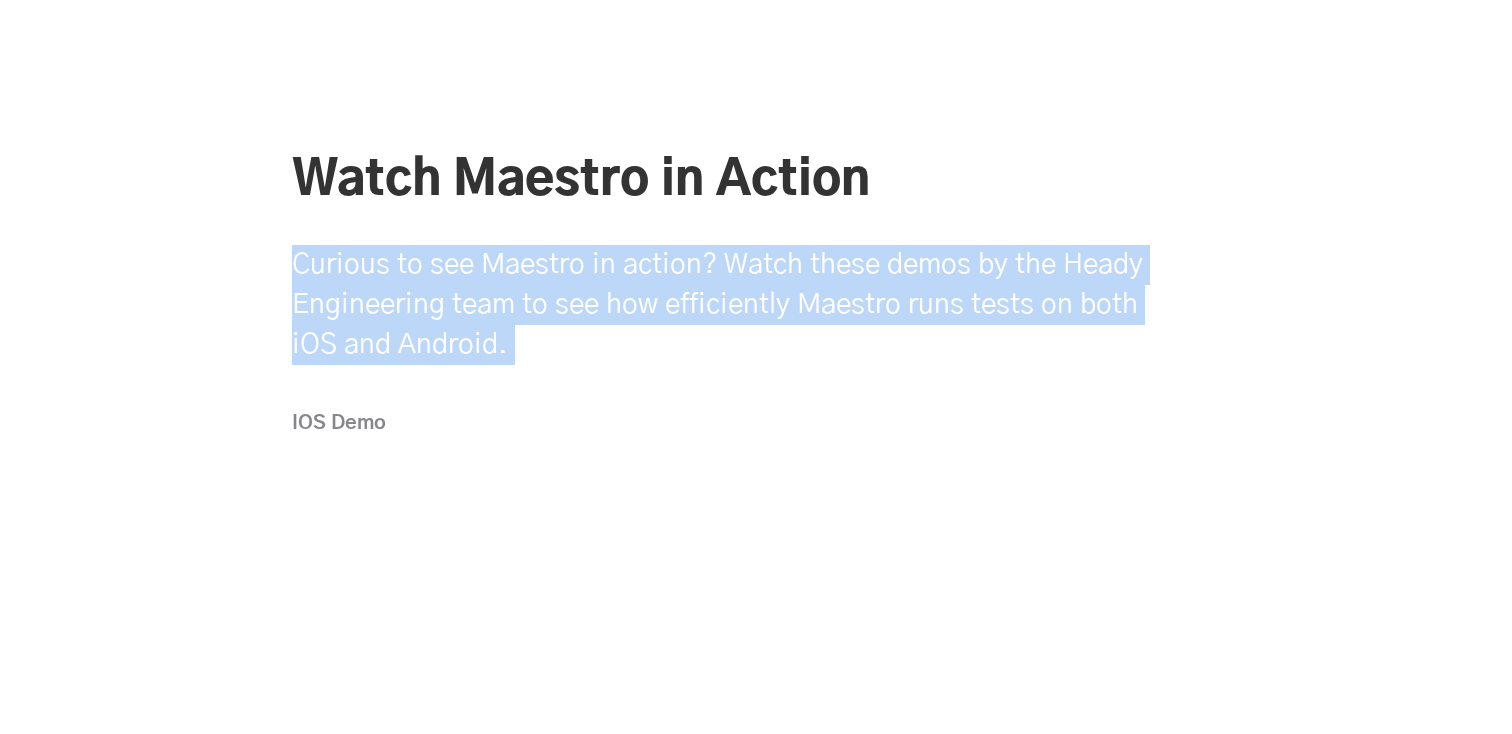 click on "Curious to see Maestro in action? Watch these demos by the Heady Engineering team to see how efficiently Maestro runs tests on both iOS and Android." at bounding box center [740, 305] 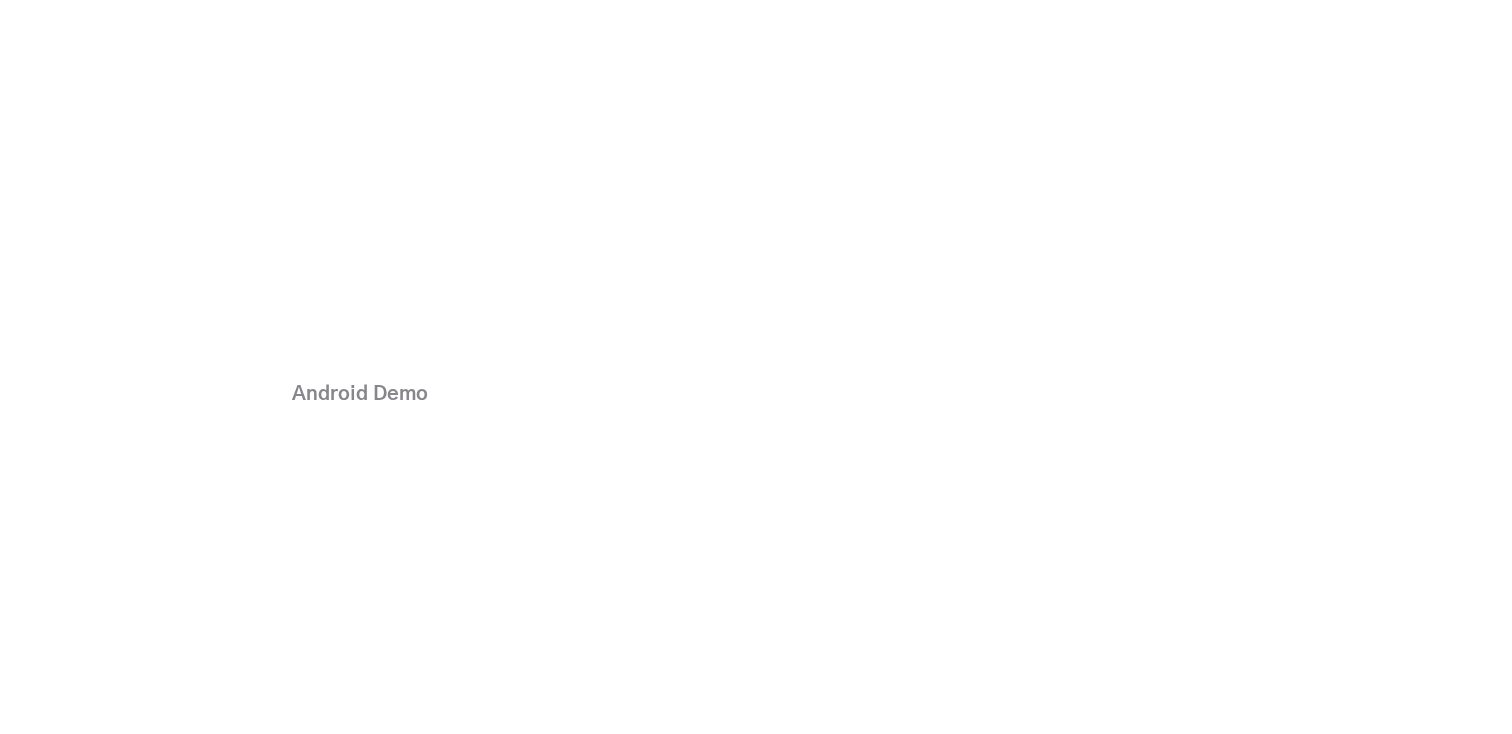 scroll, scrollTop: 6059, scrollLeft: 0, axis: vertical 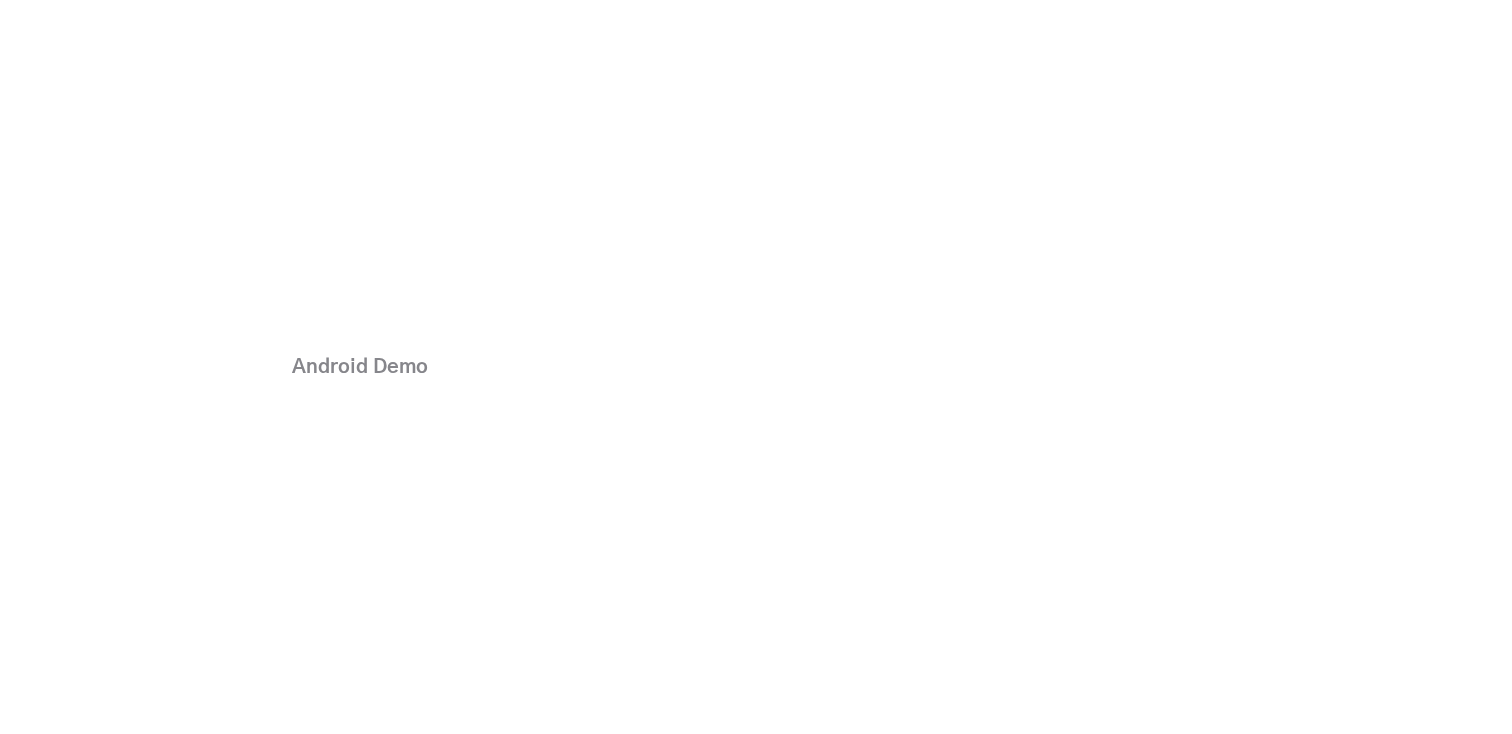 click on "Android Demo" at bounding box center [740, 367] 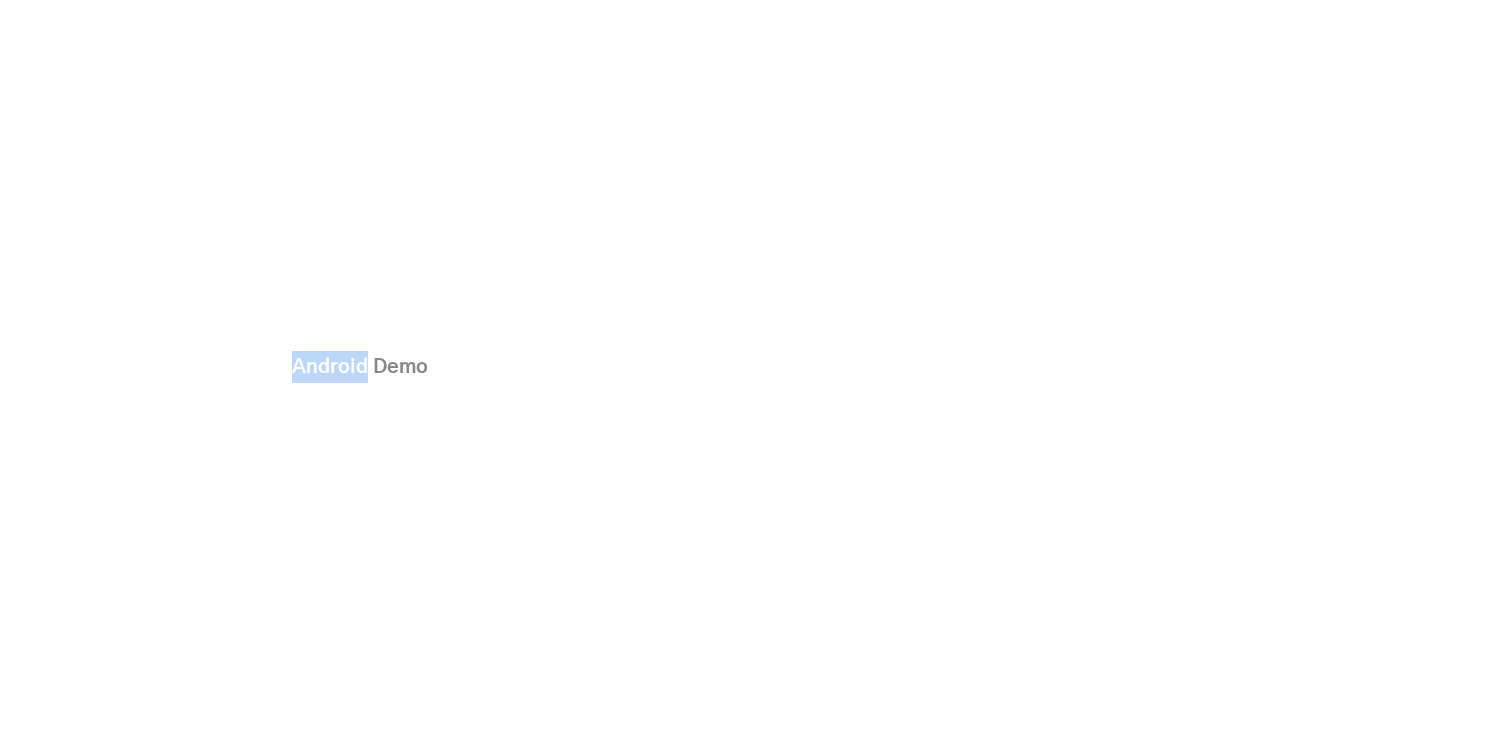 click on "Android Demo" at bounding box center (740, 367) 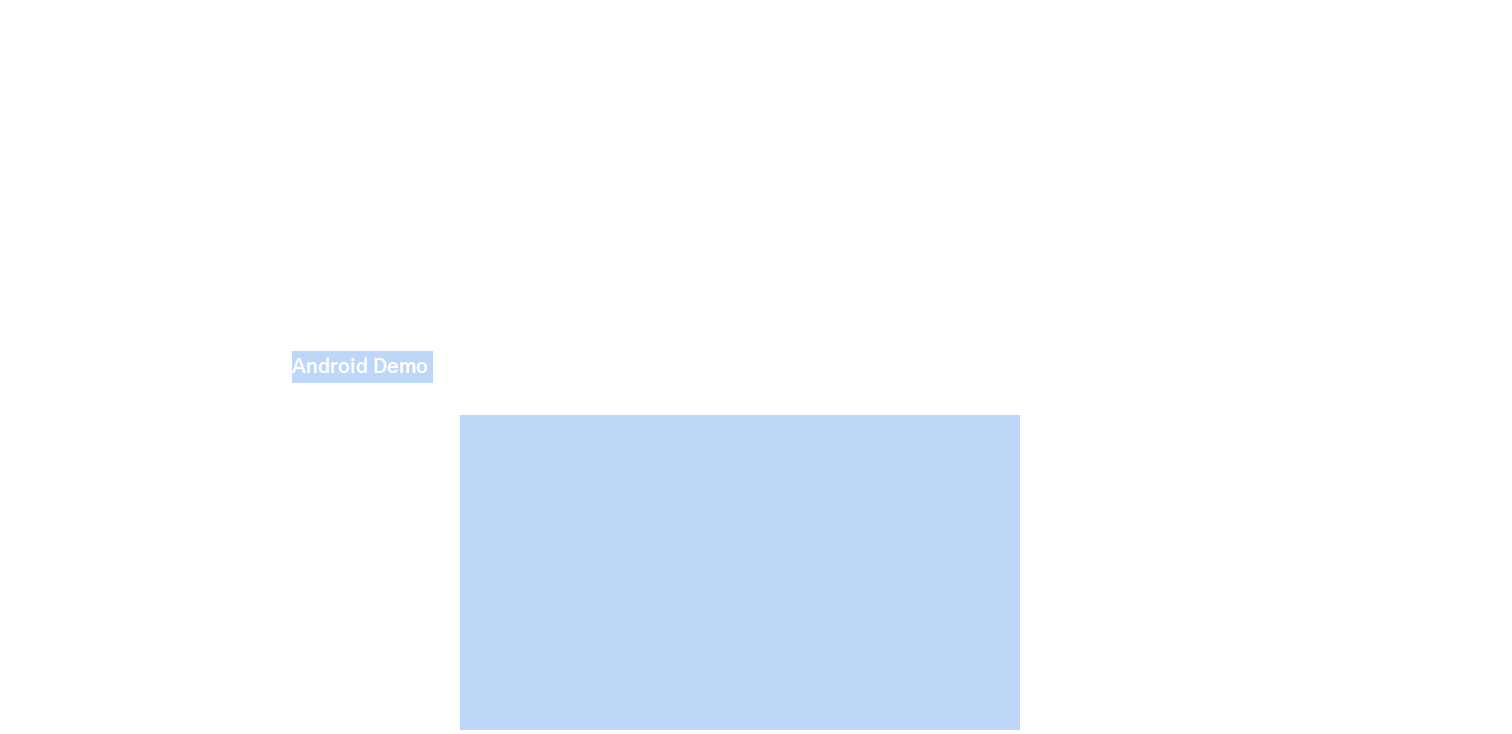 click on "Android Demo" at bounding box center (740, 367) 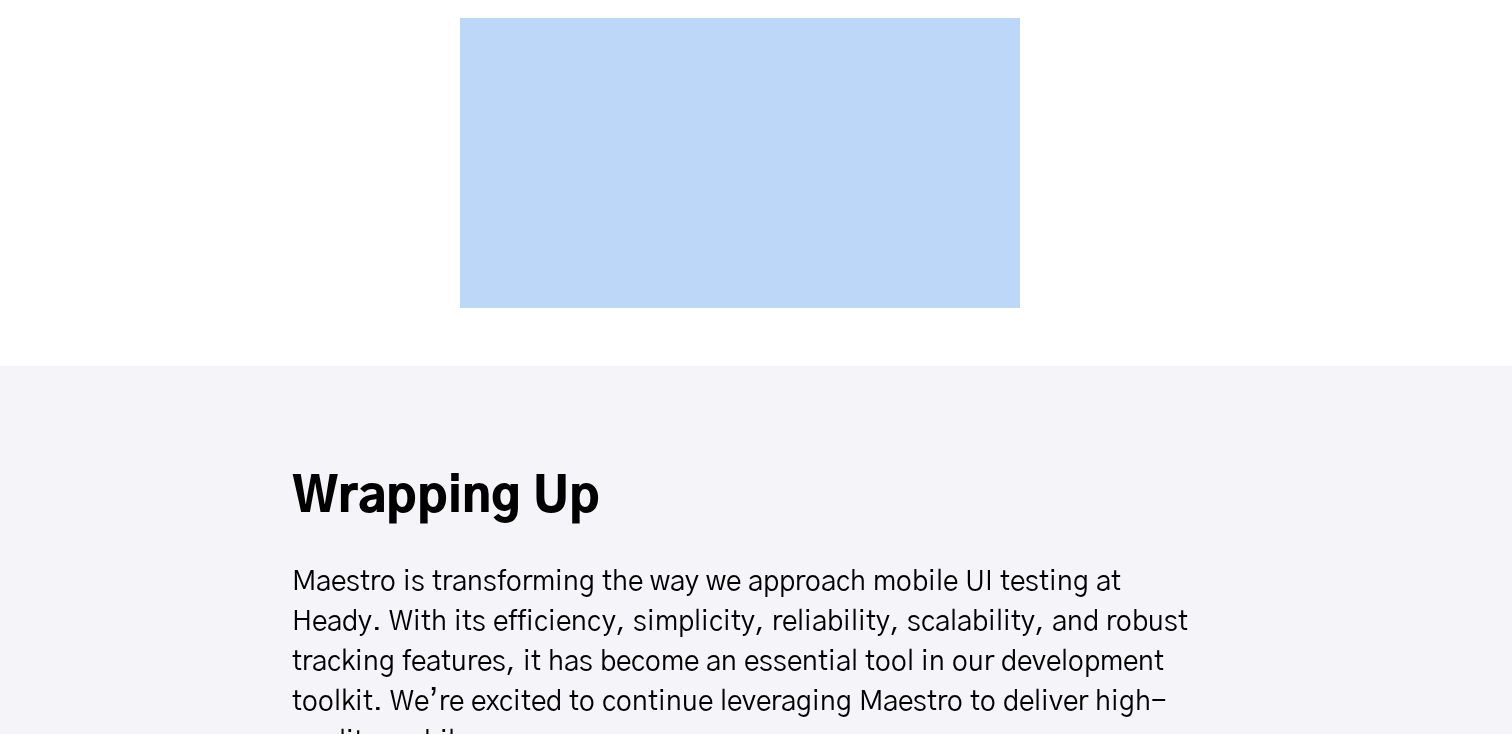 scroll, scrollTop: 6579, scrollLeft: 0, axis: vertical 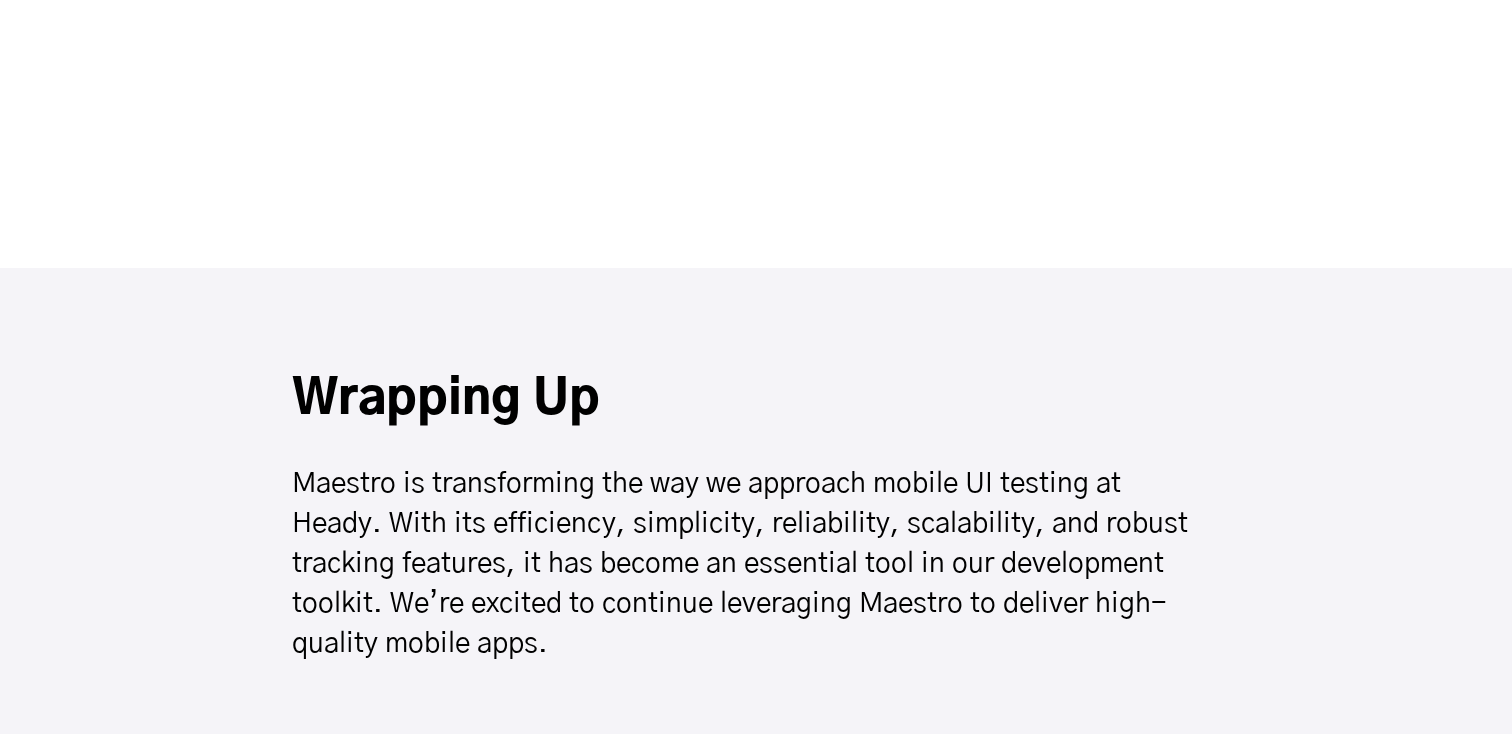 click on "Wrapping Up" at bounding box center [740, 400] 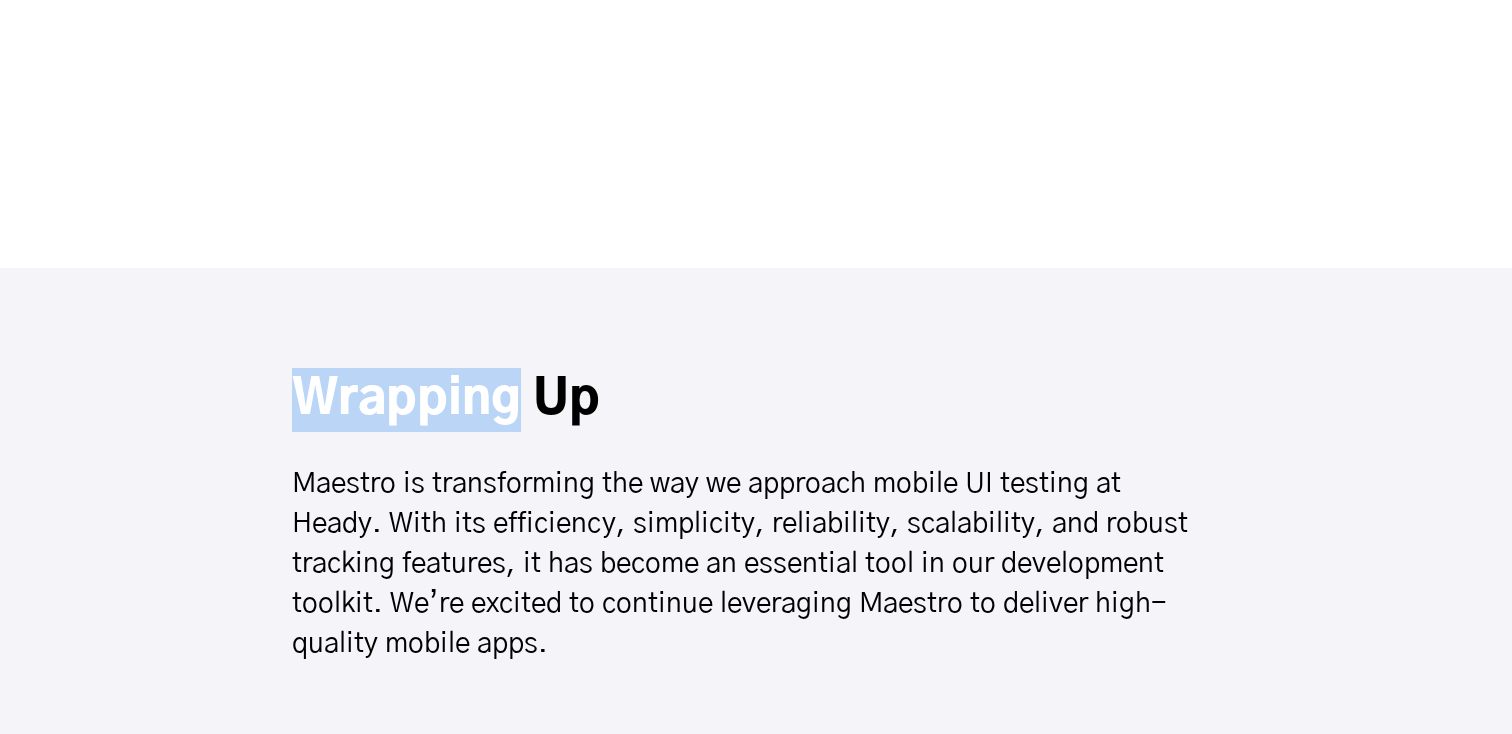 click on "Wrapping Up" at bounding box center [740, 400] 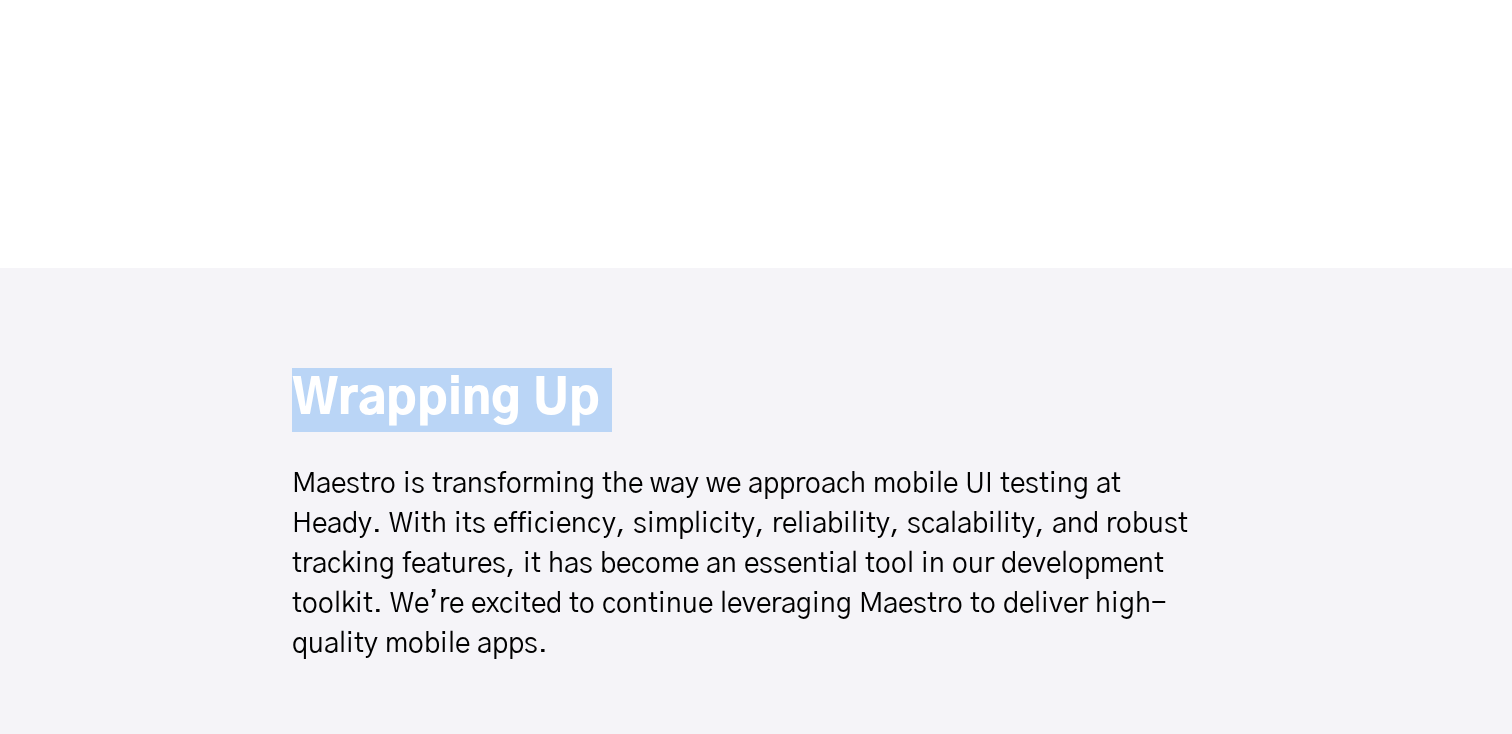 click on "Wrapping Up" at bounding box center [740, 400] 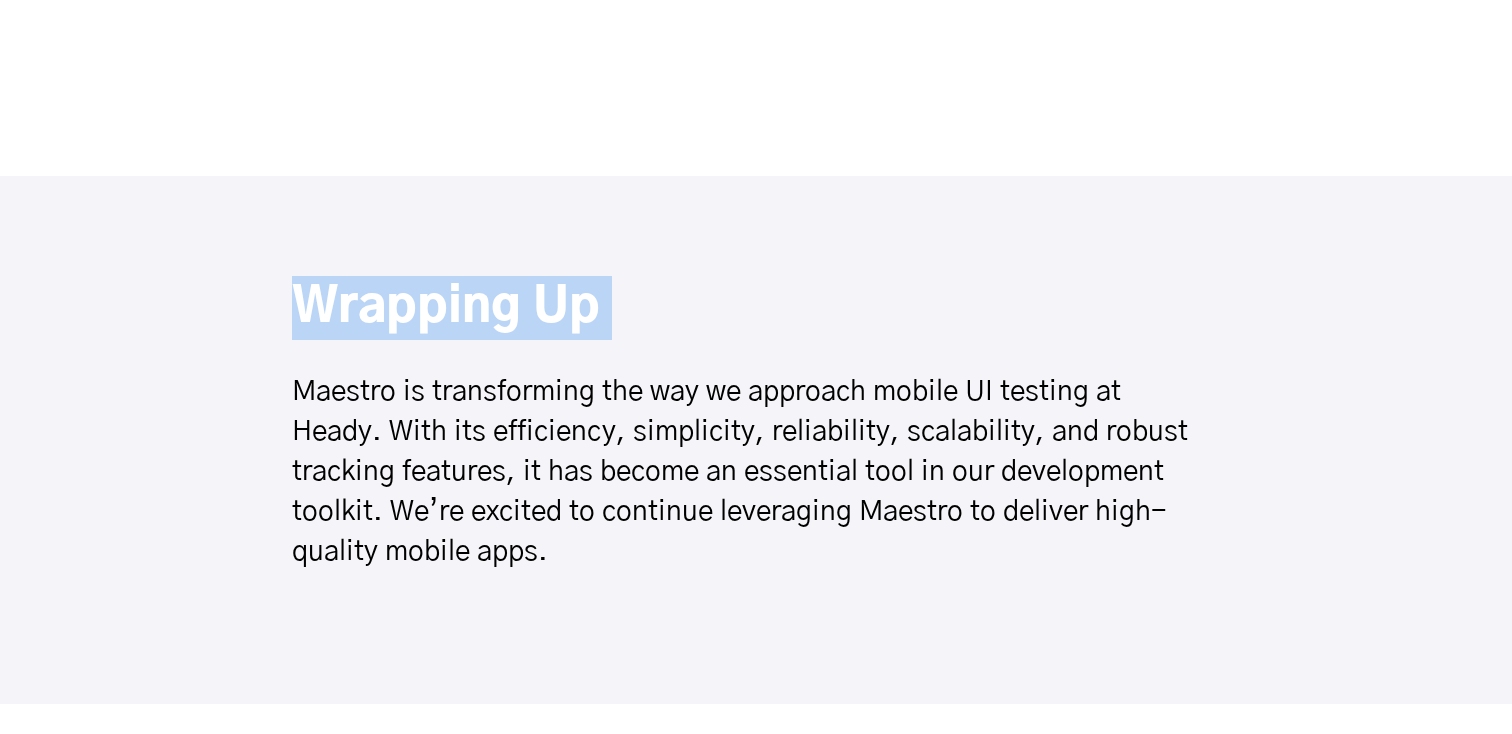 scroll, scrollTop: 6721, scrollLeft: 0, axis: vertical 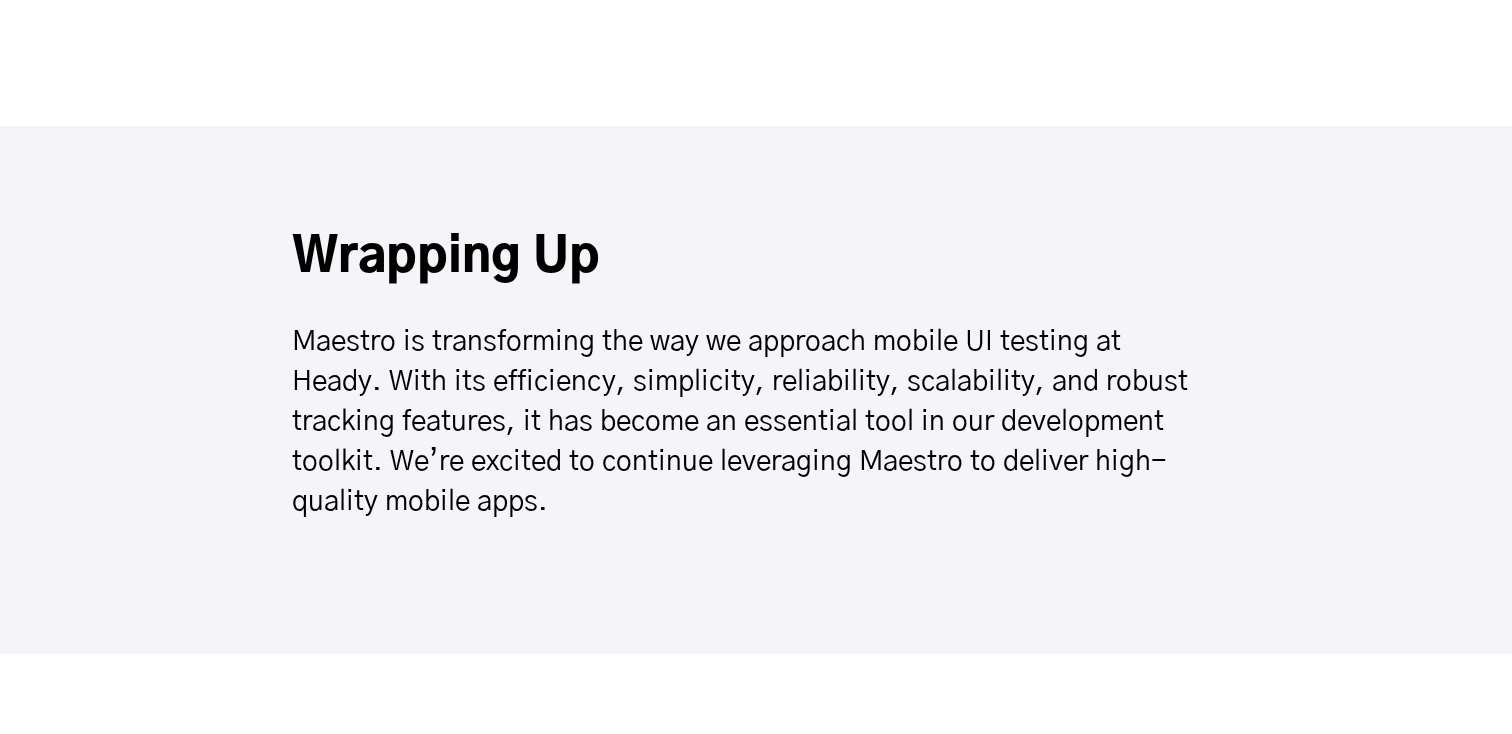 click on "Maestro is transforming the way we approach mobile UI testing at Heady. With its efficiency, simplicity, reliability, scalability, and robust tracking features, it has become an essential tool in our development toolkit. We’re excited to continue leveraging Maestro to deliver high-quality mobile apps." at bounding box center (740, 422) 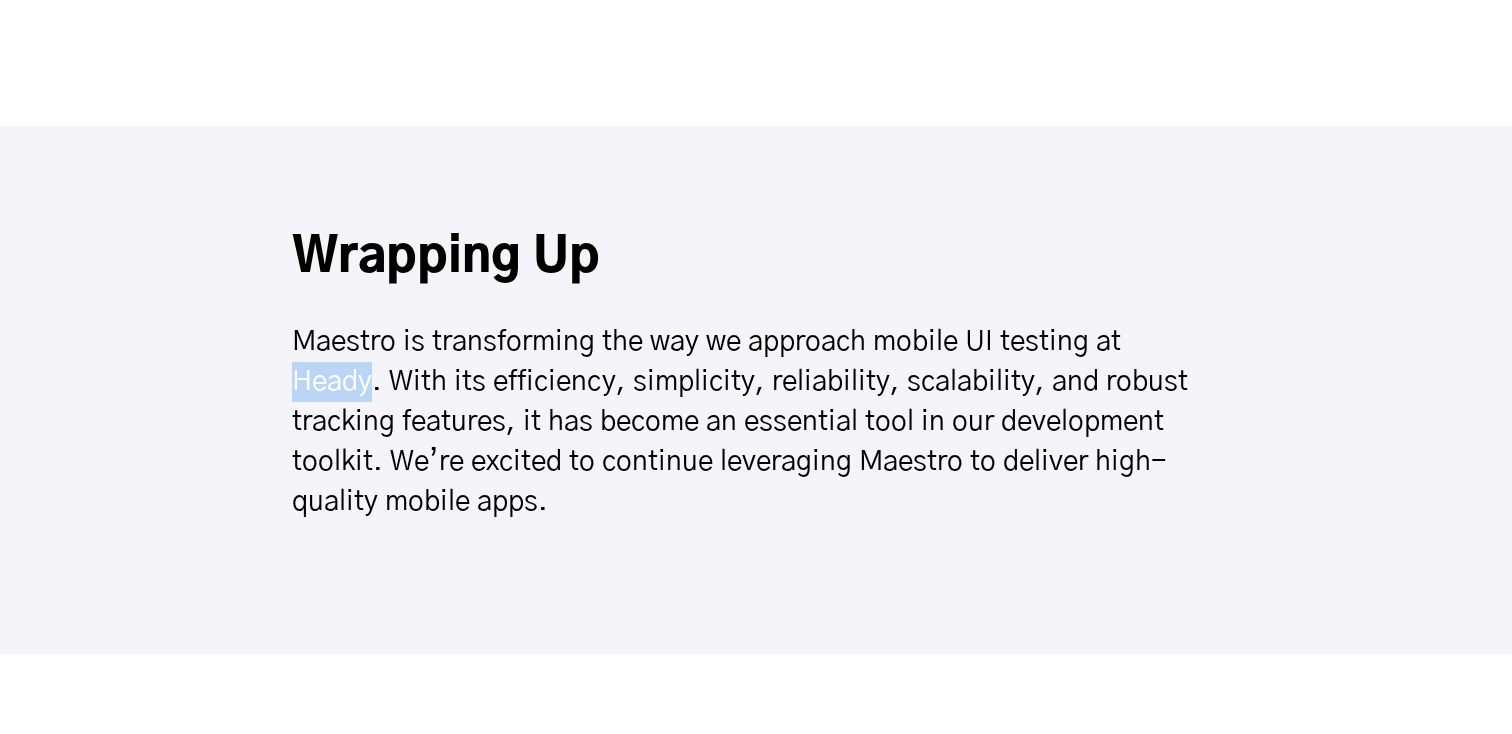 click on "Maestro is transforming the way we approach mobile UI testing at Heady. With its efficiency, simplicity, reliability, scalability, and robust tracking features, it has become an essential tool in our development toolkit. We’re excited to continue leveraging Maestro to deliver high-quality mobile apps." at bounding box center [740, 422] 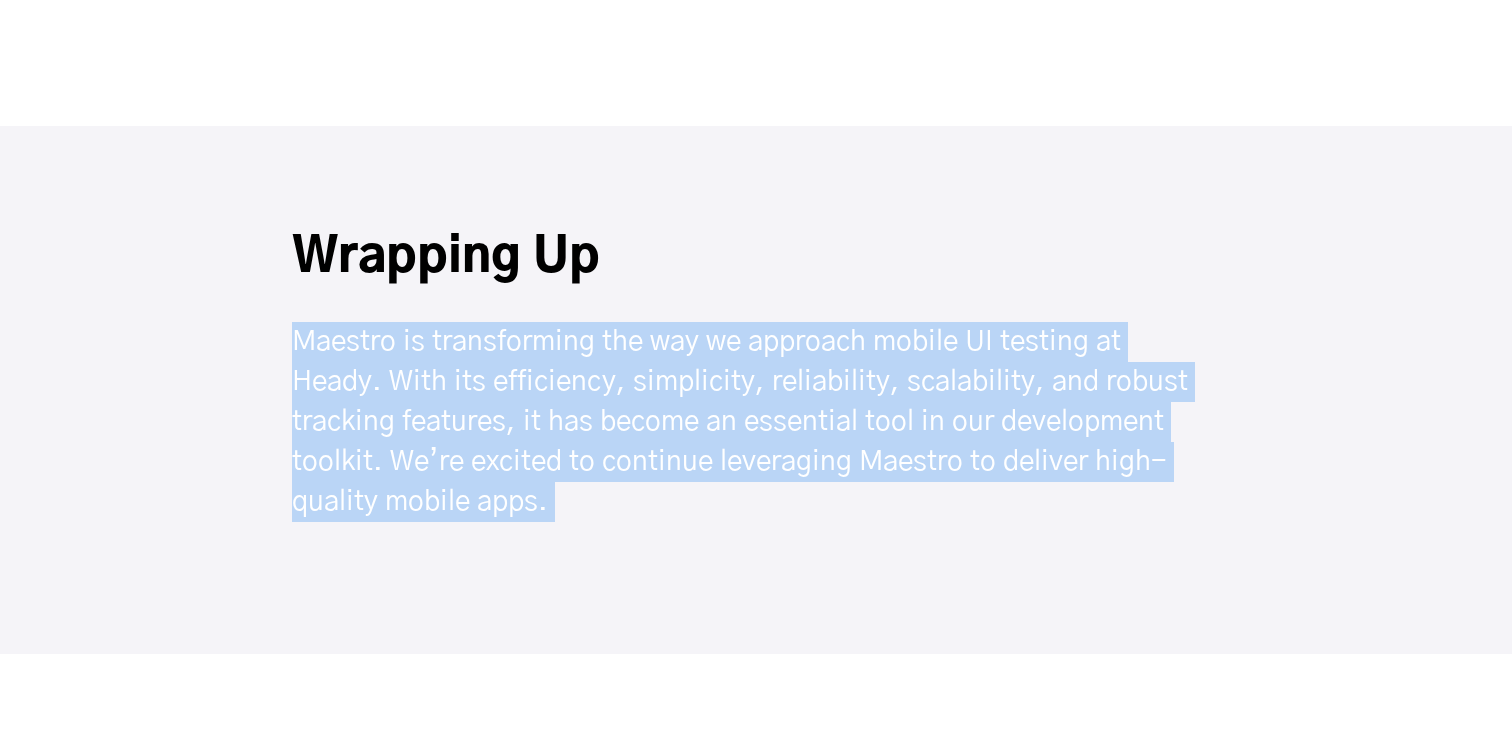 click on "Maestro is transforming the way we approach mobile UI testing at Heady. With its efficiency, simplicity, reliability, scalability, and robust tracking features, it has become an essential tool in our development toolkit. We’re excited to continue leveraging Maestro to deliver high-quality mobile apps." at bounding box center [740, 422] 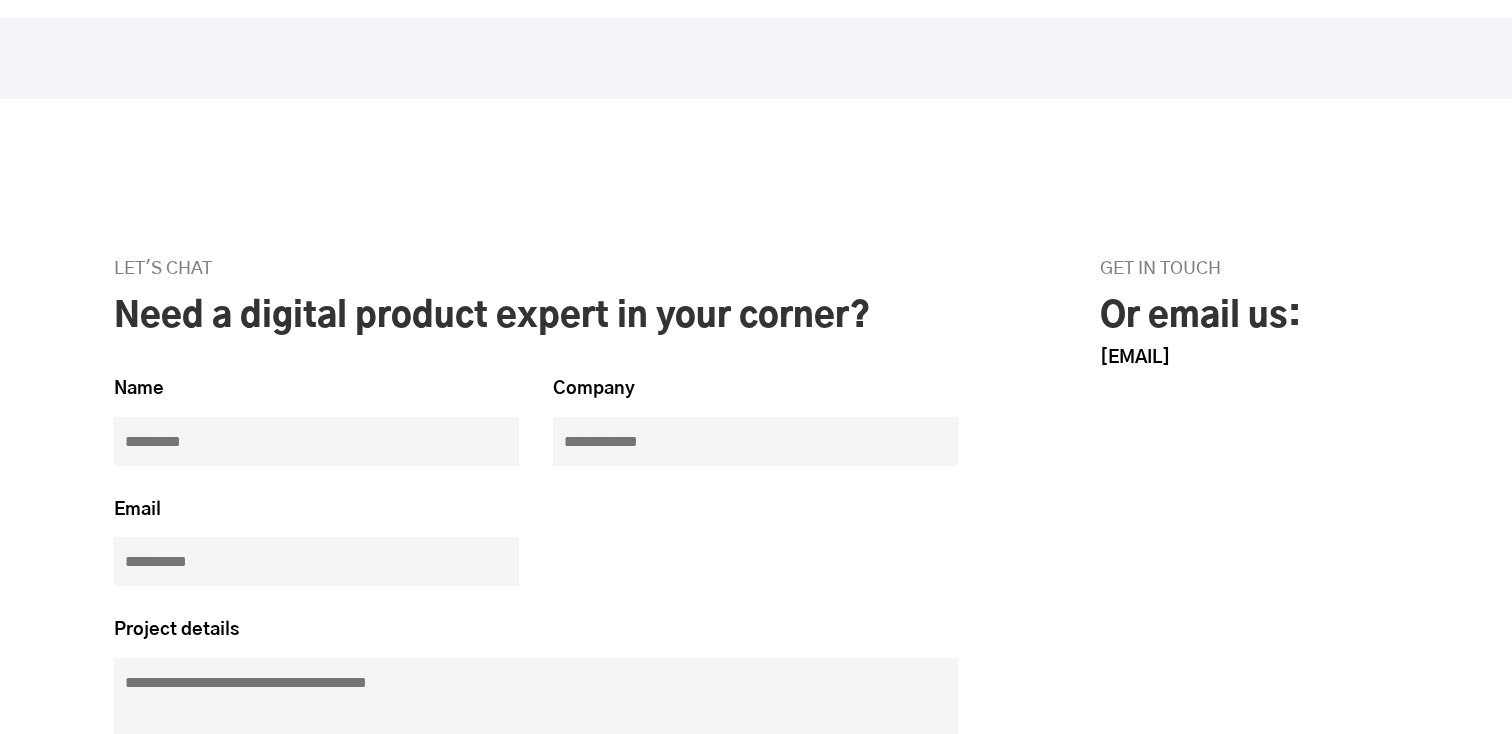 scroll, scrollTop: 7395, scrollLeft: 0, axis: vertical 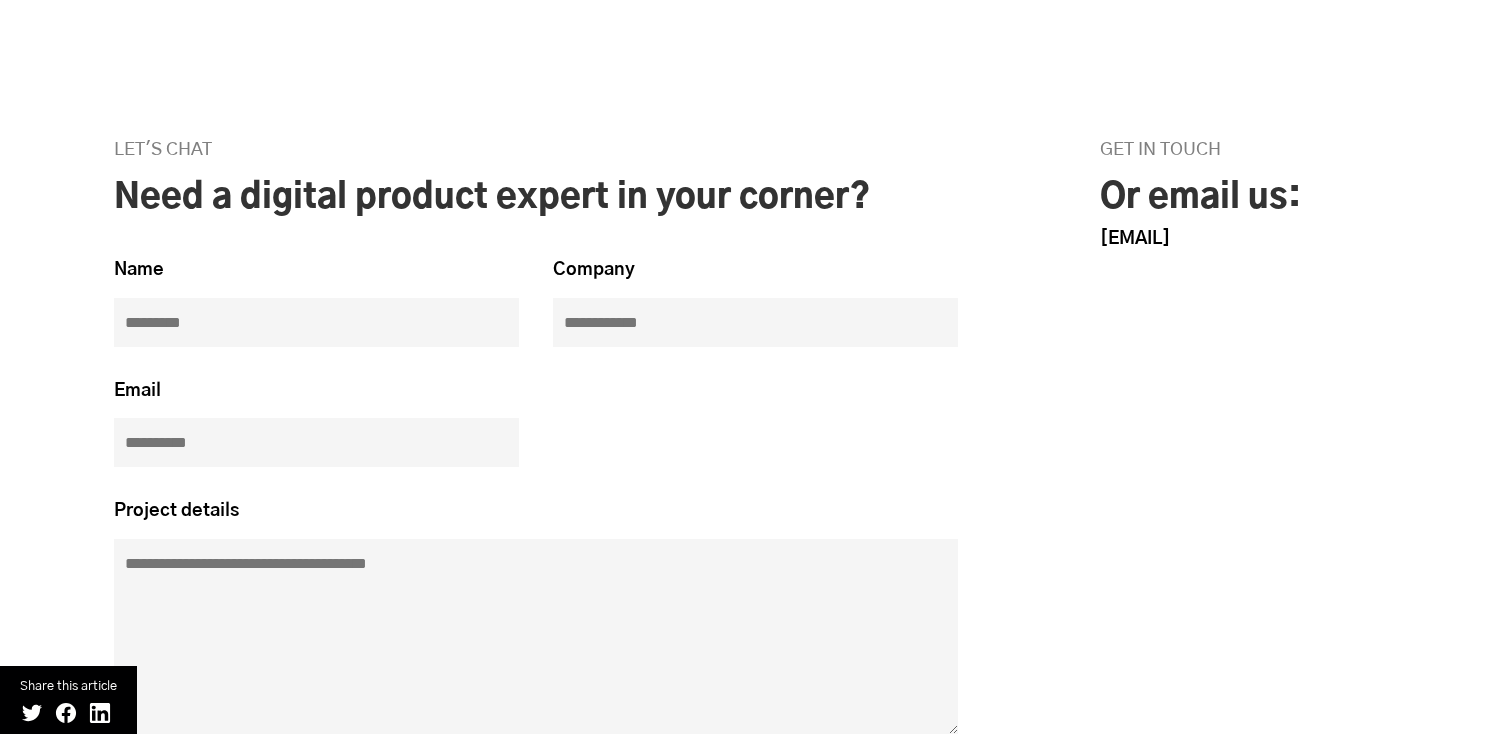 click on "Need a digital product expert in your corner?" at bounding box center [536, 198] 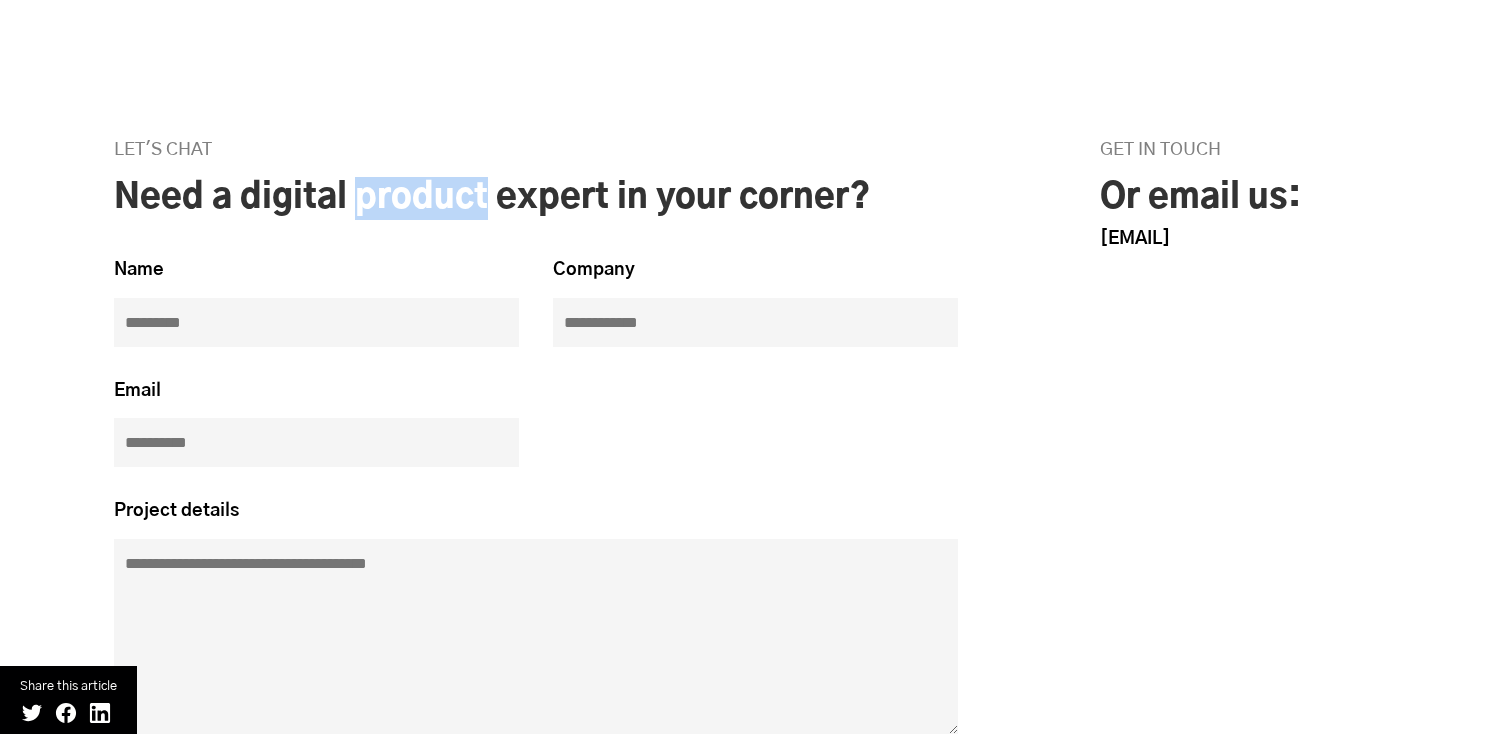 click on "Need a digital product expert in your corner?" at bounding box center [536, 198] 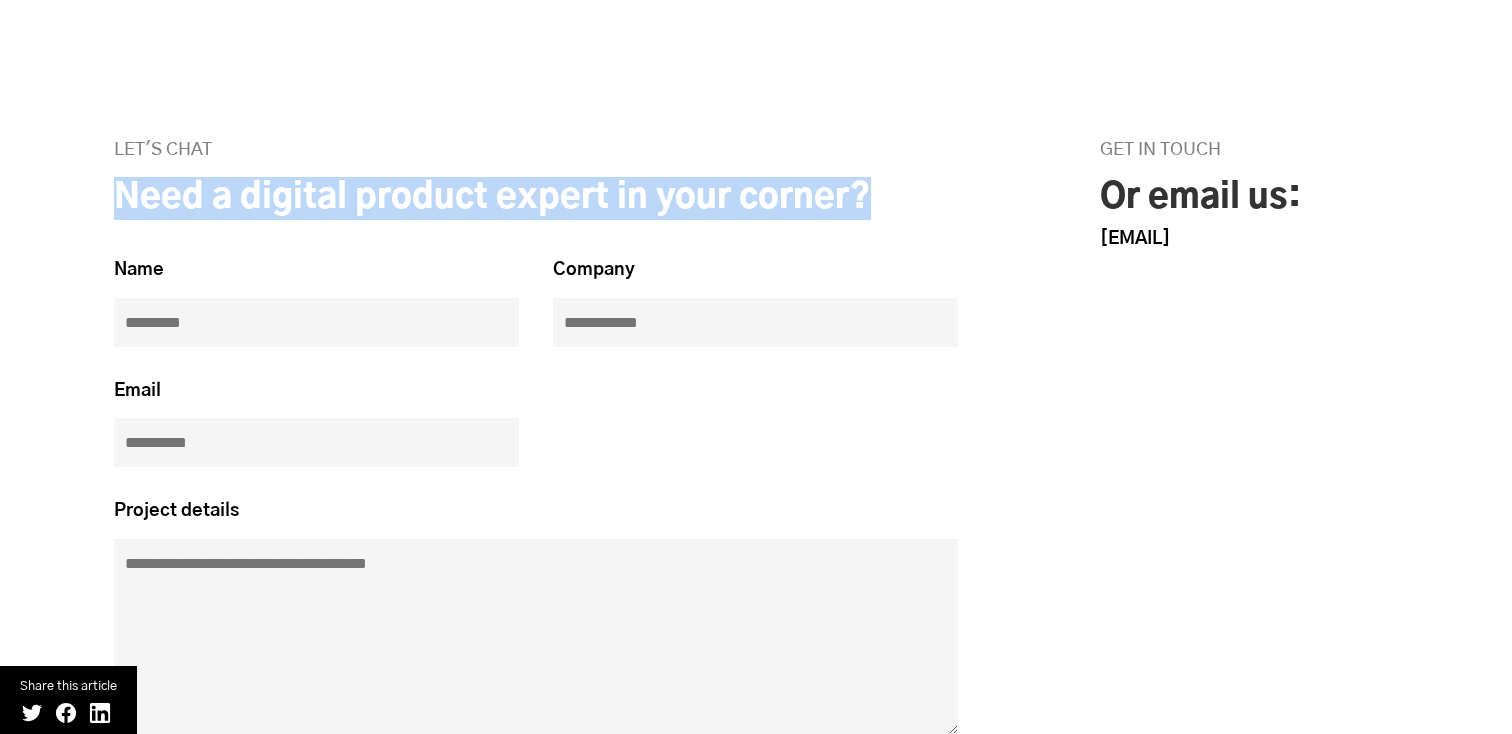 click on "Need a digital product expert in your corner?" at bounding box center [536, 198] 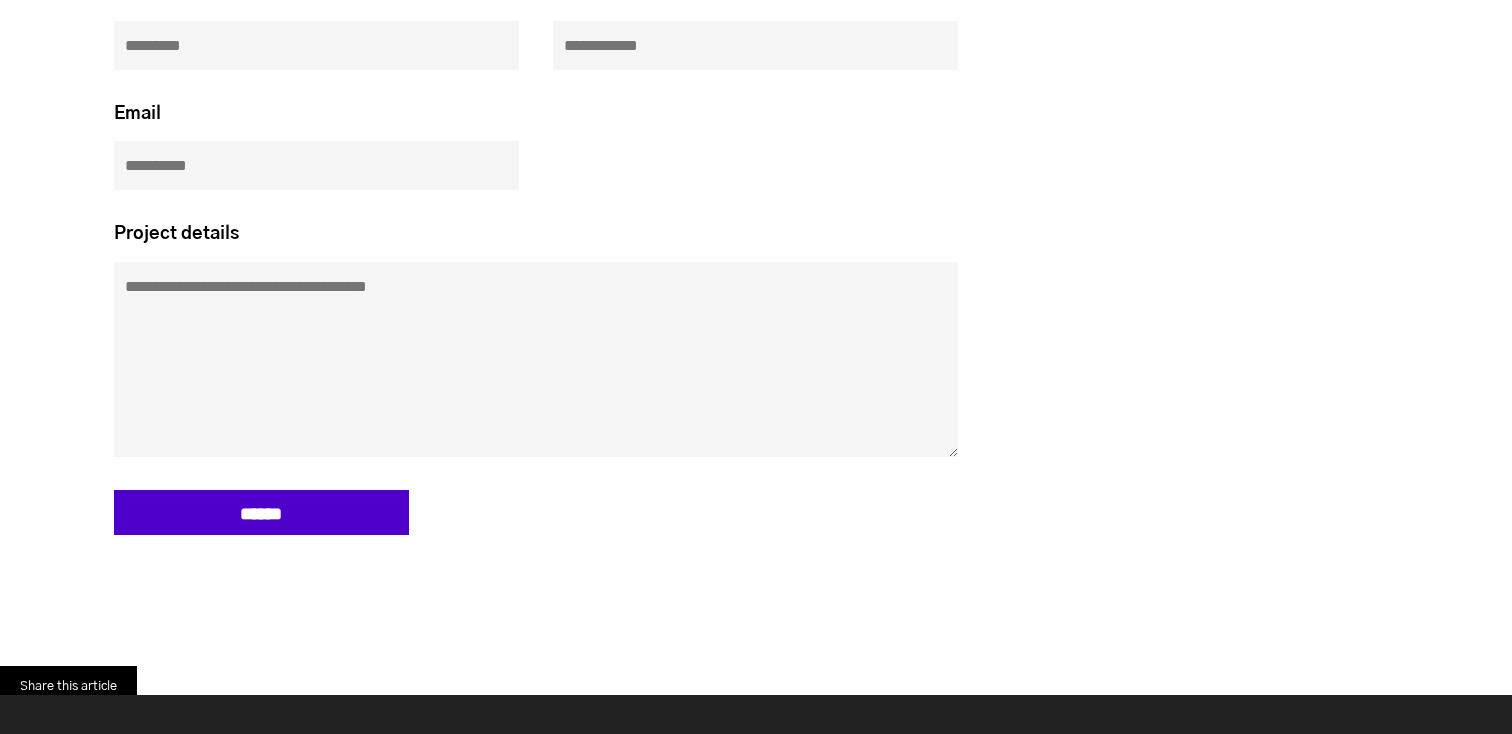 scroll, scrollTop: 8291, scrollLeft: 0, axis: vertical 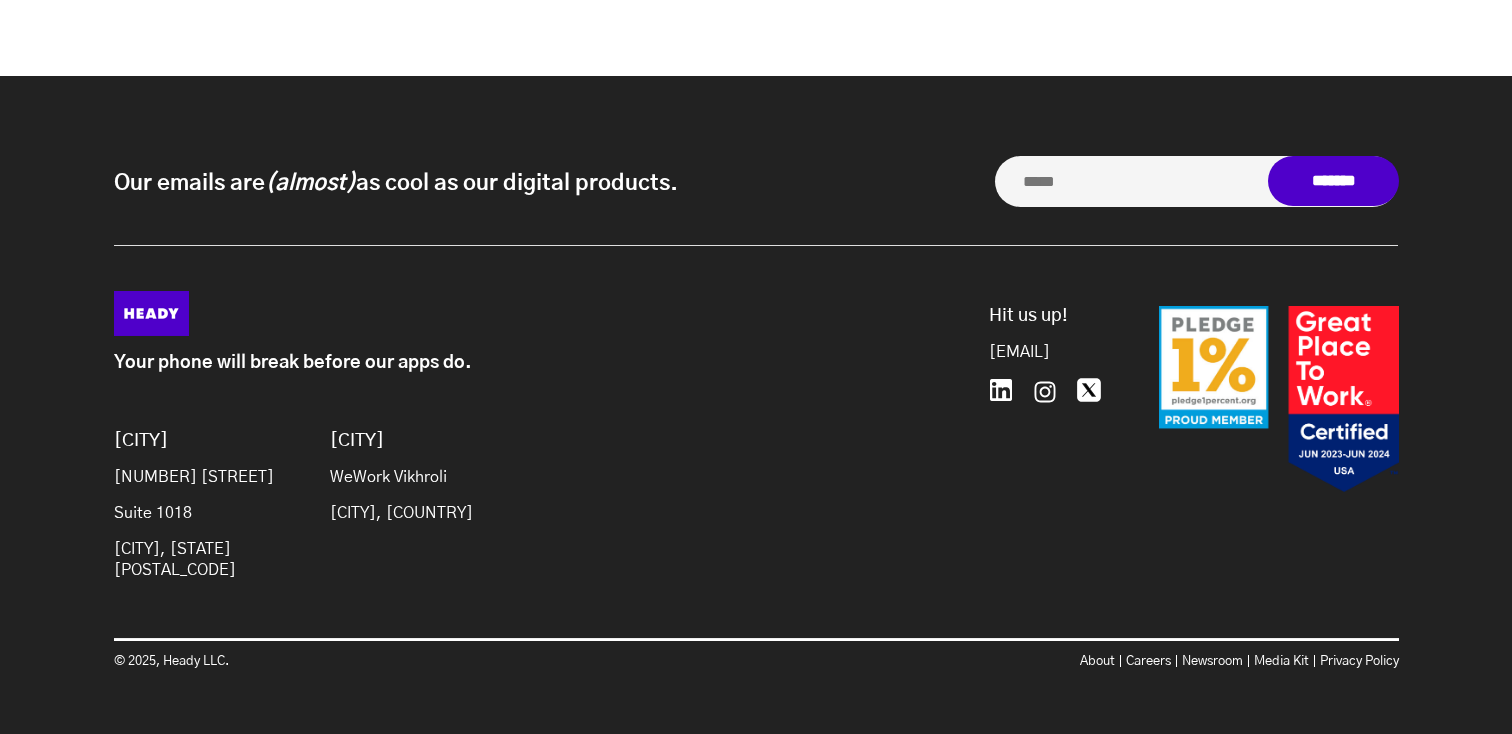 click on "Our emails are  (almost)  as cool as our digital products." at bounding box center [396, 183] 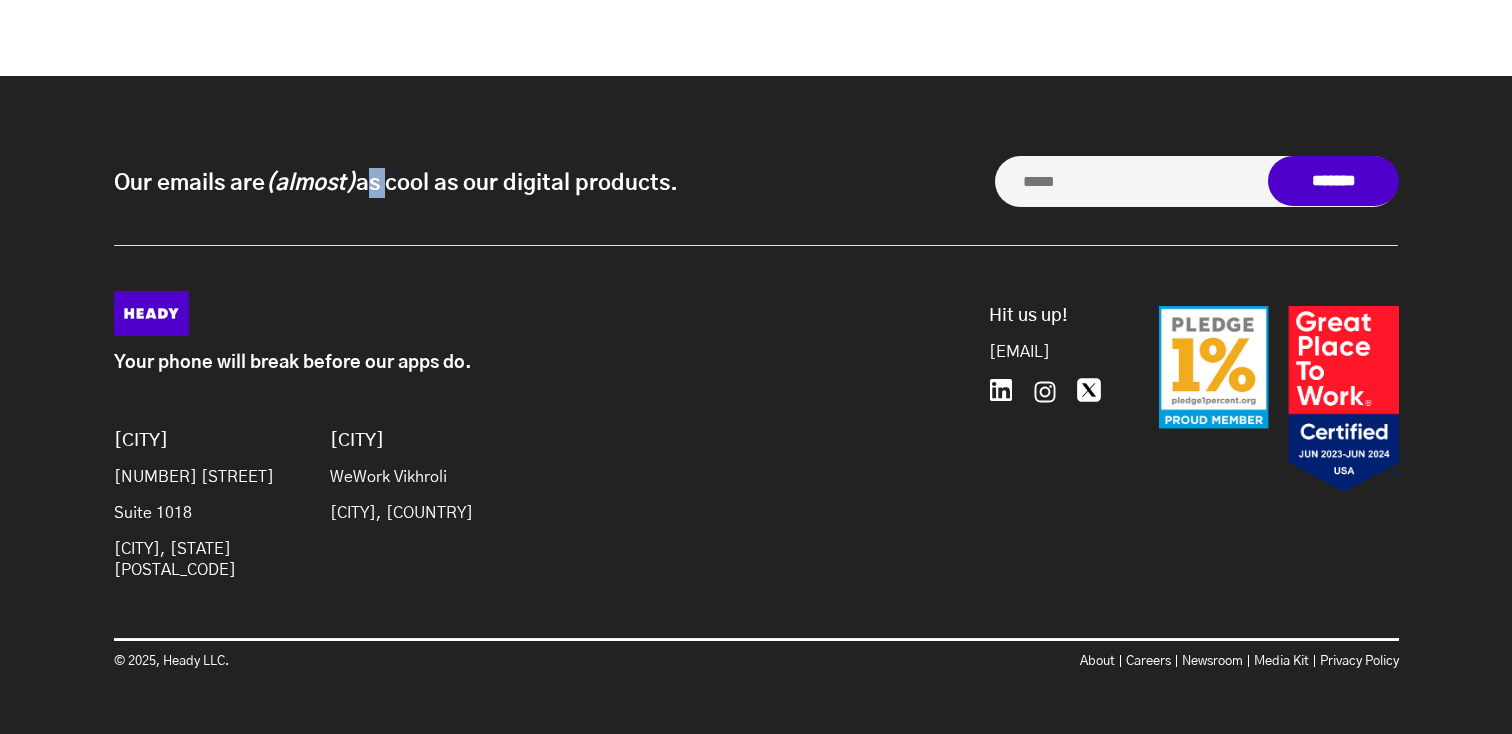 click on "Our emails are  (almost)  as cool as our digital products." at bounding box center (396, 183) 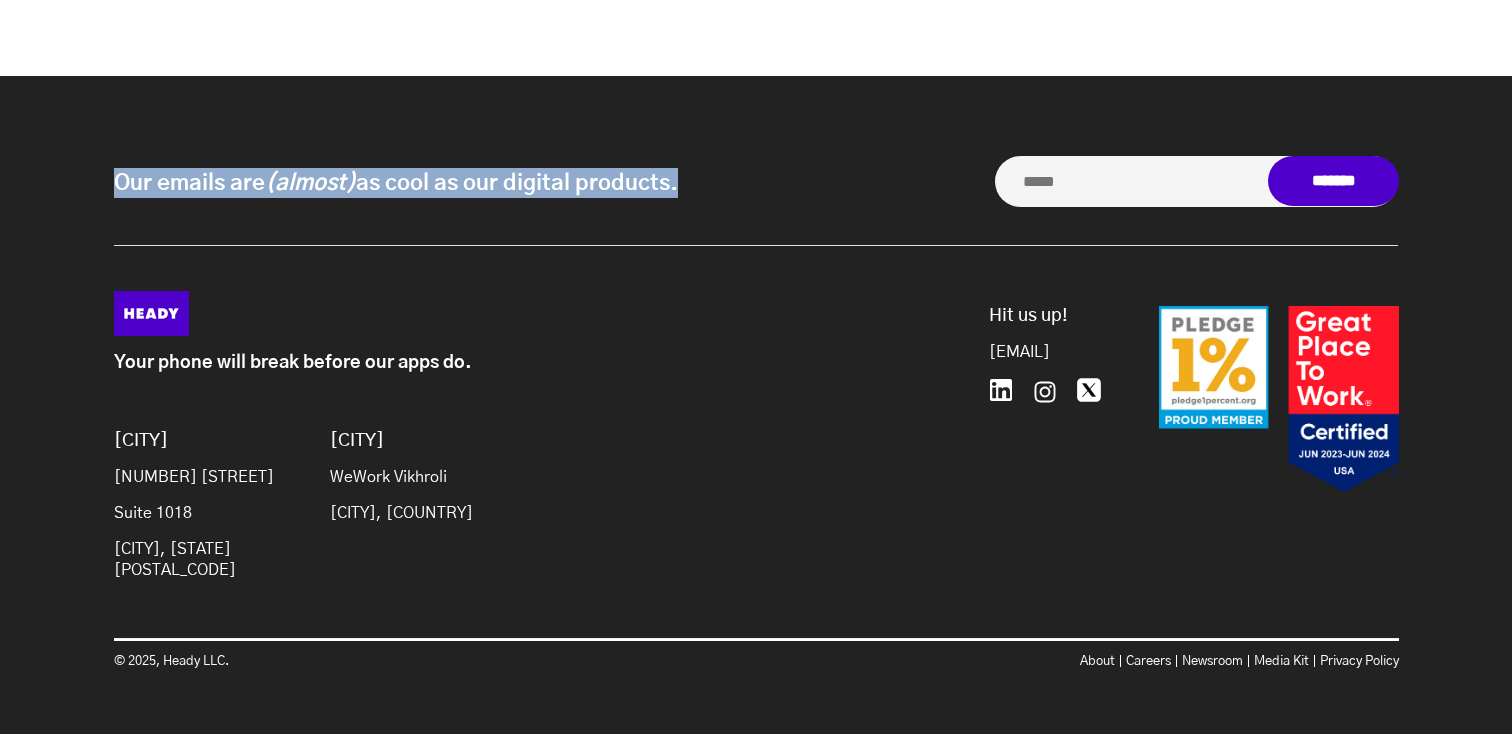 click on "Our emails are  (almost)  as cool as our digital products." at bounding box center [396, 183] 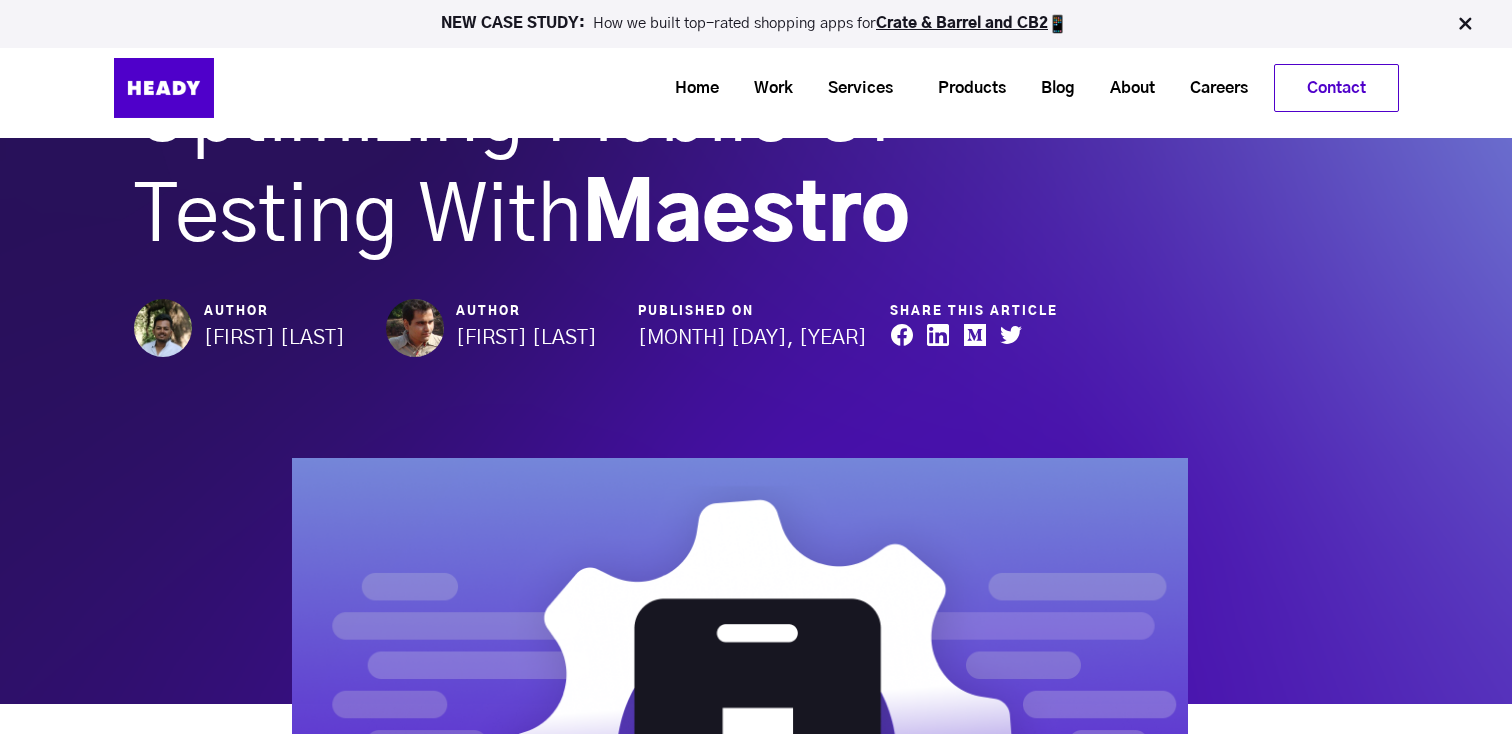scroll, scrollTop: 0, scrollLeft: 0, axis: both 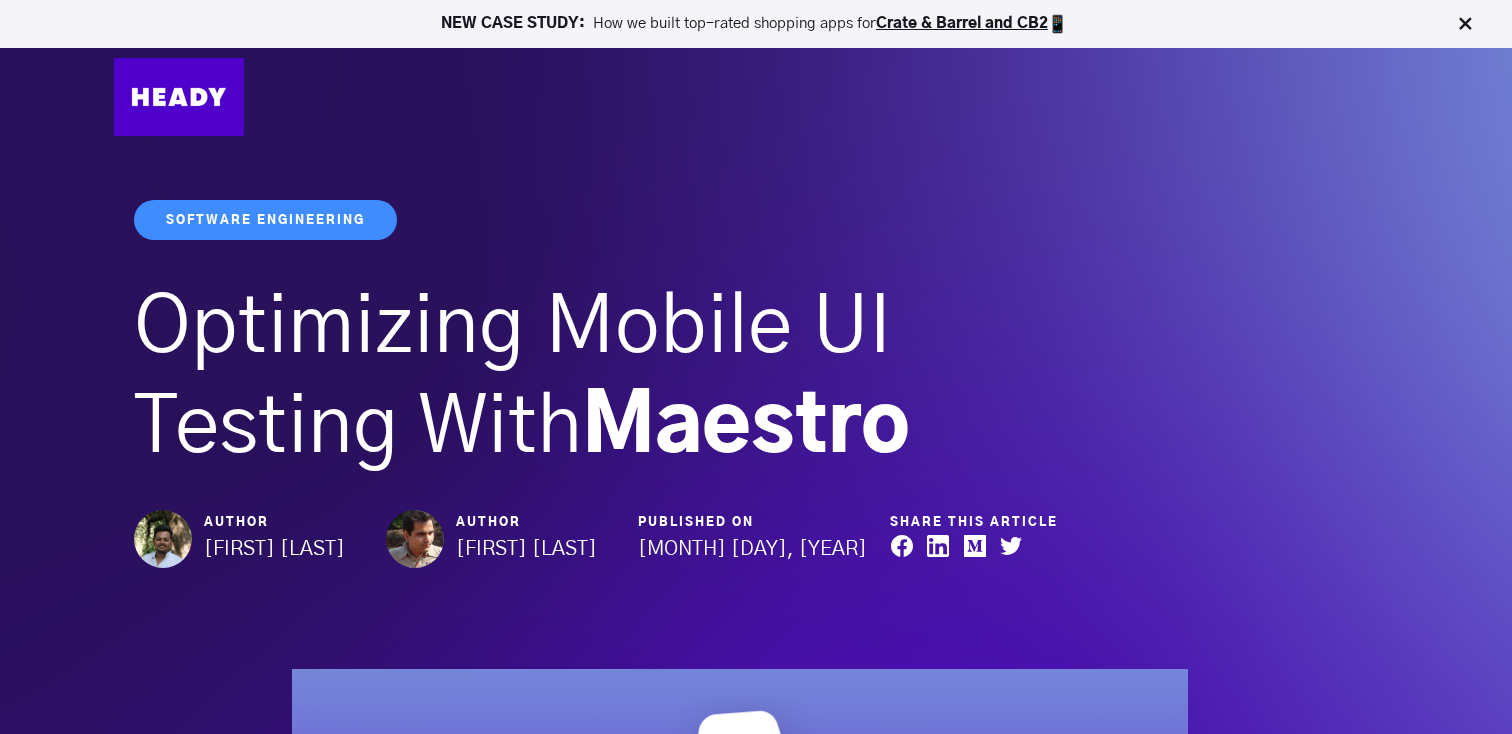 click on "Optimizing Mobile UI Testing With" at bounding box center (512, 378) 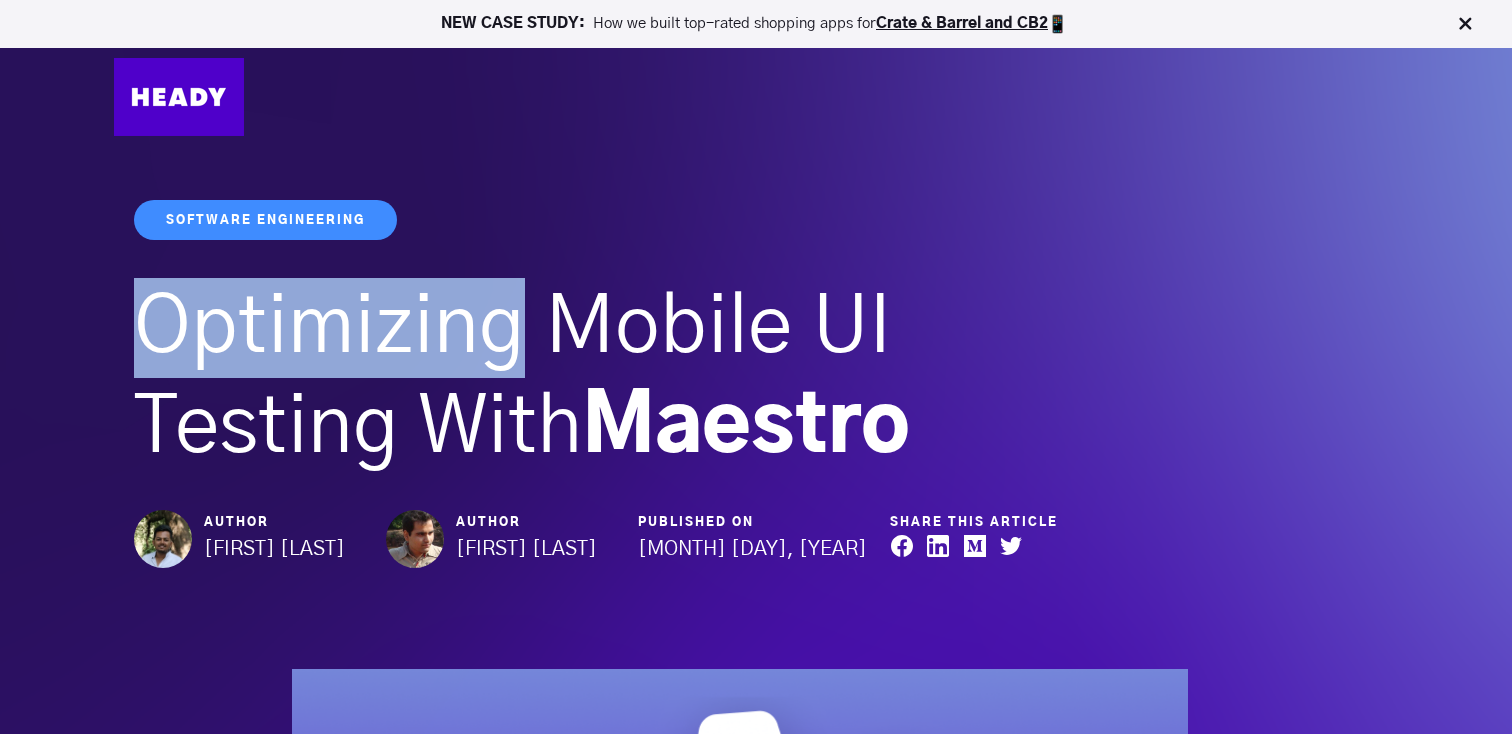 click on "Optimizing Mobile UI Testing With" at bounding box center [512, 378] 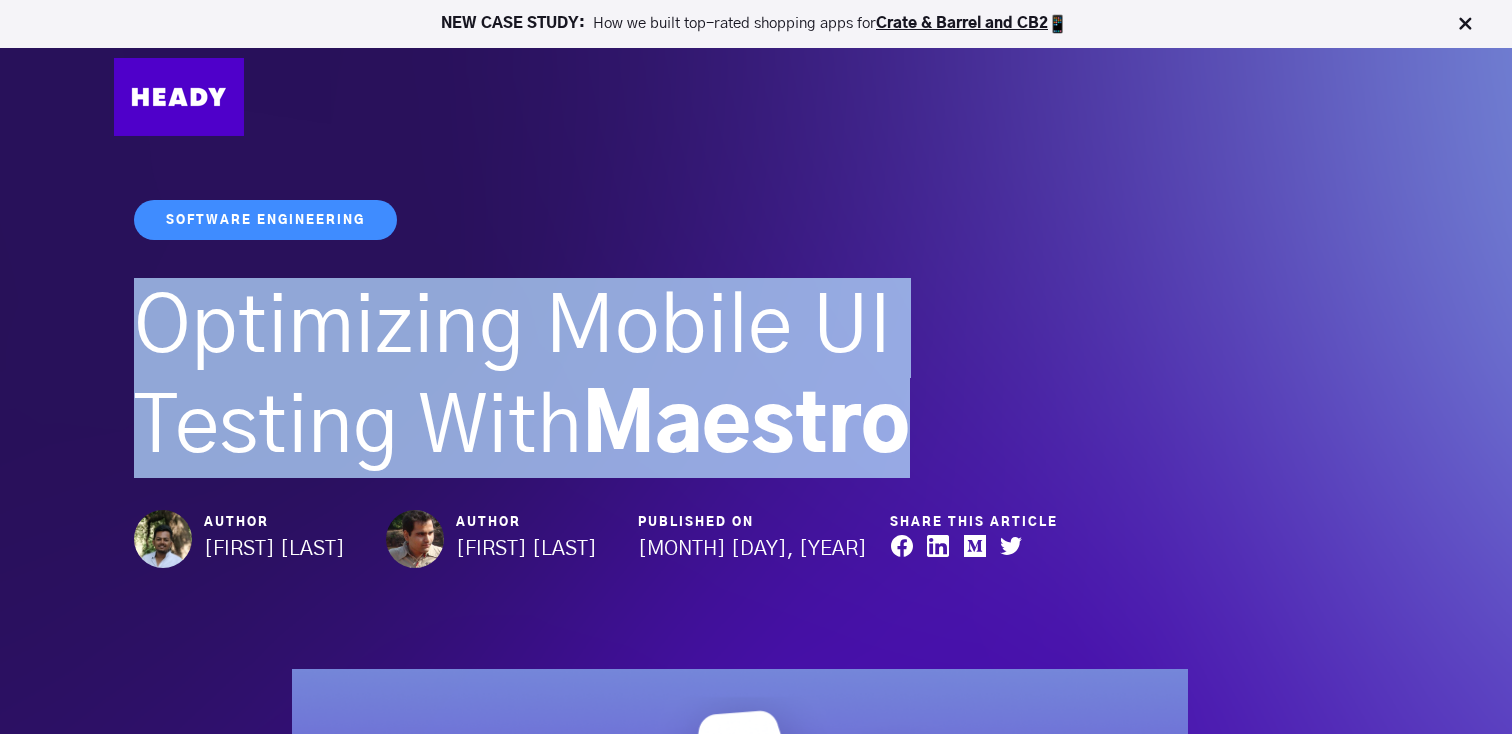 click on "Optimizing Mobile UI Testing With" at bounding box center (512, 378) 